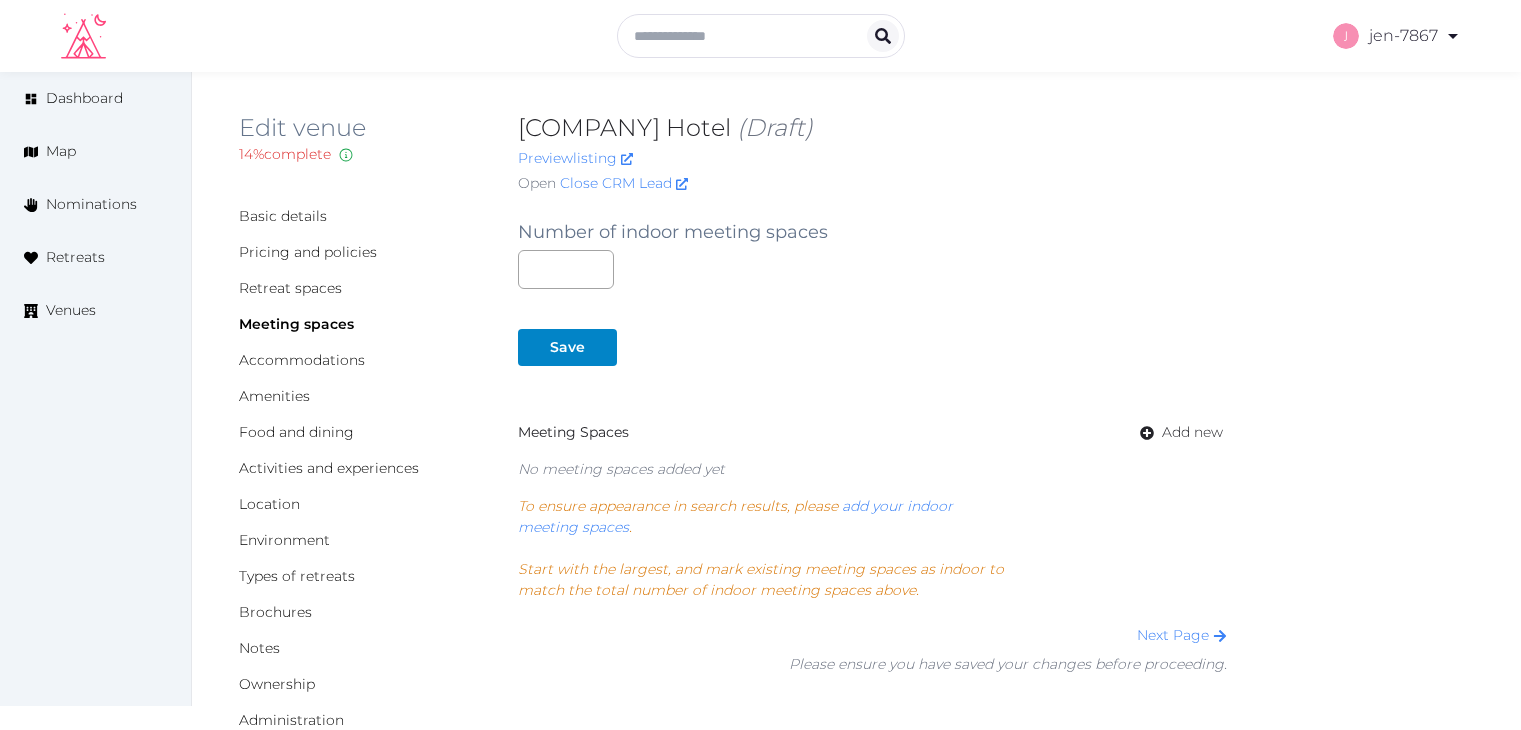 scroll, scrollTop: 0, scrollLeft: 0, axis: both 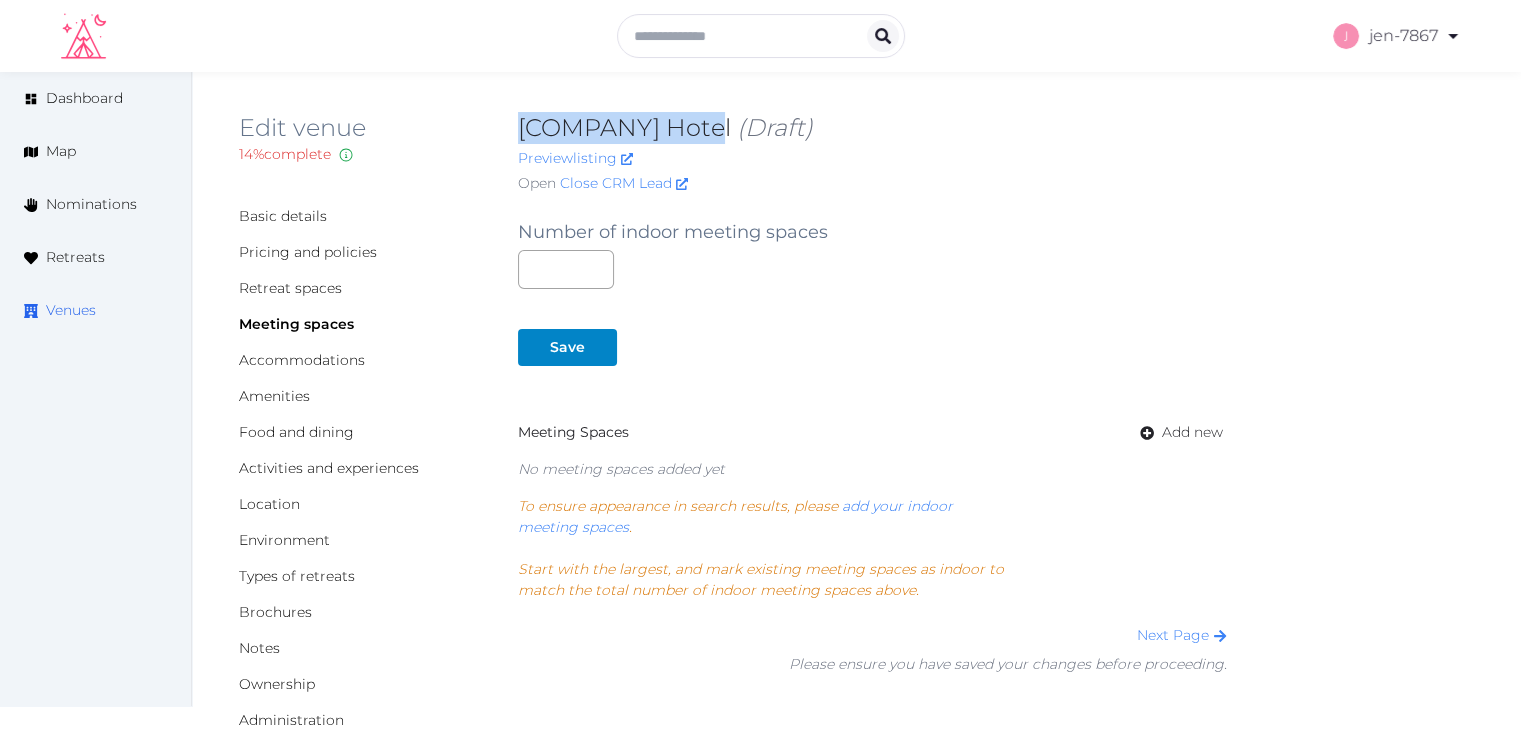 click on "Venues" at bounding box center (71, 310) 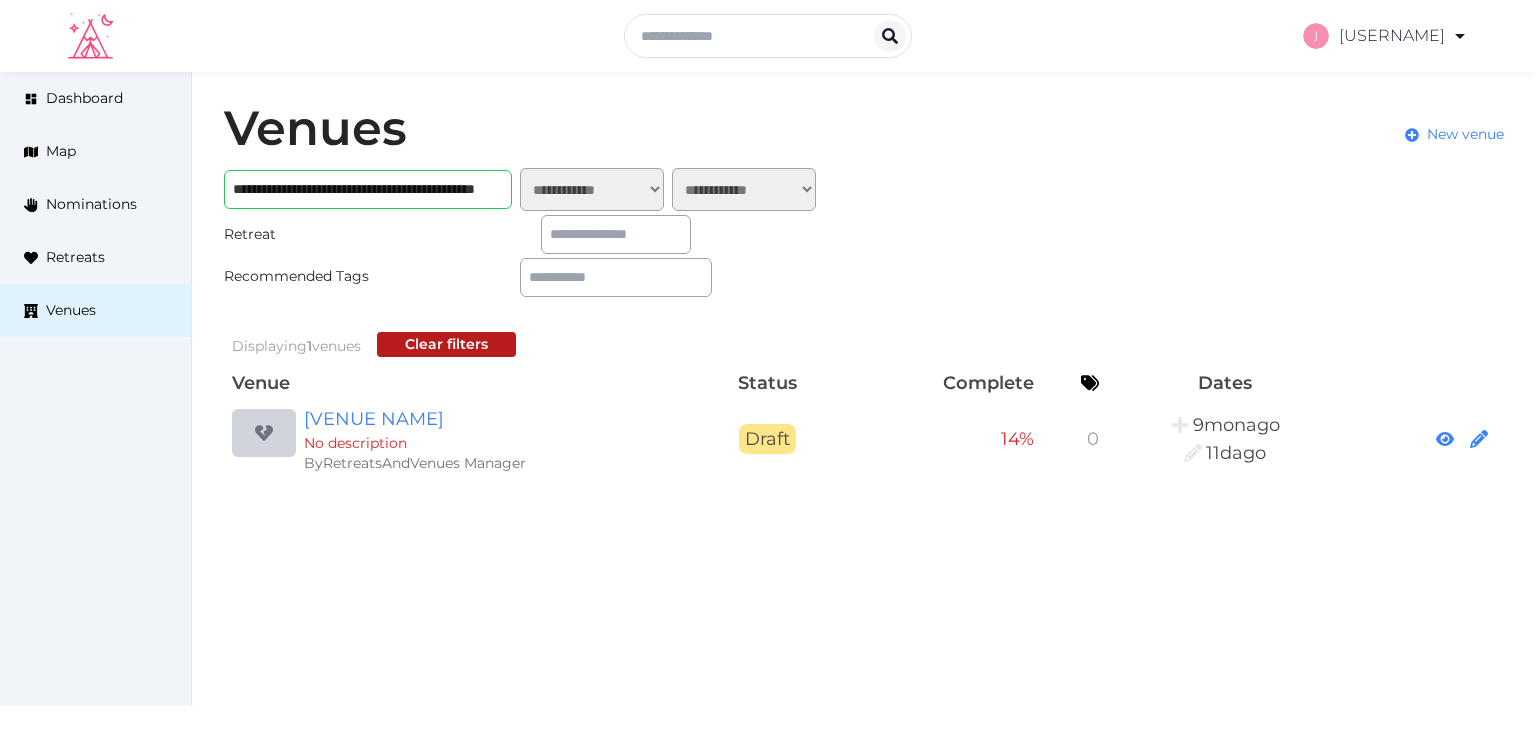 scroll, scrollTop: 0, scrollLeft: 0, axis: both 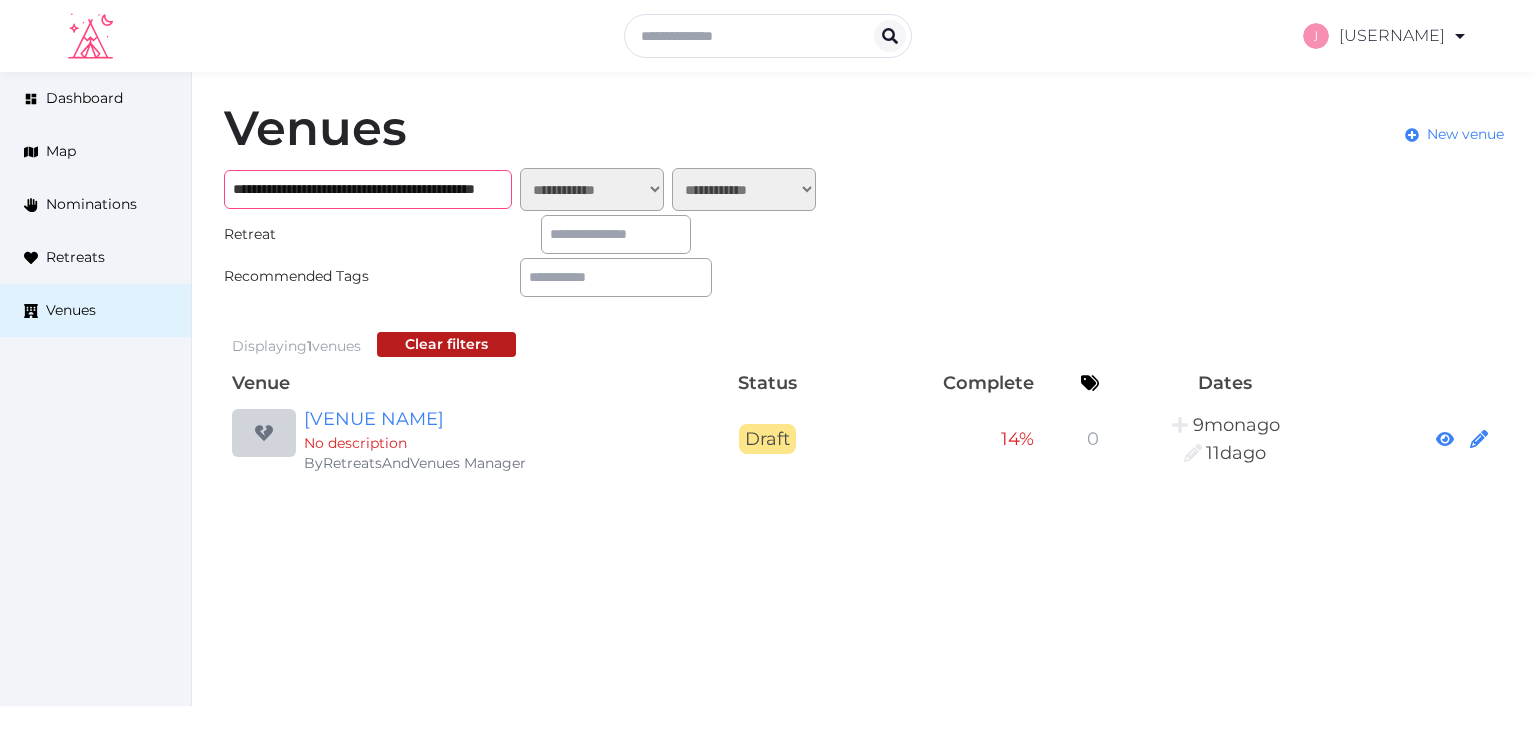 click on "**********" at bounding box center (368, 189) 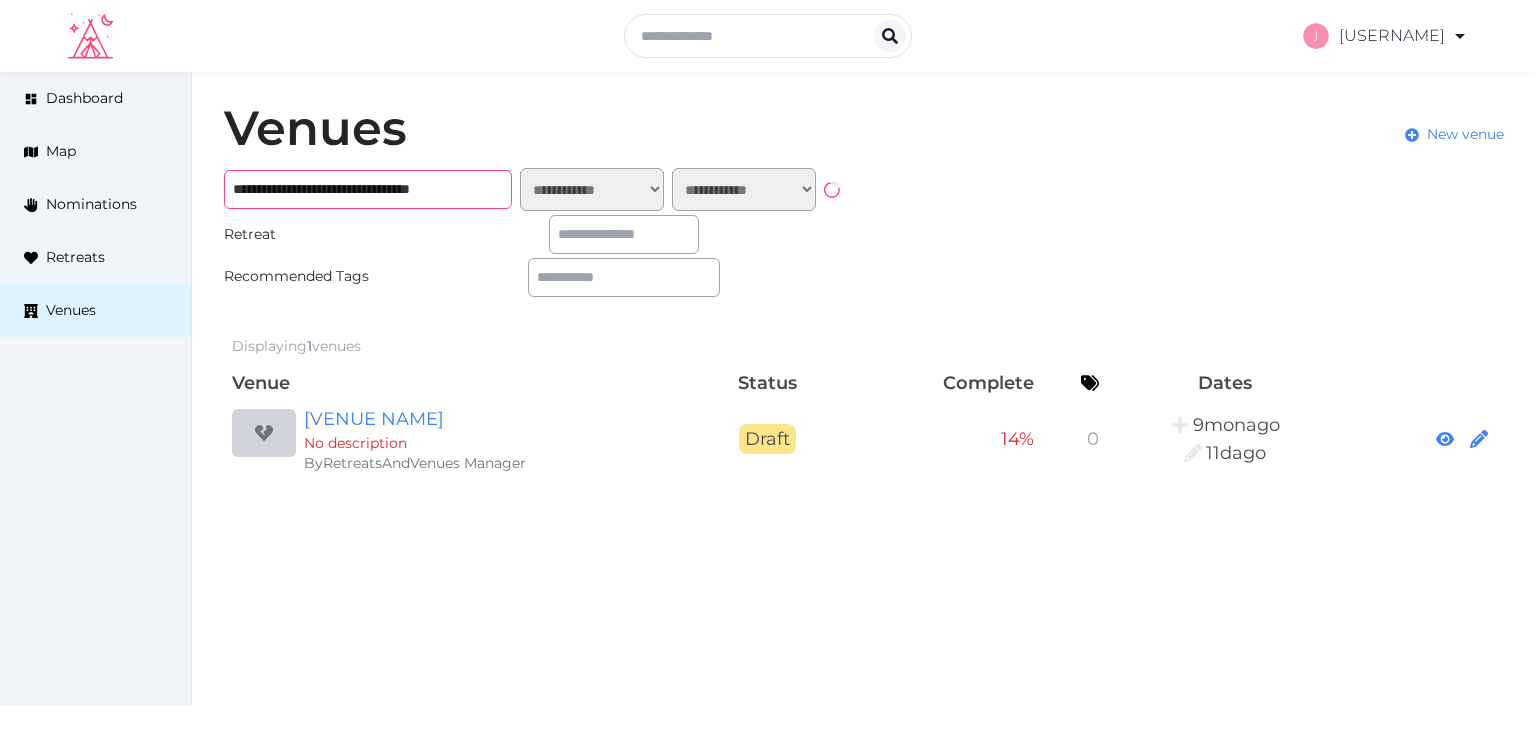 type on "**********" 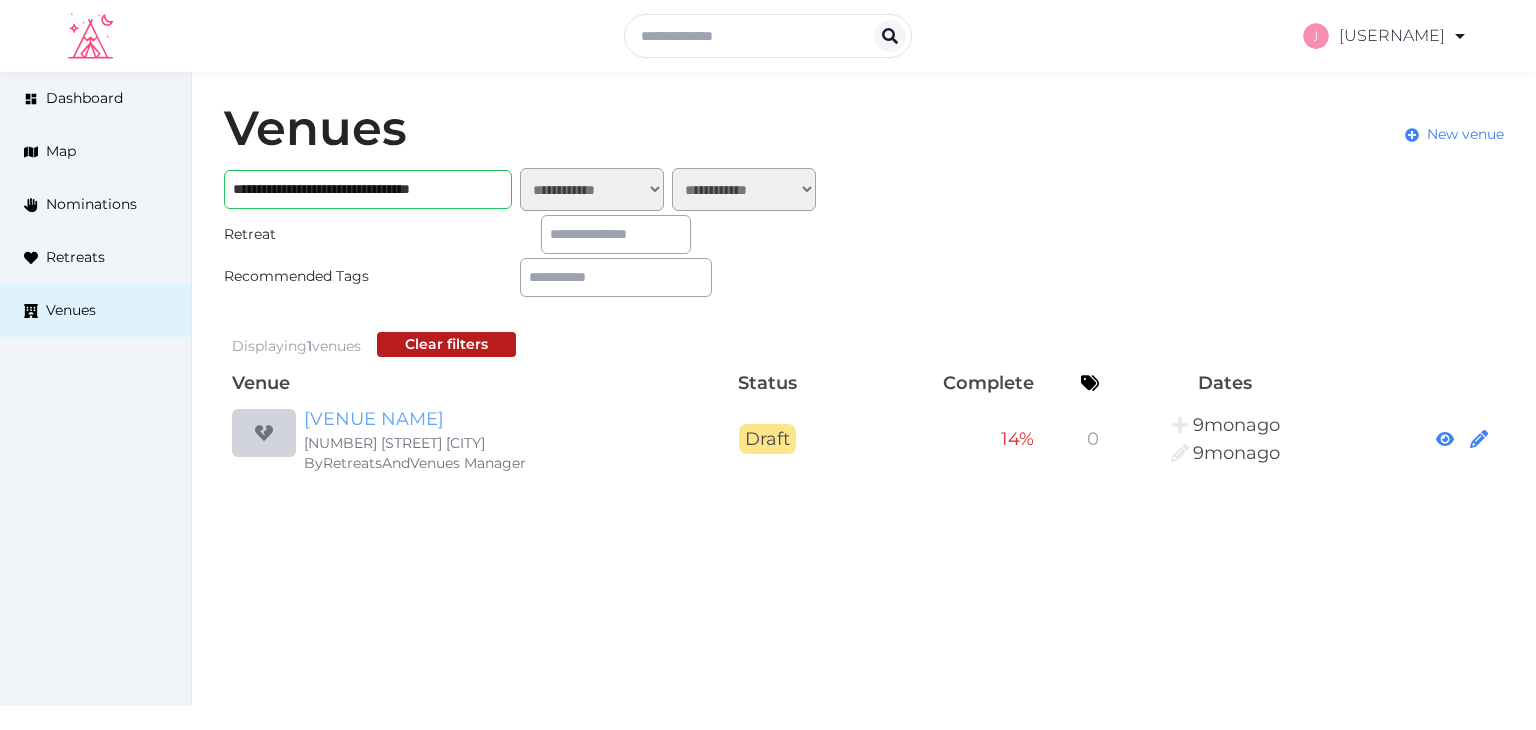 click on "Oranmore Lodge Hotel & Leisure Club" at bounding box center [496, 419] 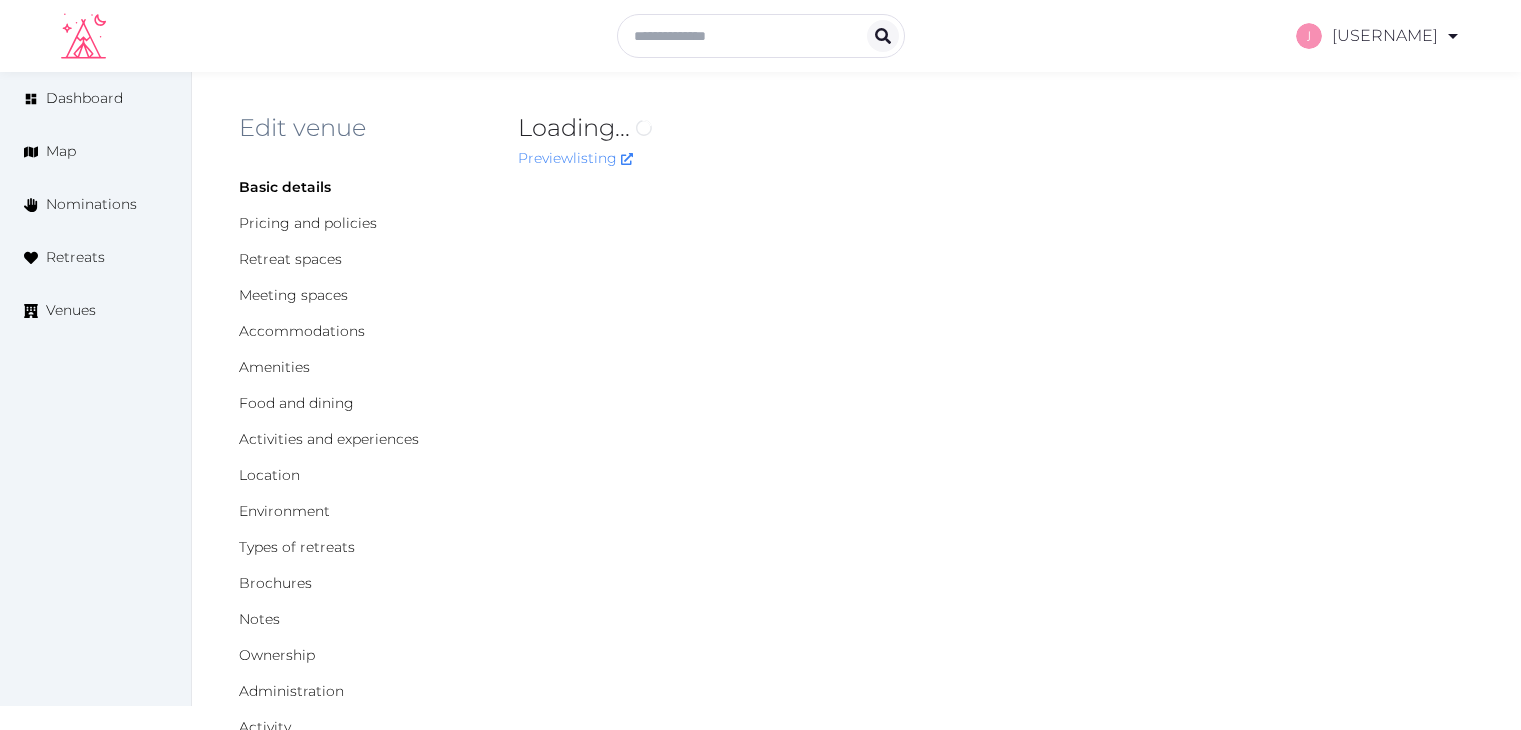 scroll, scrollTop: 0, scrollLeft: 0, axis: both 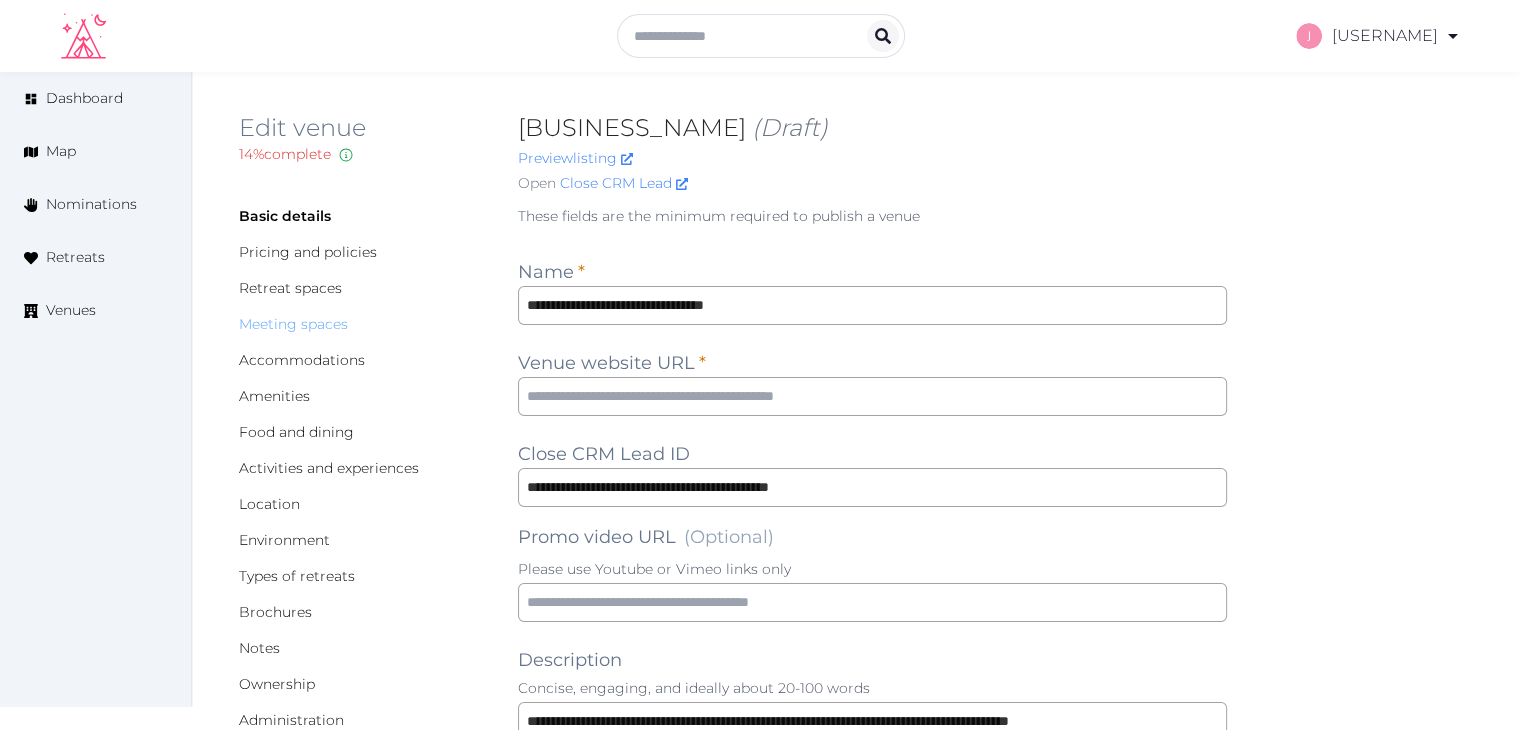 click on "Meeting spaces" at bounding box center (293, 324) 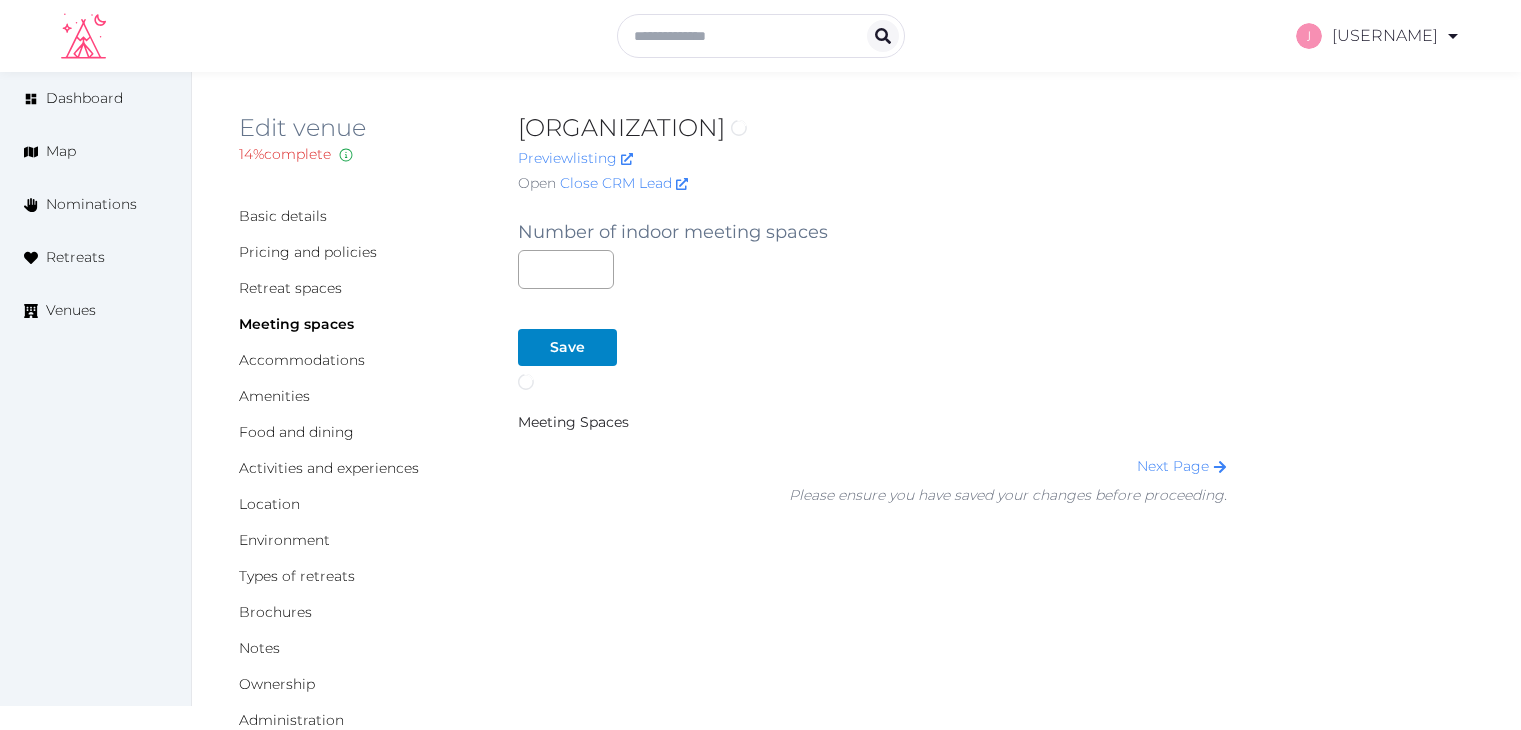 scroll, scrollTop: 0, scrollLeft: 0, axis: both 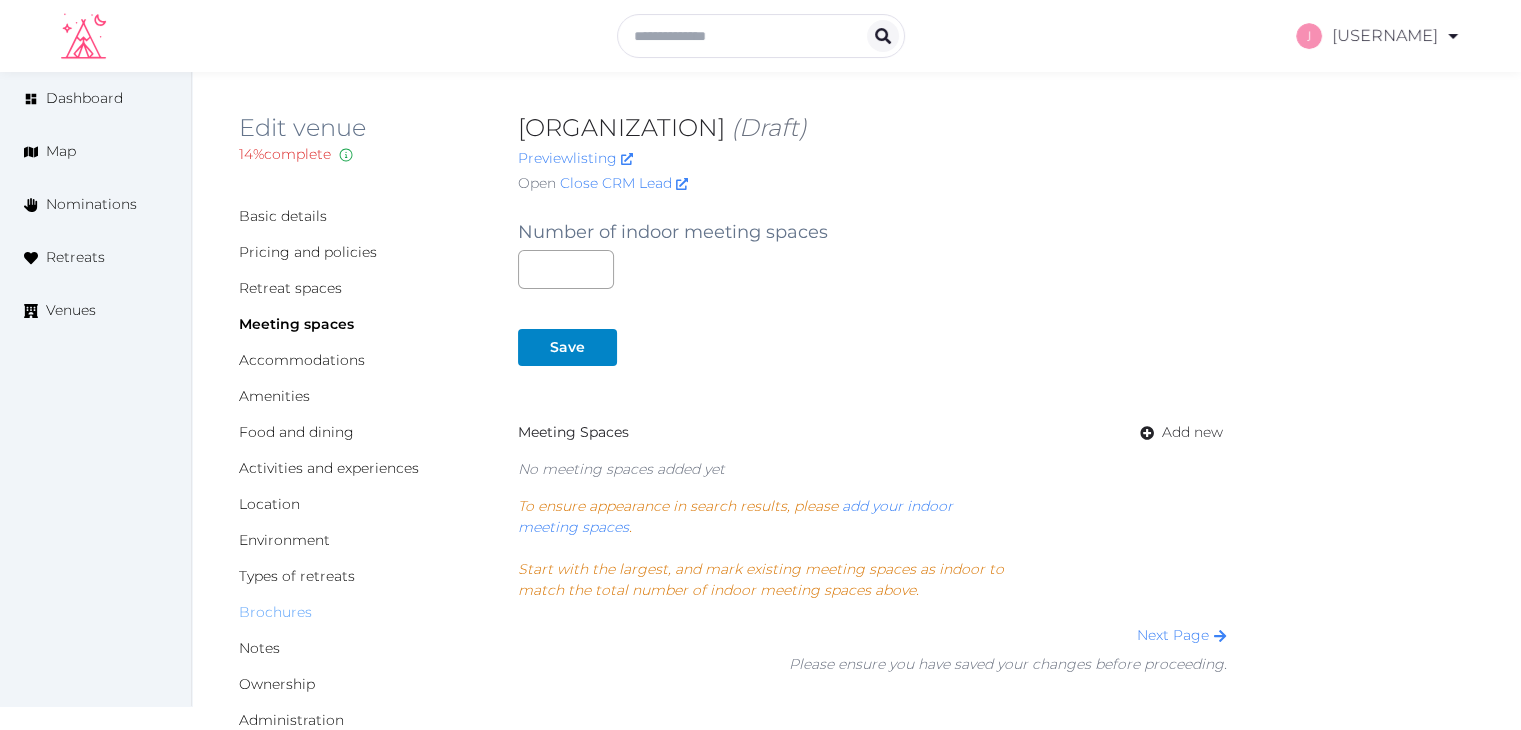 click on "Brochures" at bounding box center [275, 612] 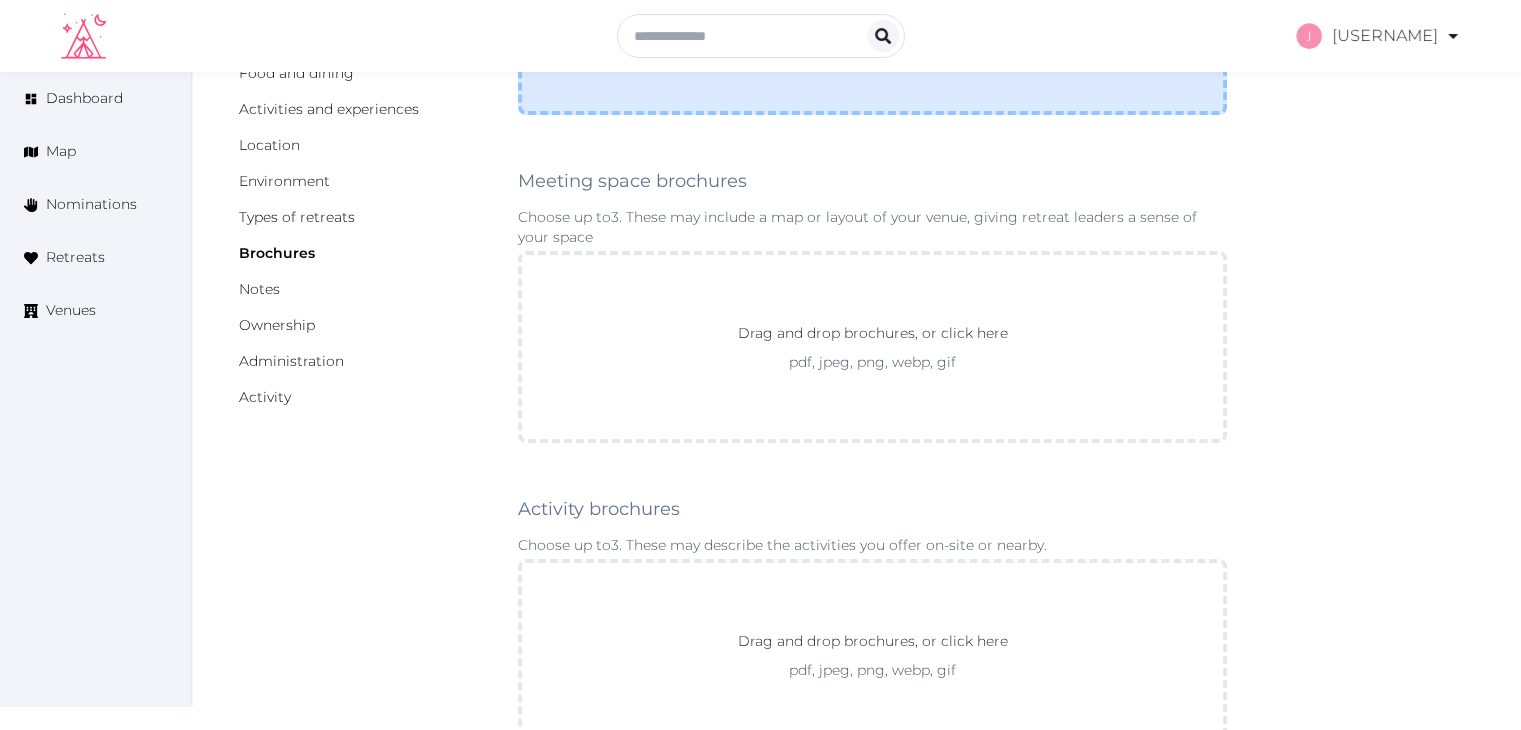 scroll, scrollTop: 400, scrollLeft: 0, axis: vertical 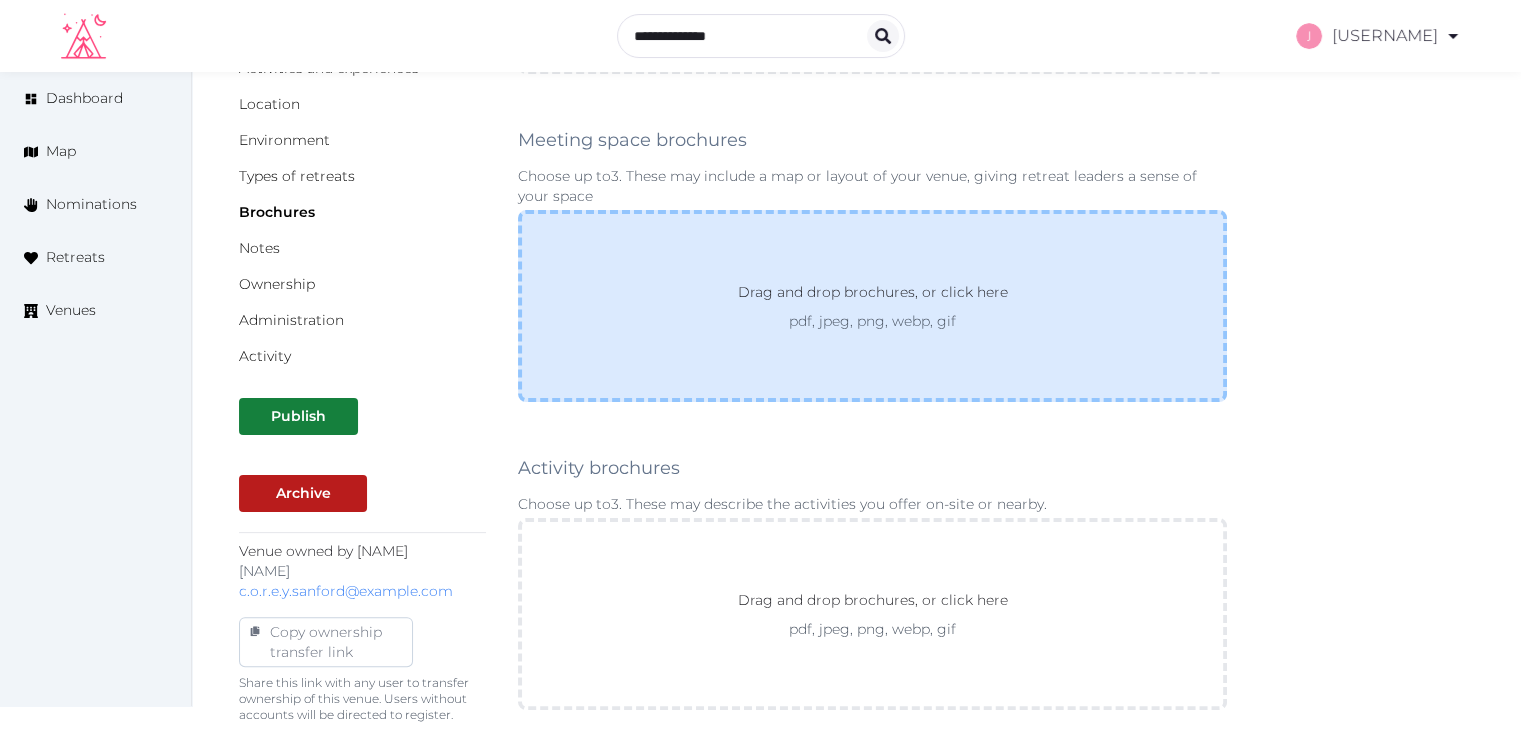 click on "Drag and drop brochures, or click here pdf, jpeg, png, webp, gif" at bounding box center [872, -22] 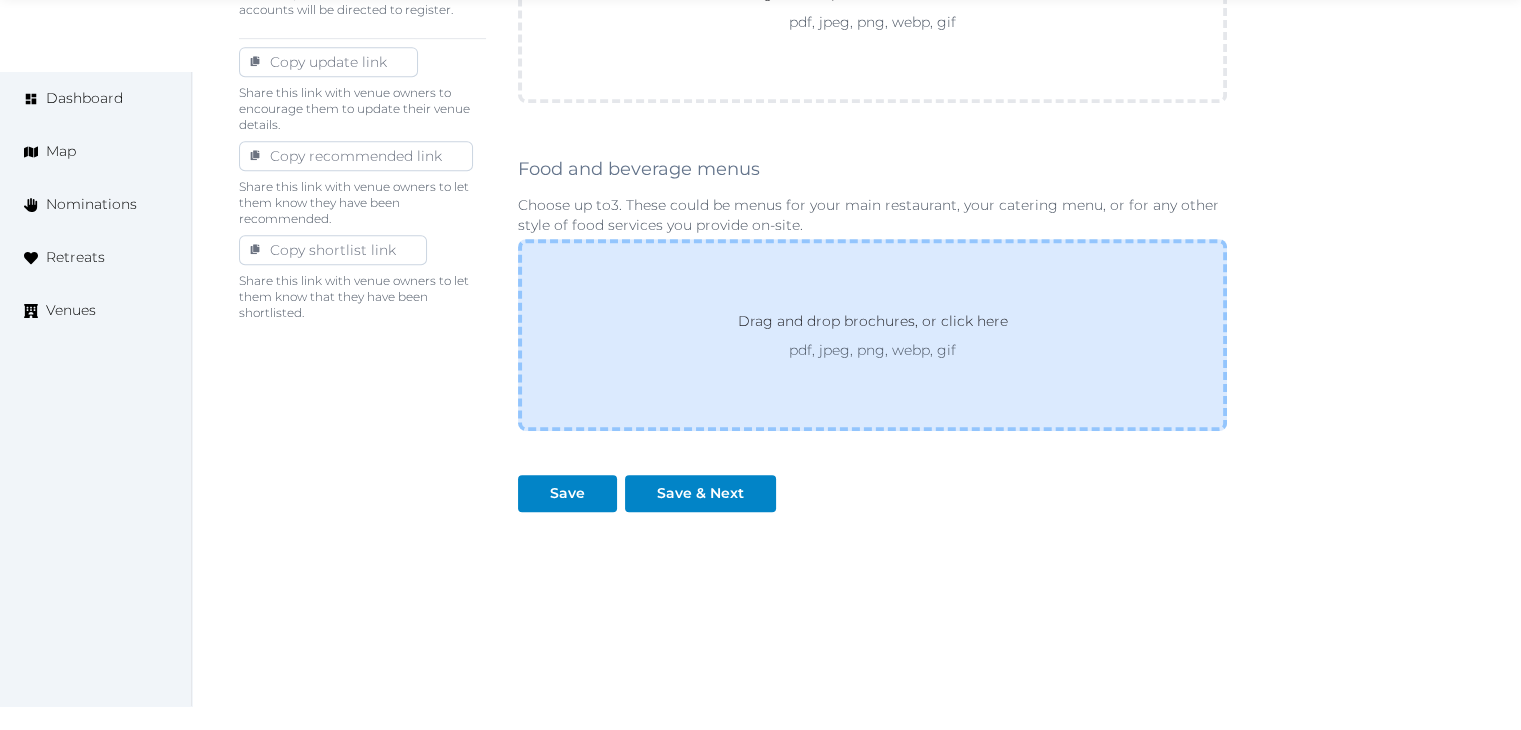 scroll, scrollTop: 1111, scrollLeft: 0, axis: vertical 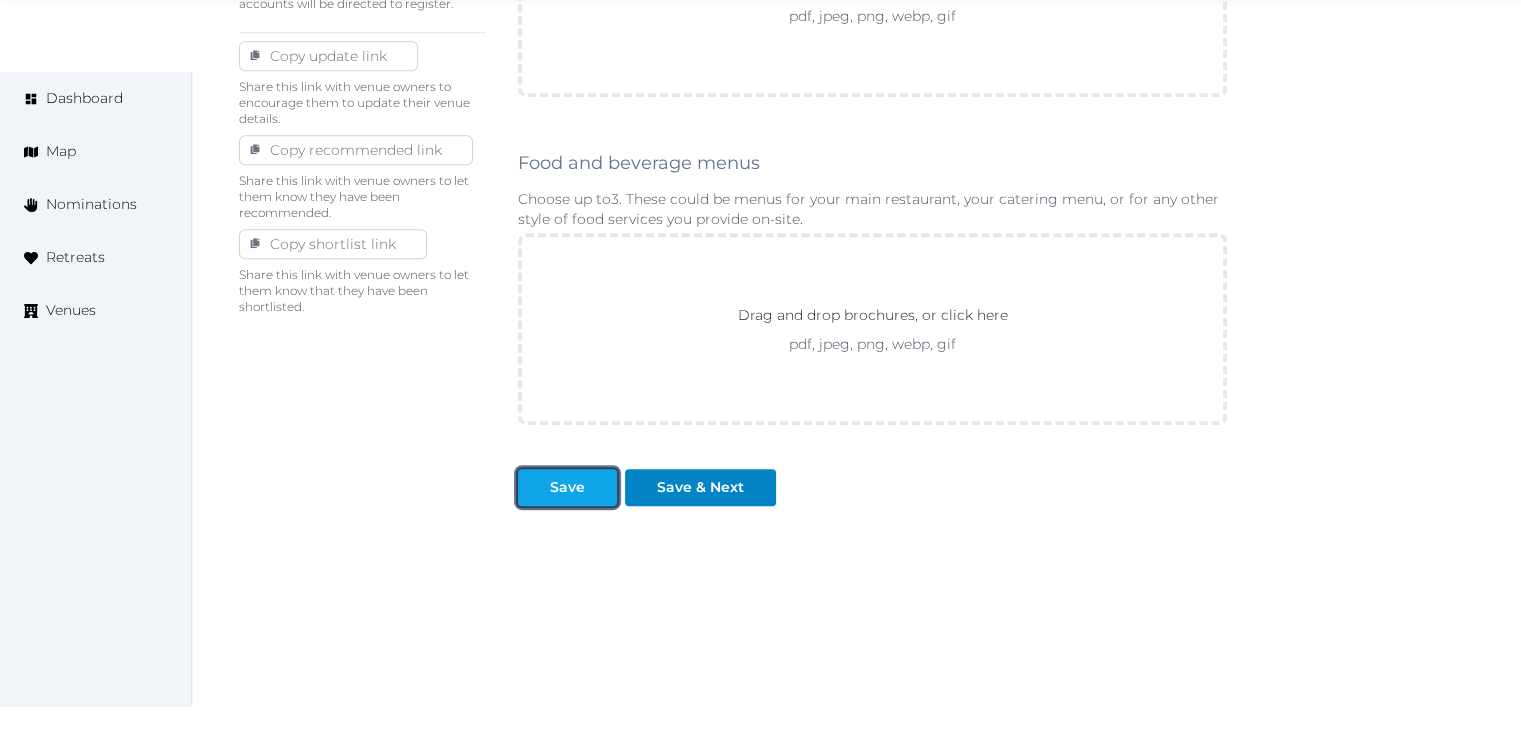 click on "Save" at bounding box center (567, 487) 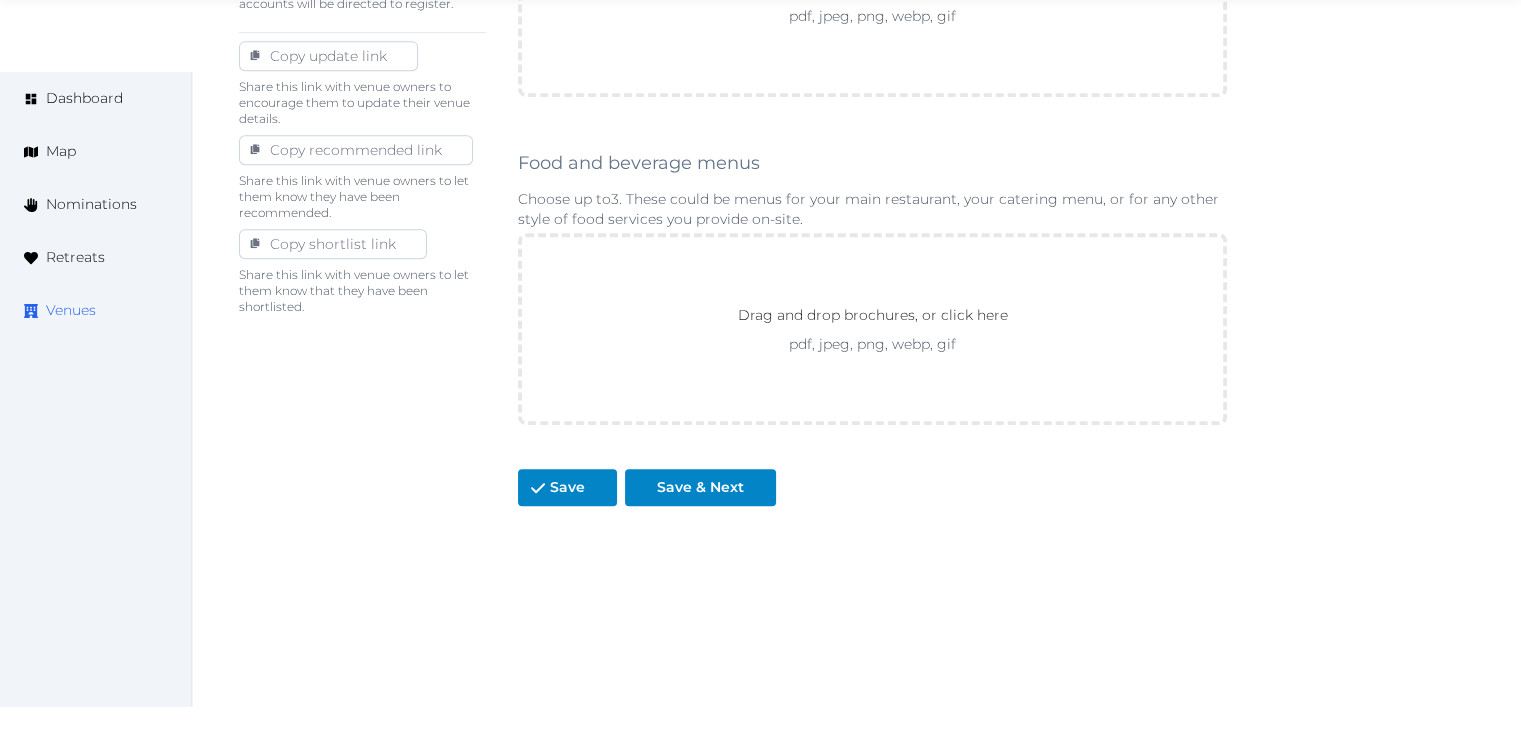 click on "Venues" at bounding box center (71, 310) 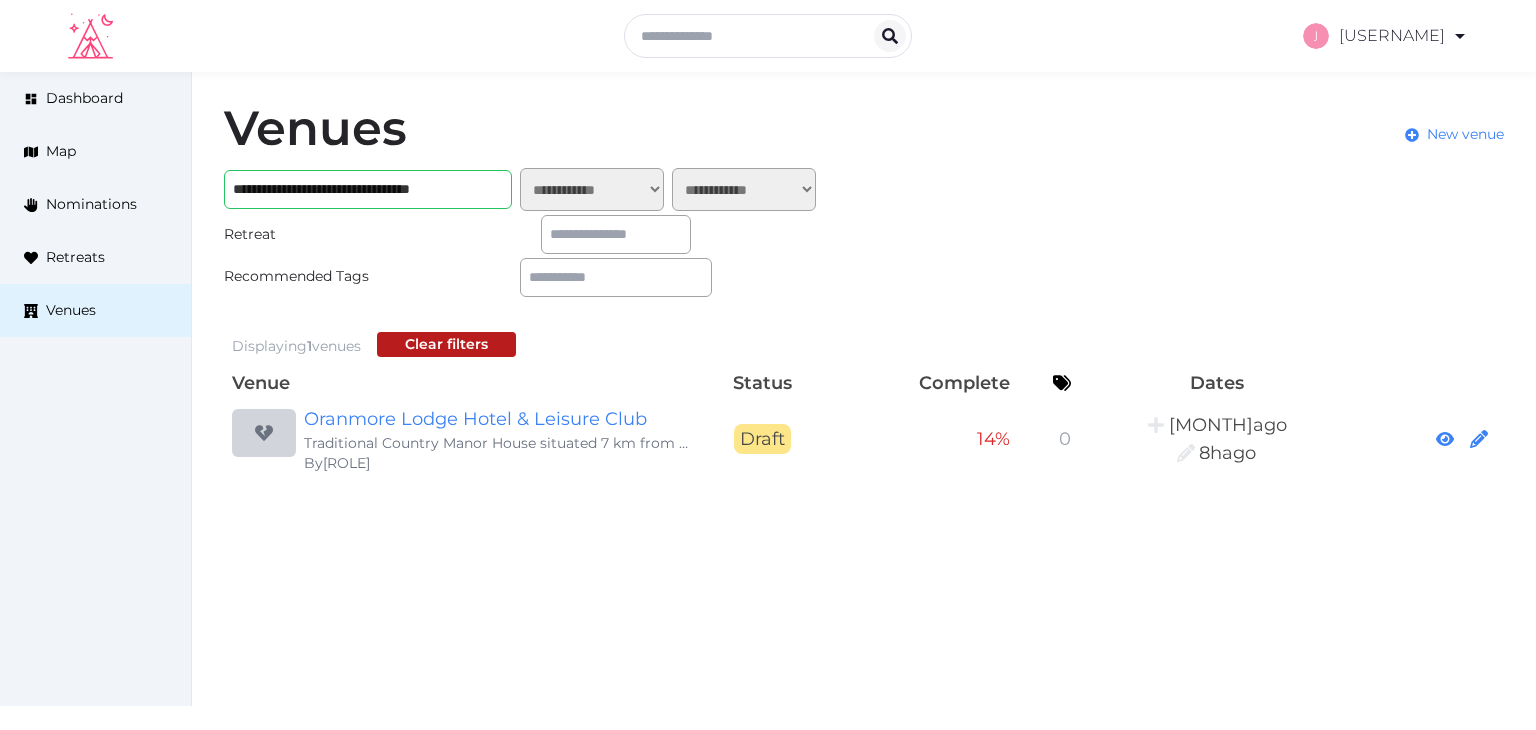scroll, scrollTop: 0, scrollLeft: 0, axis: both 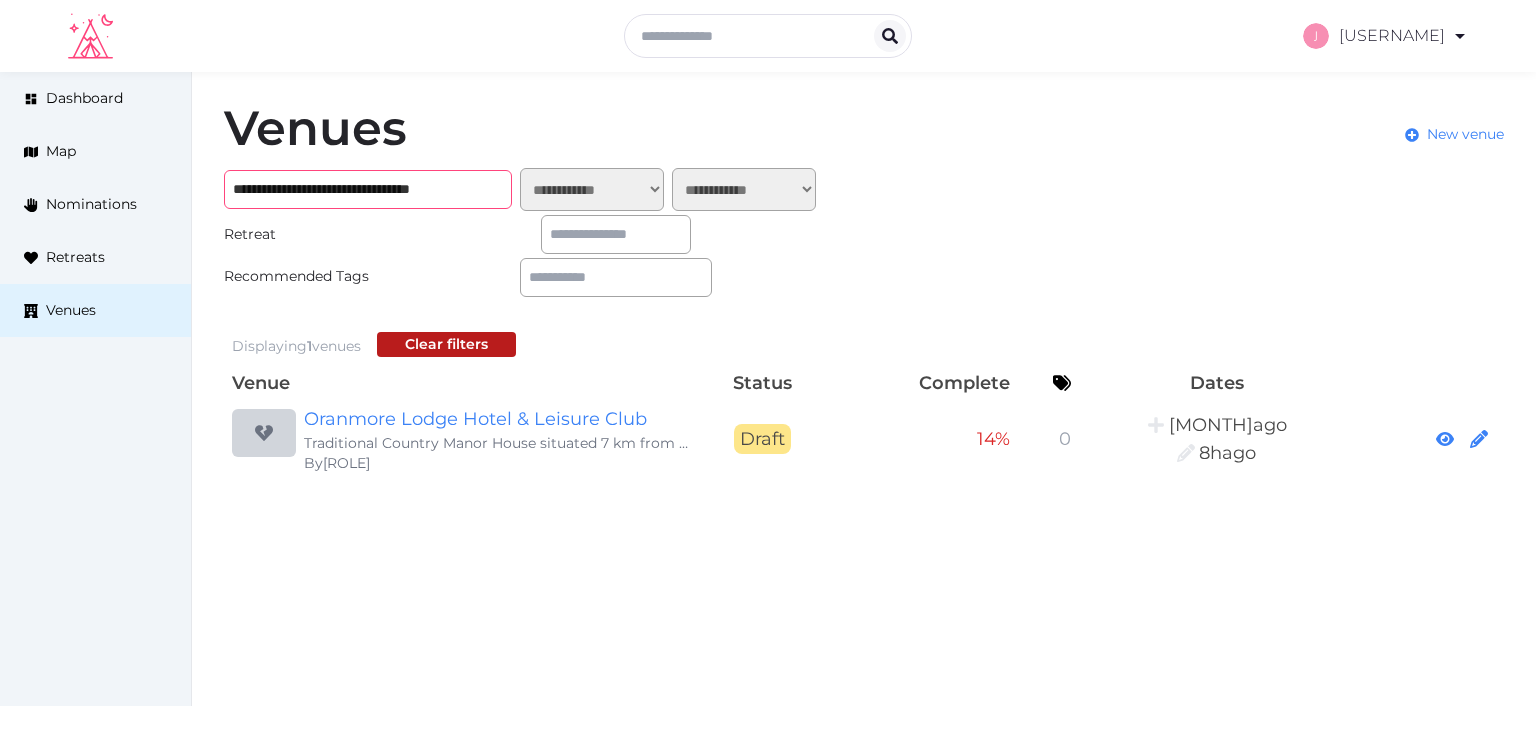 click on "**********" at bounding box center (368, 189) 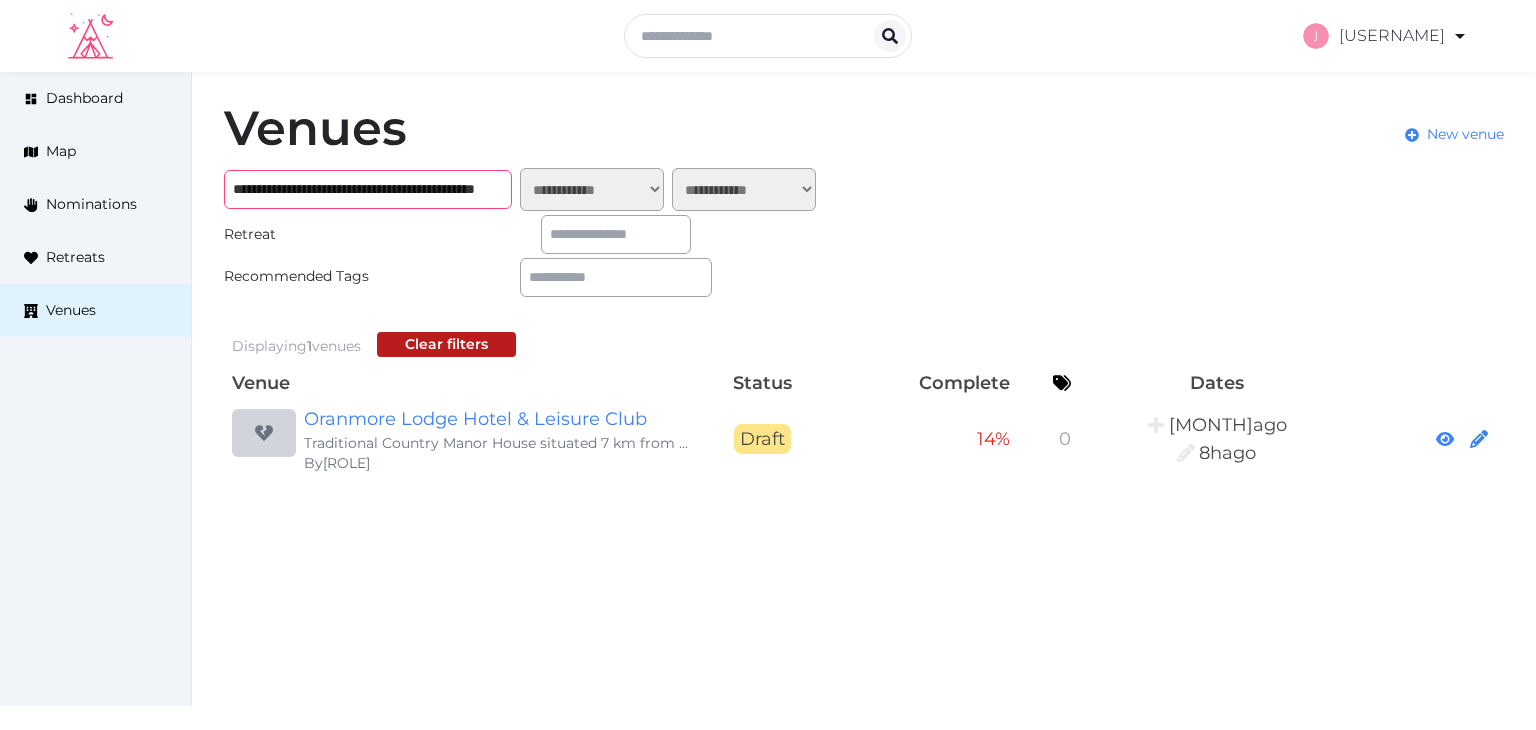 scroll, scrollTop: 0, scrollLeft: 141, axis: horizontal 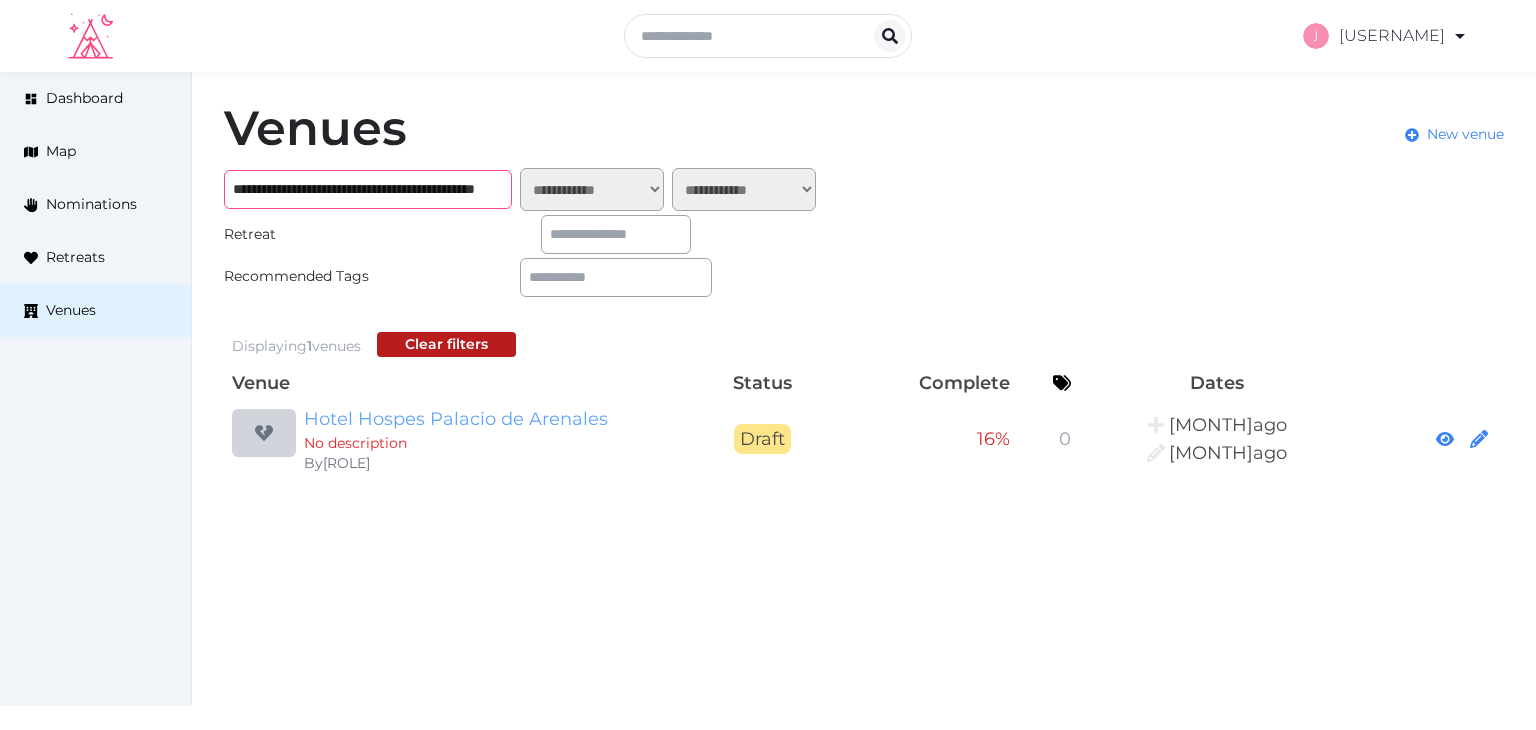 type on "**********" 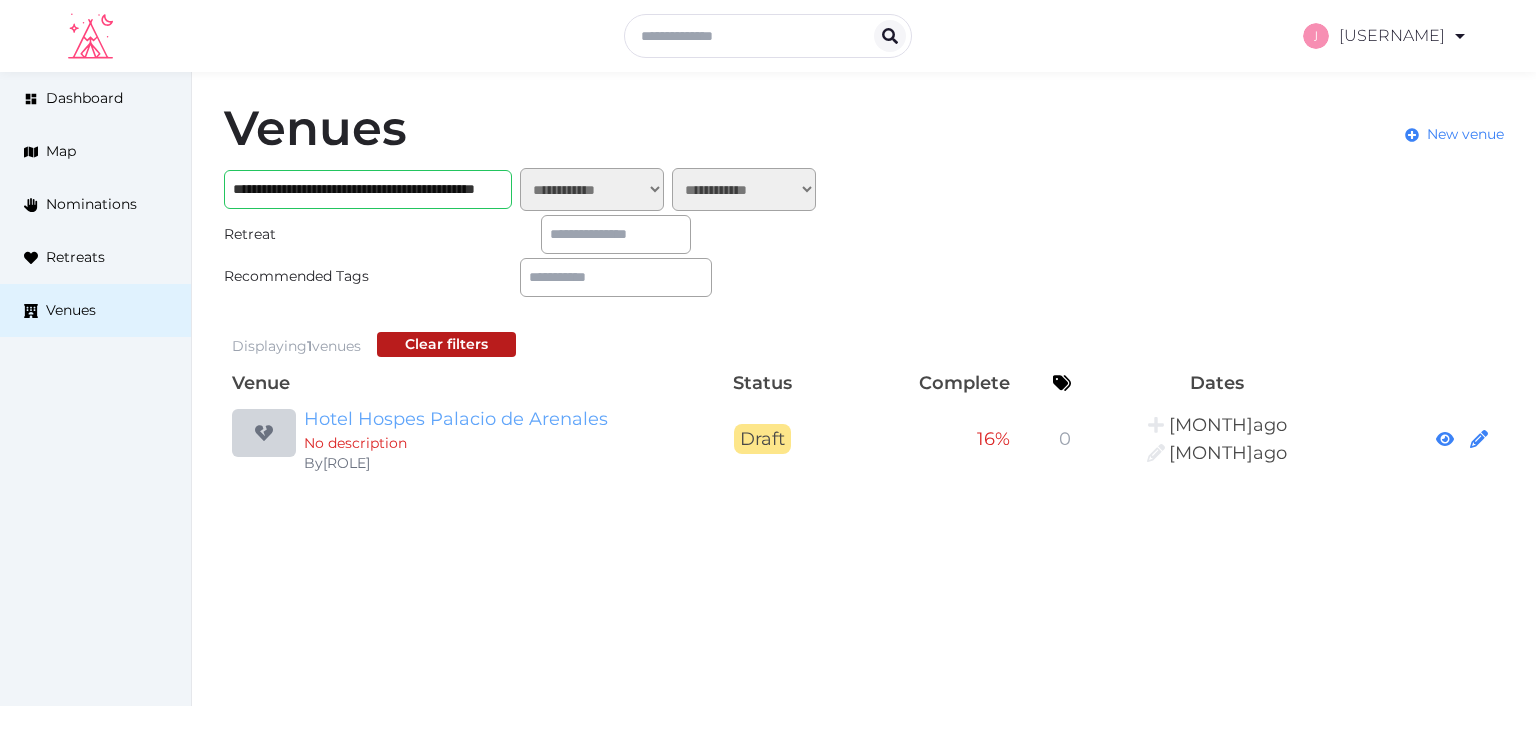 scroll, scrollTop: 0, scrollLeft: 0, axis: both 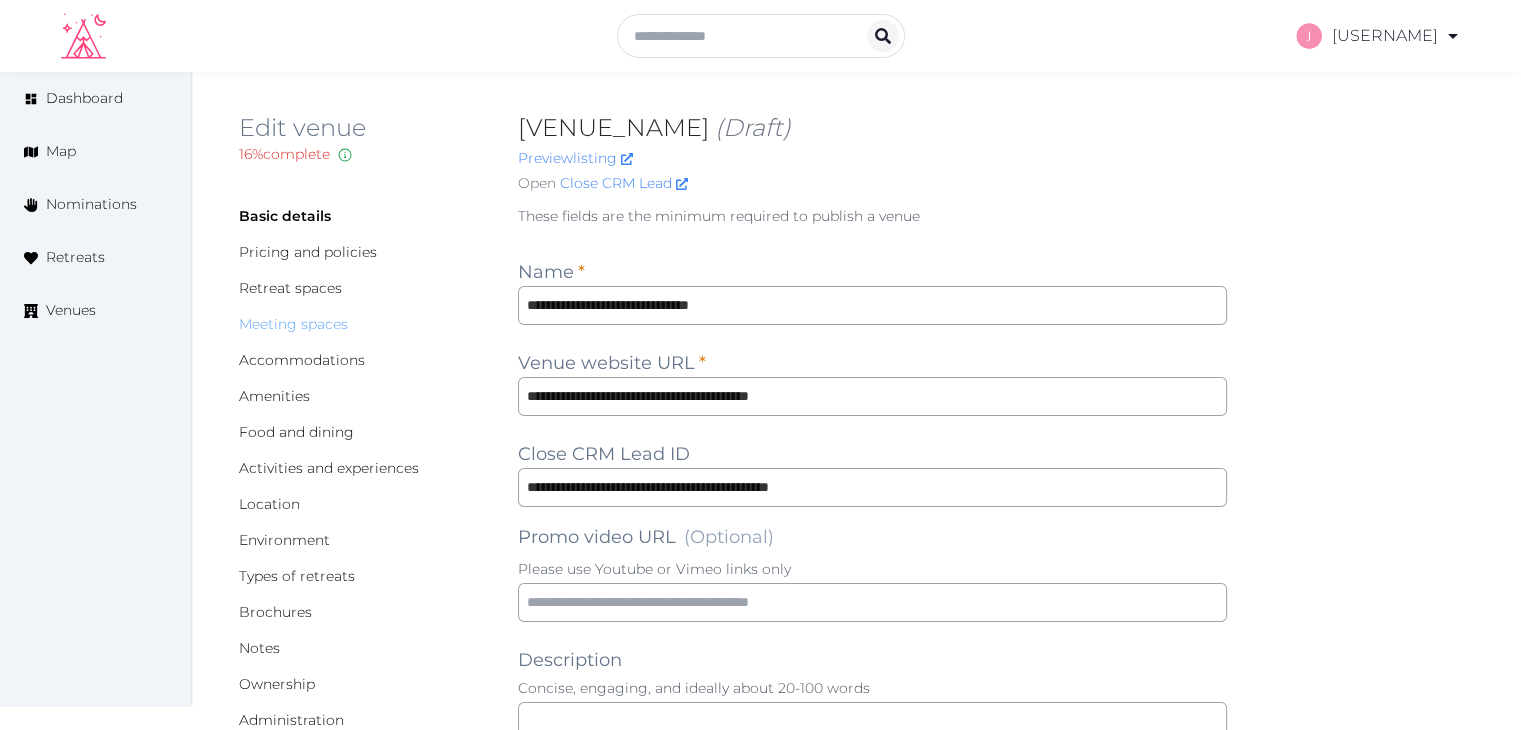 click on "Meeting spaces" at bounding box center (293, 324) 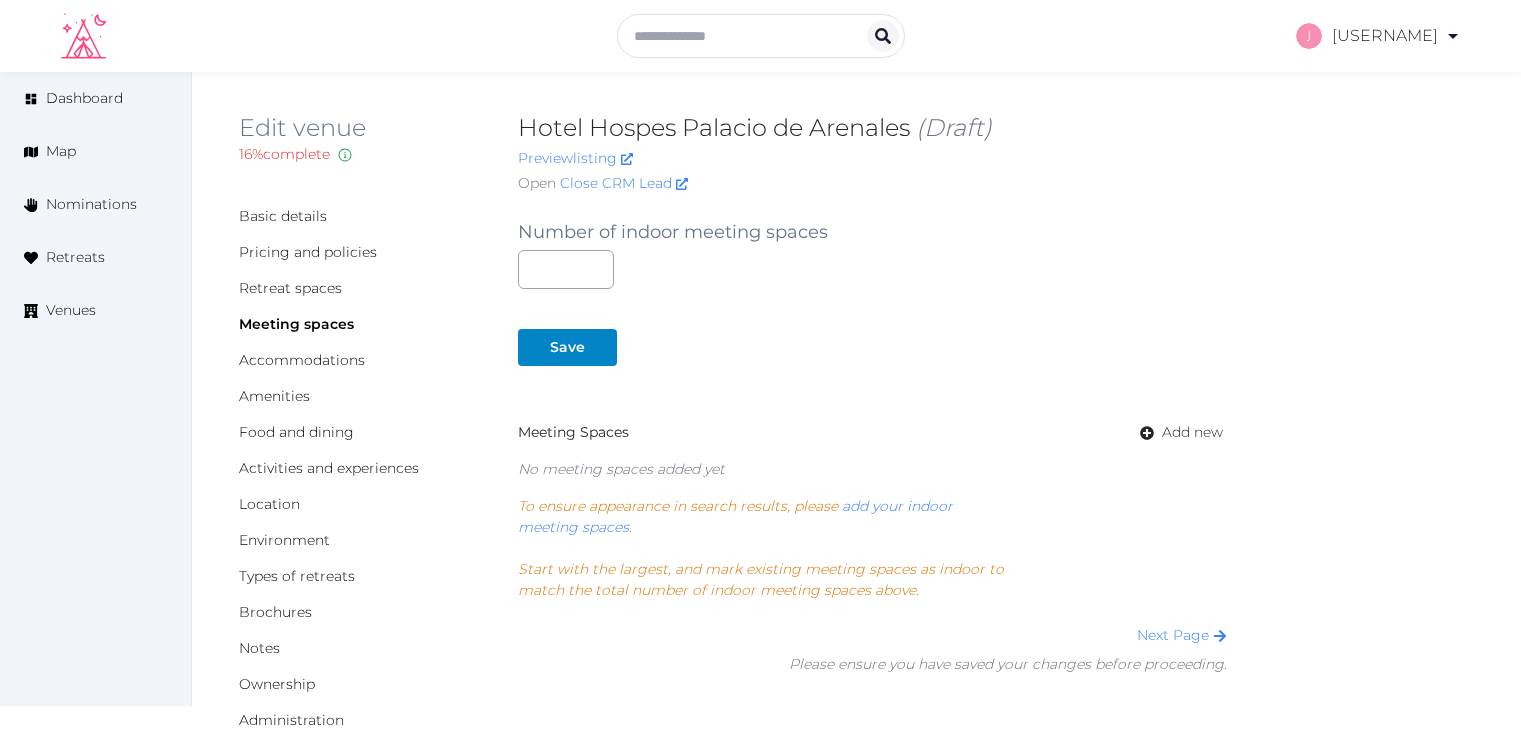scroll, scrollTop: 0, scrollLeft: 0, axis: both 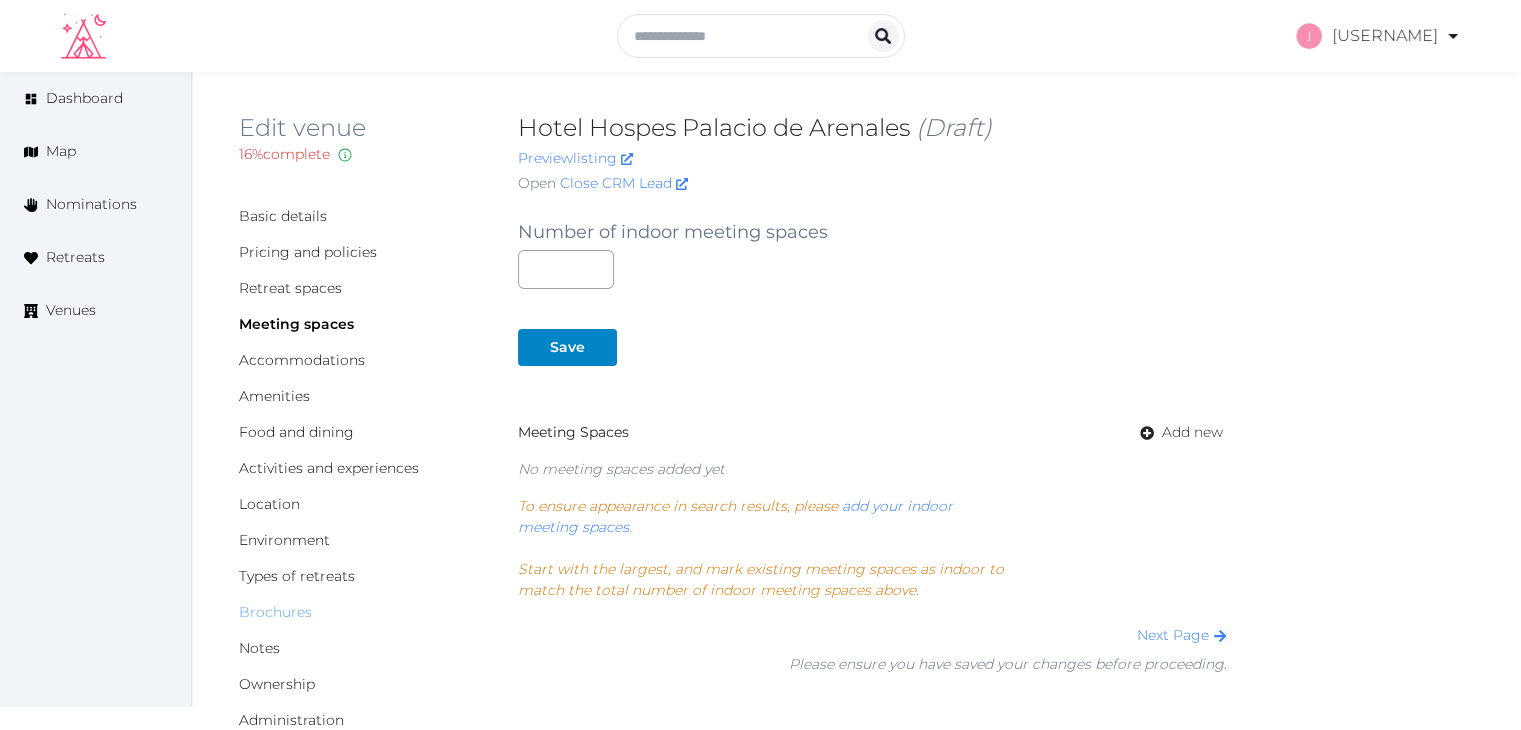 click on "Brochures" at bounding box center (275, 612) 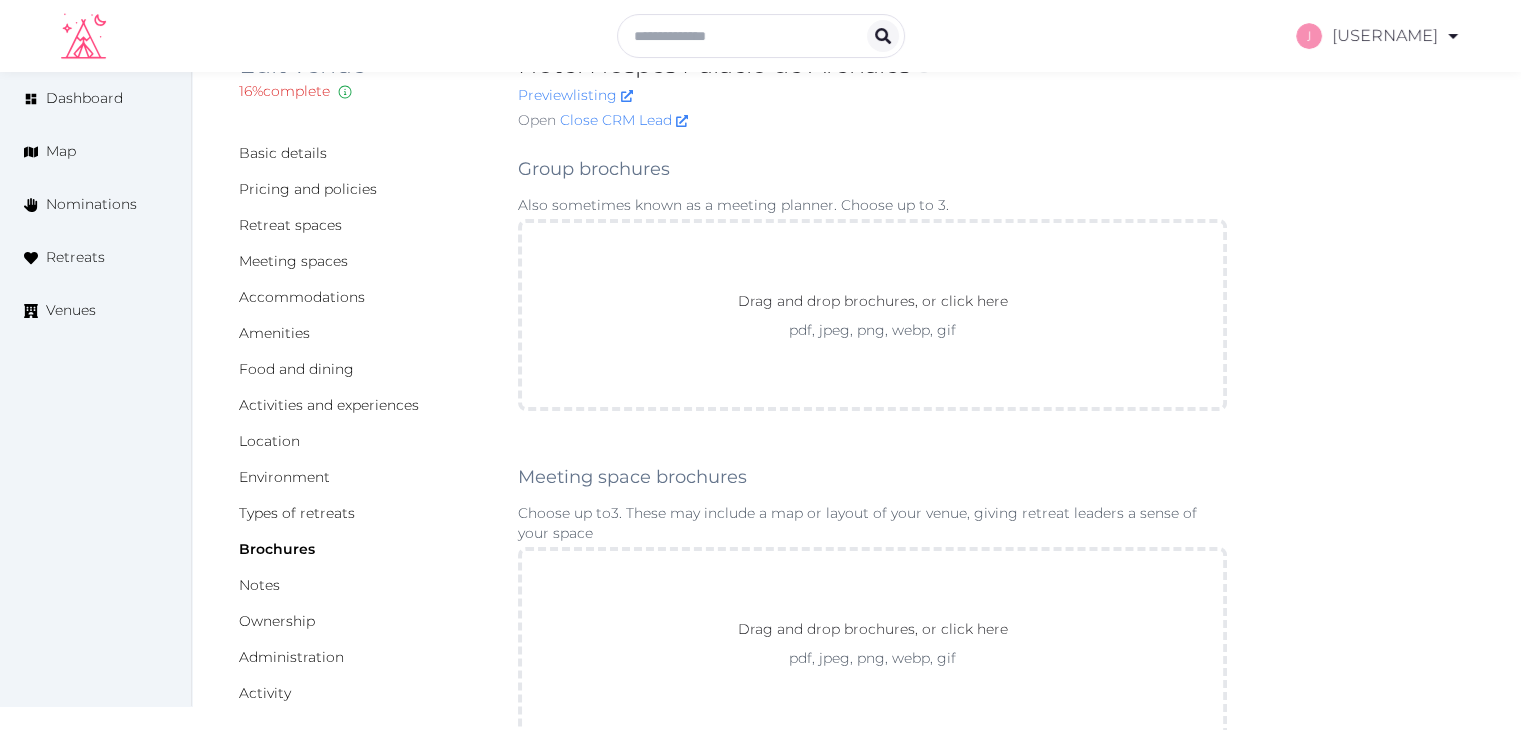 scroll, scrollTop: 200, scrollLeft: 0, axis: vertical 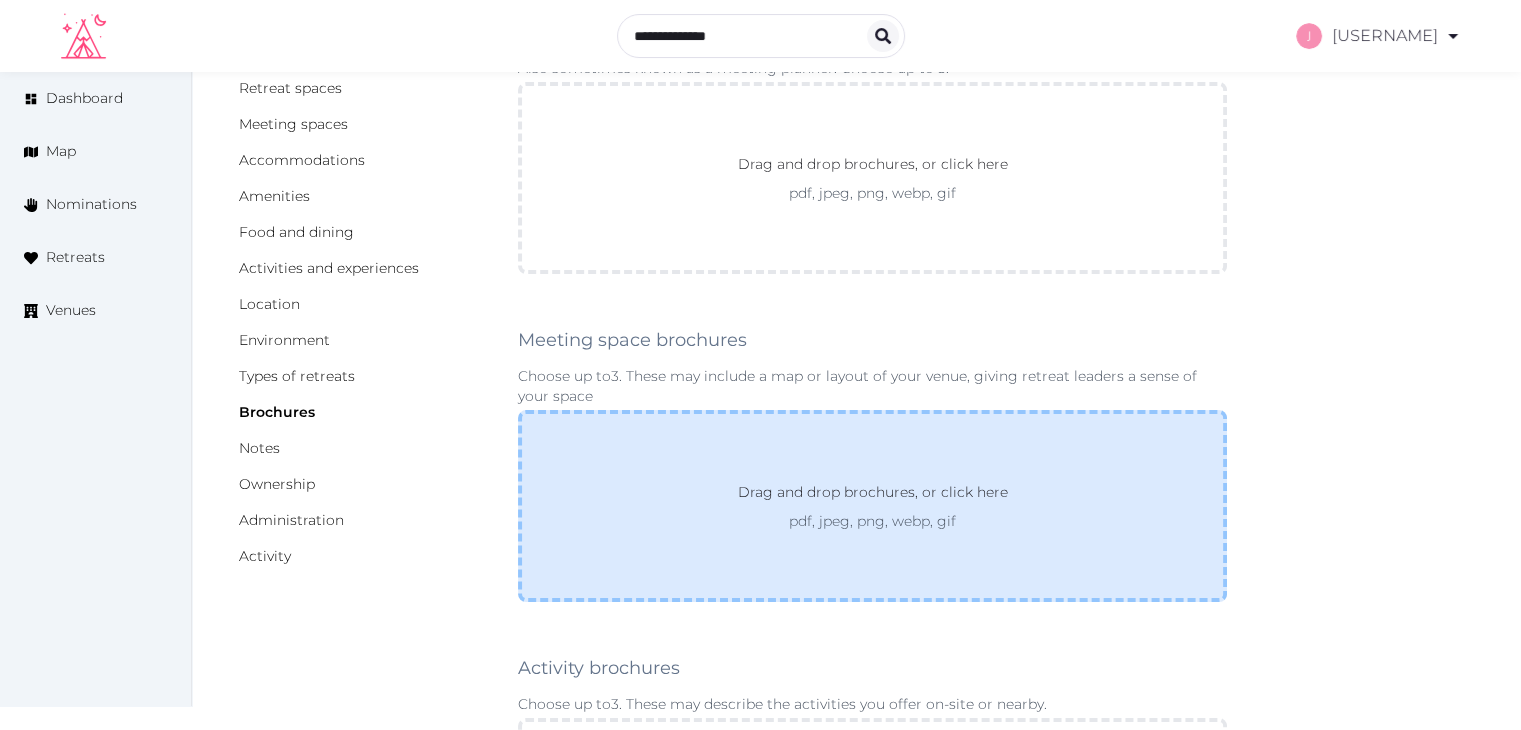 click on "Drag and drop brochures, or click here pdf, jpeg, png, webp, gif" at bounding box center [872, 178] 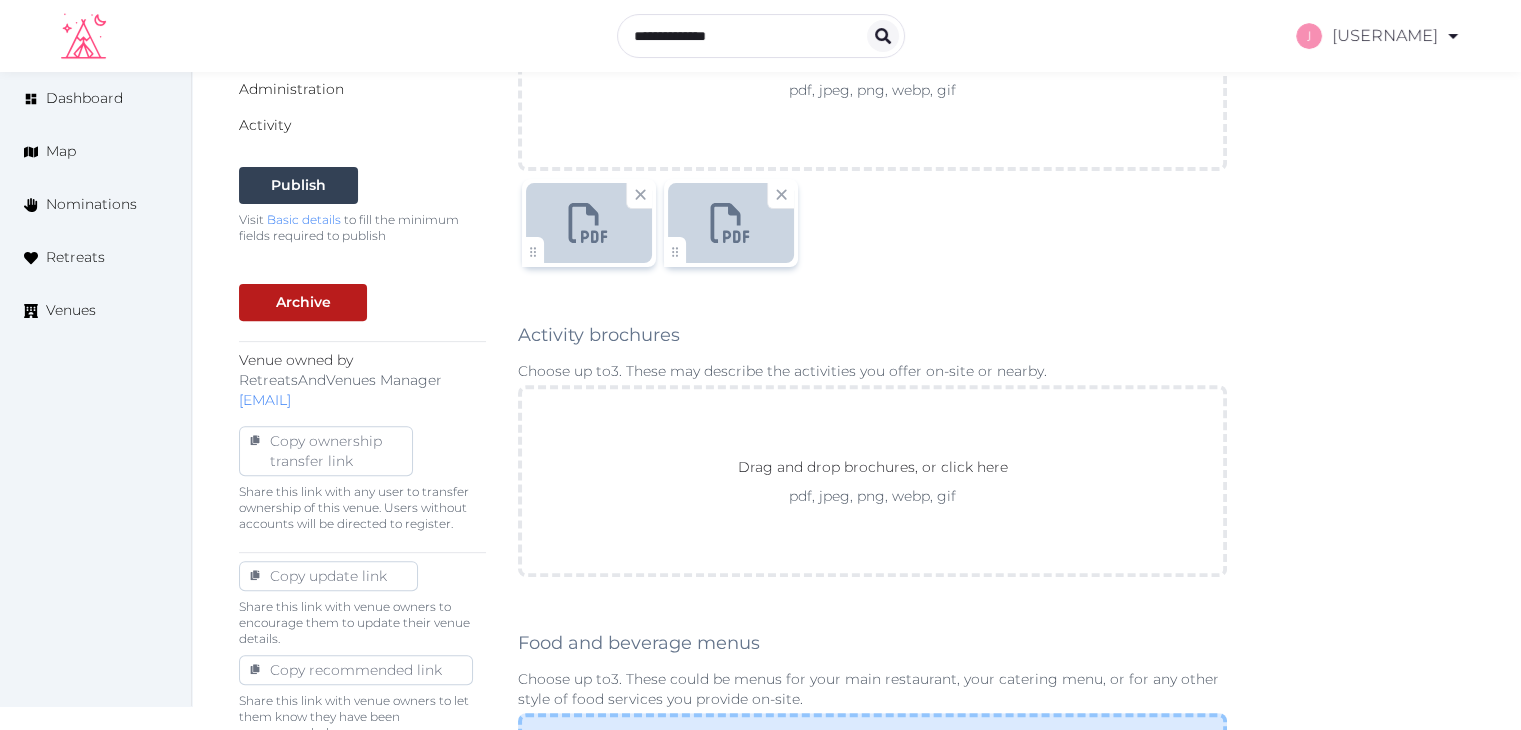 scroll, scrollTop: 1000, scrollLeft: 0, axis: vertical 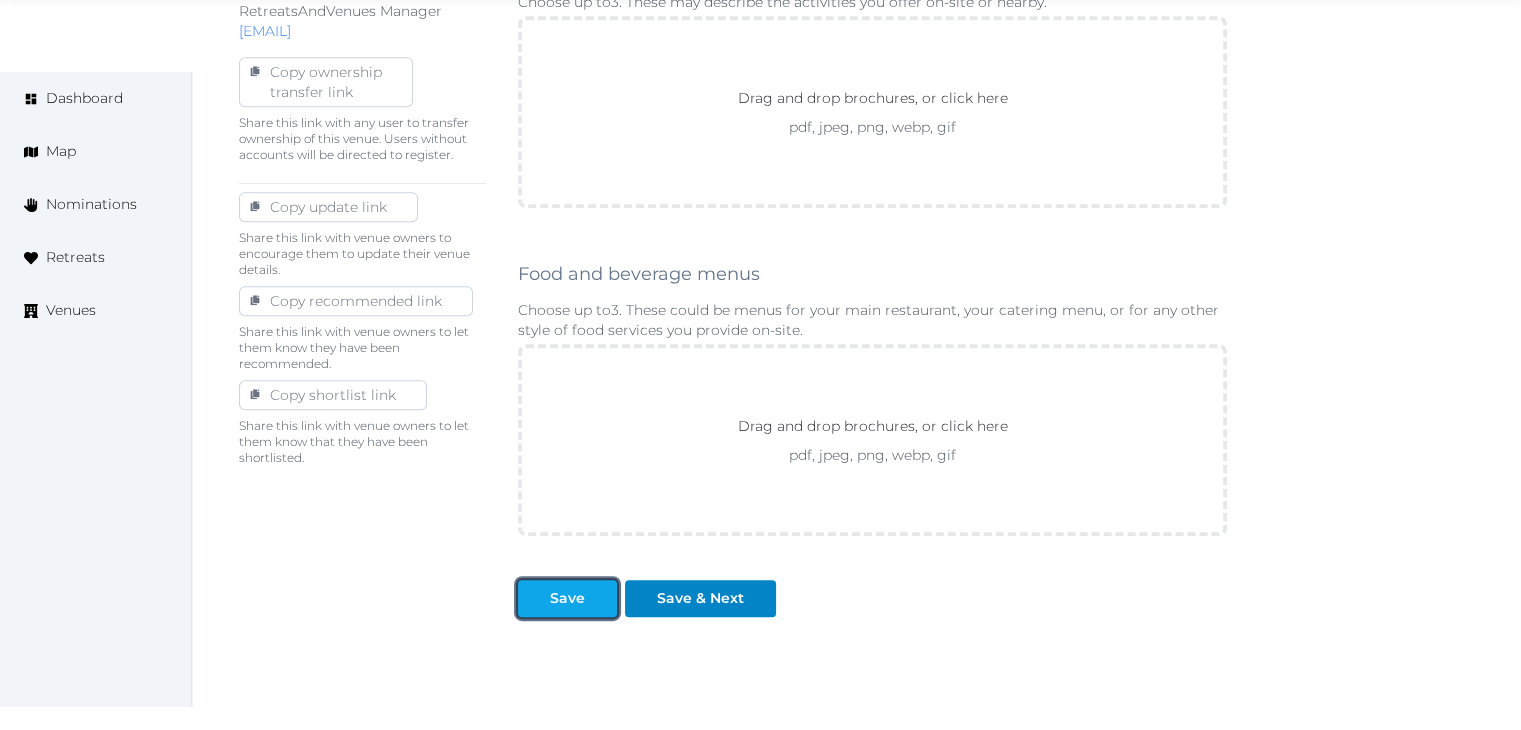 click on "Save" at bounding box center [567, 598] 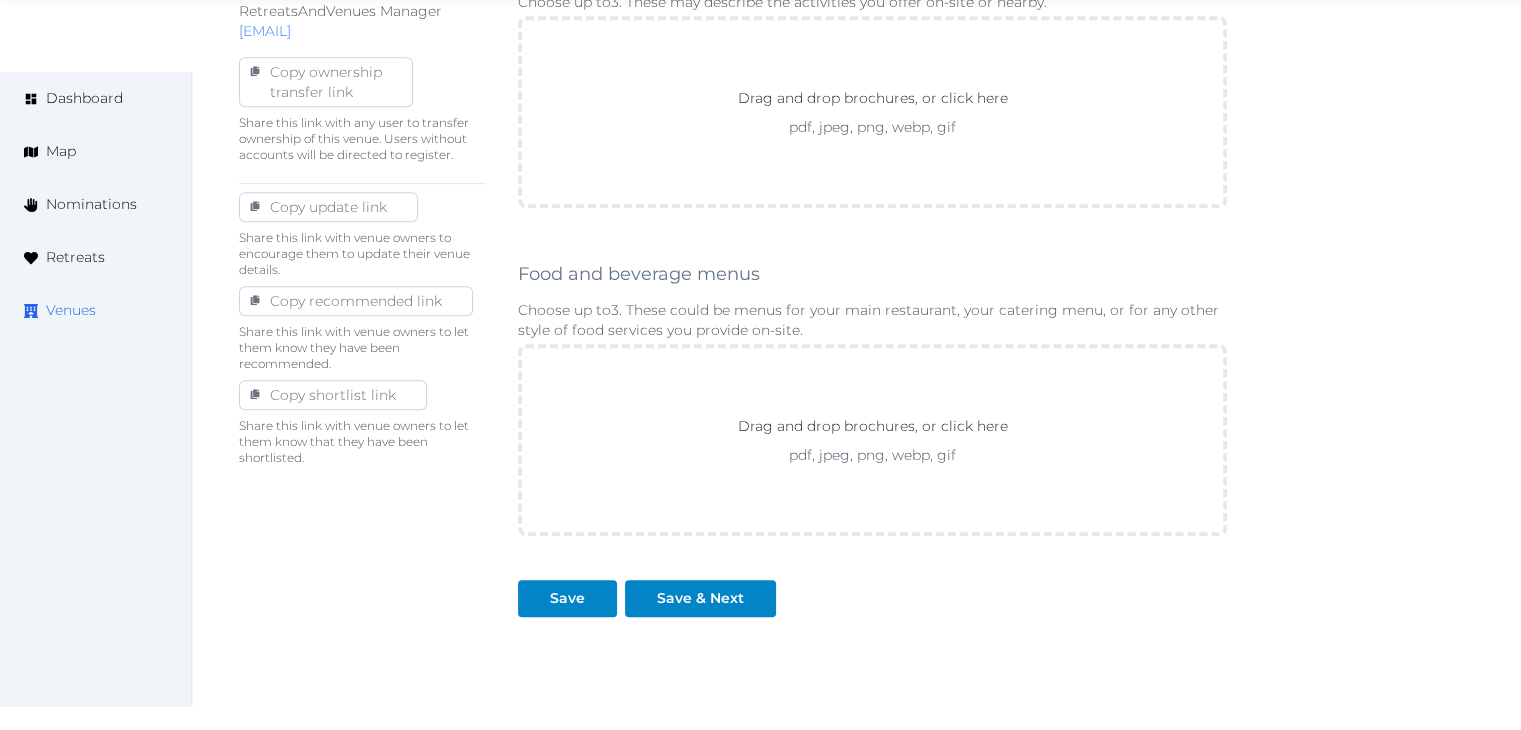 click on "Venues" at bounding box center [71, 310] 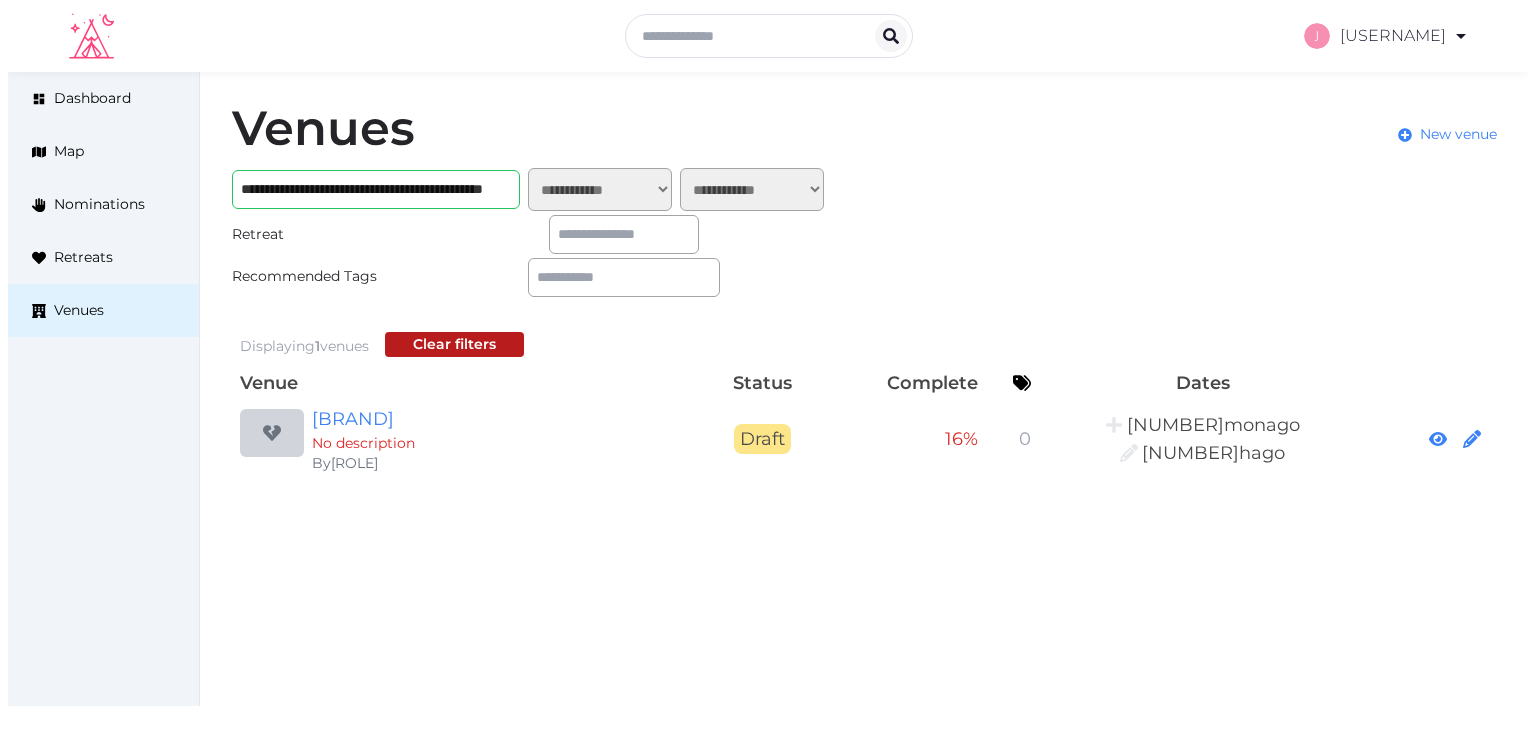 scroll, scrollTop: 0, scrollLeft: 0, axis: both 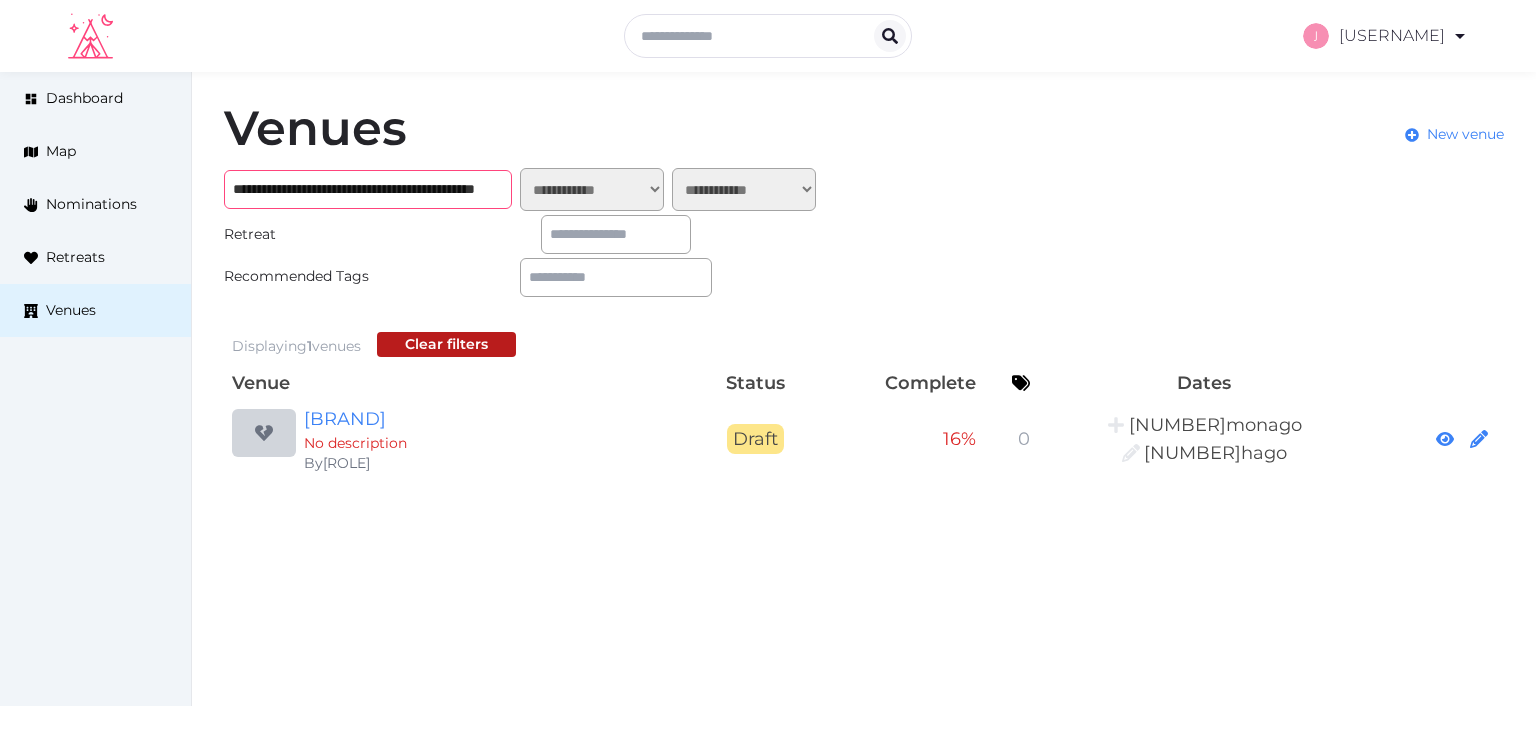 click on "**********" at bounding box center (368, 189) 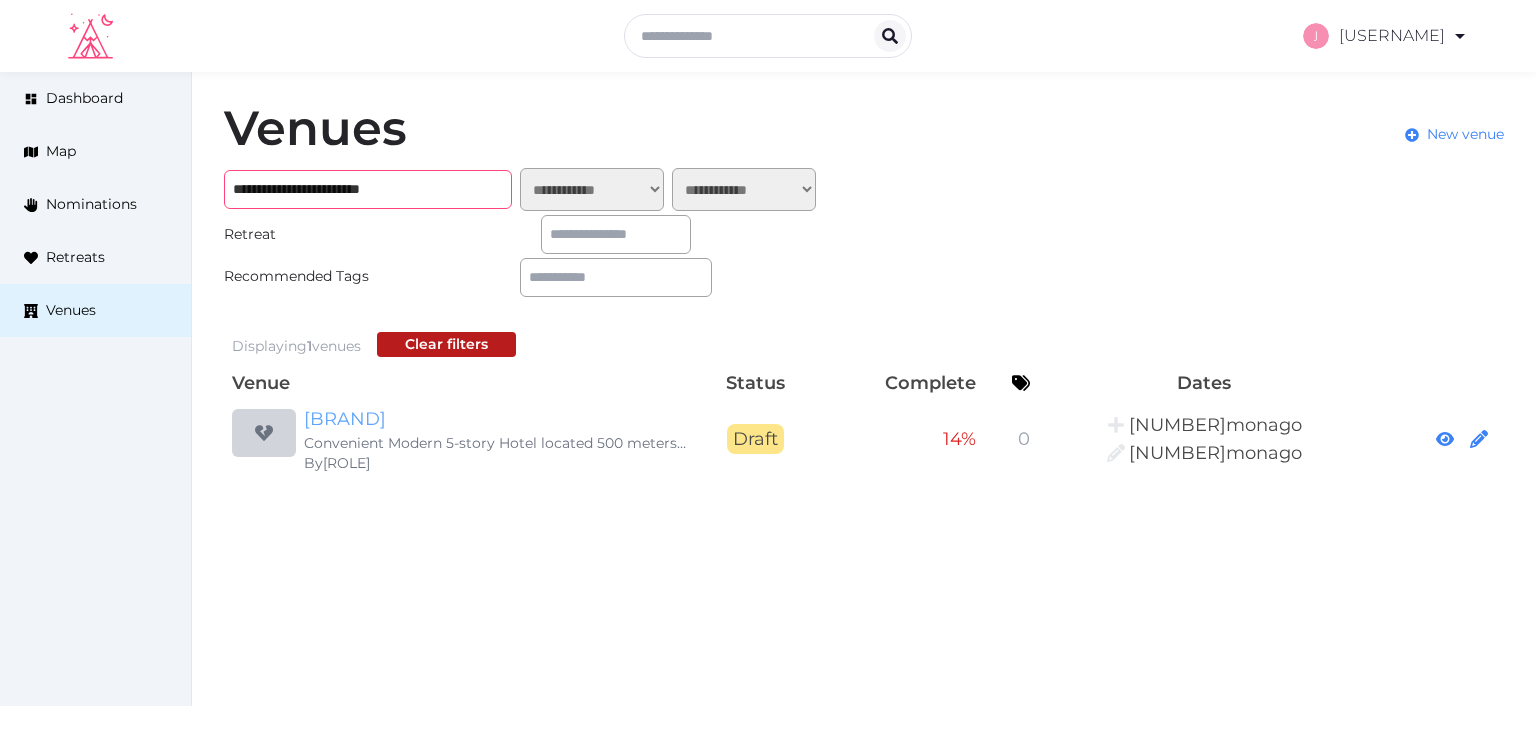 type on "**********" 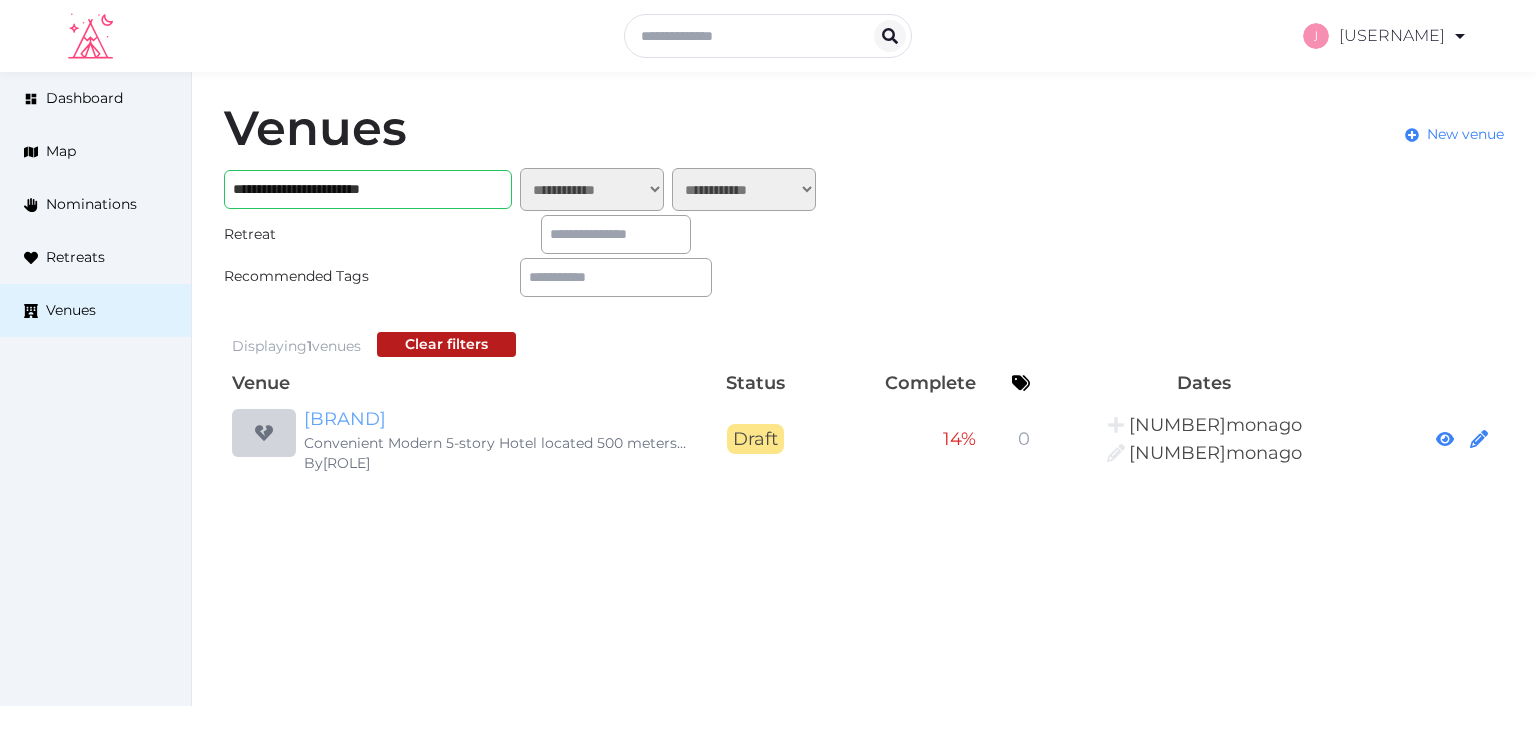 click on "InterCityHotel Nuremberg" at bounding box center (496, 419) 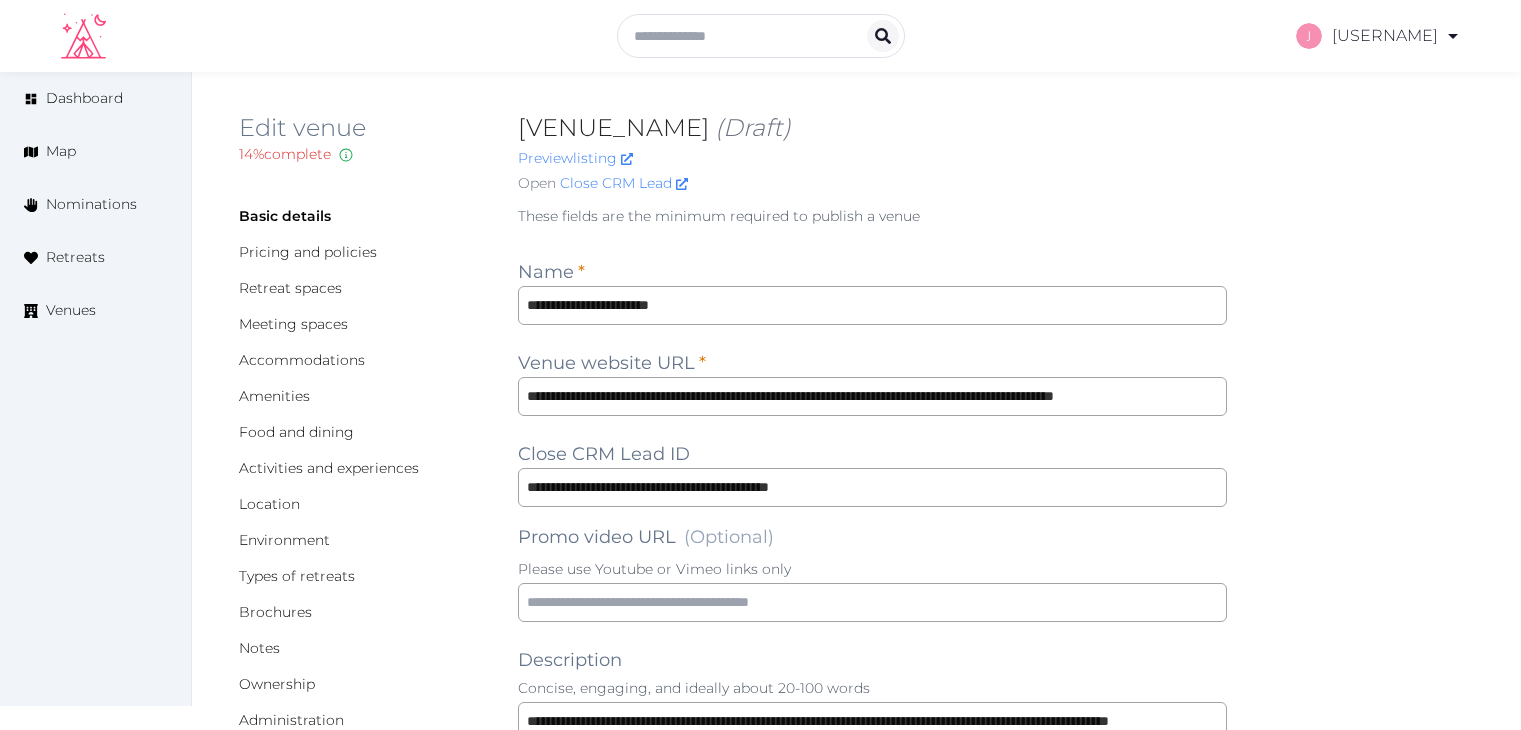 scroll, scrollTop: 0, scrollLeft: 0, axis: both 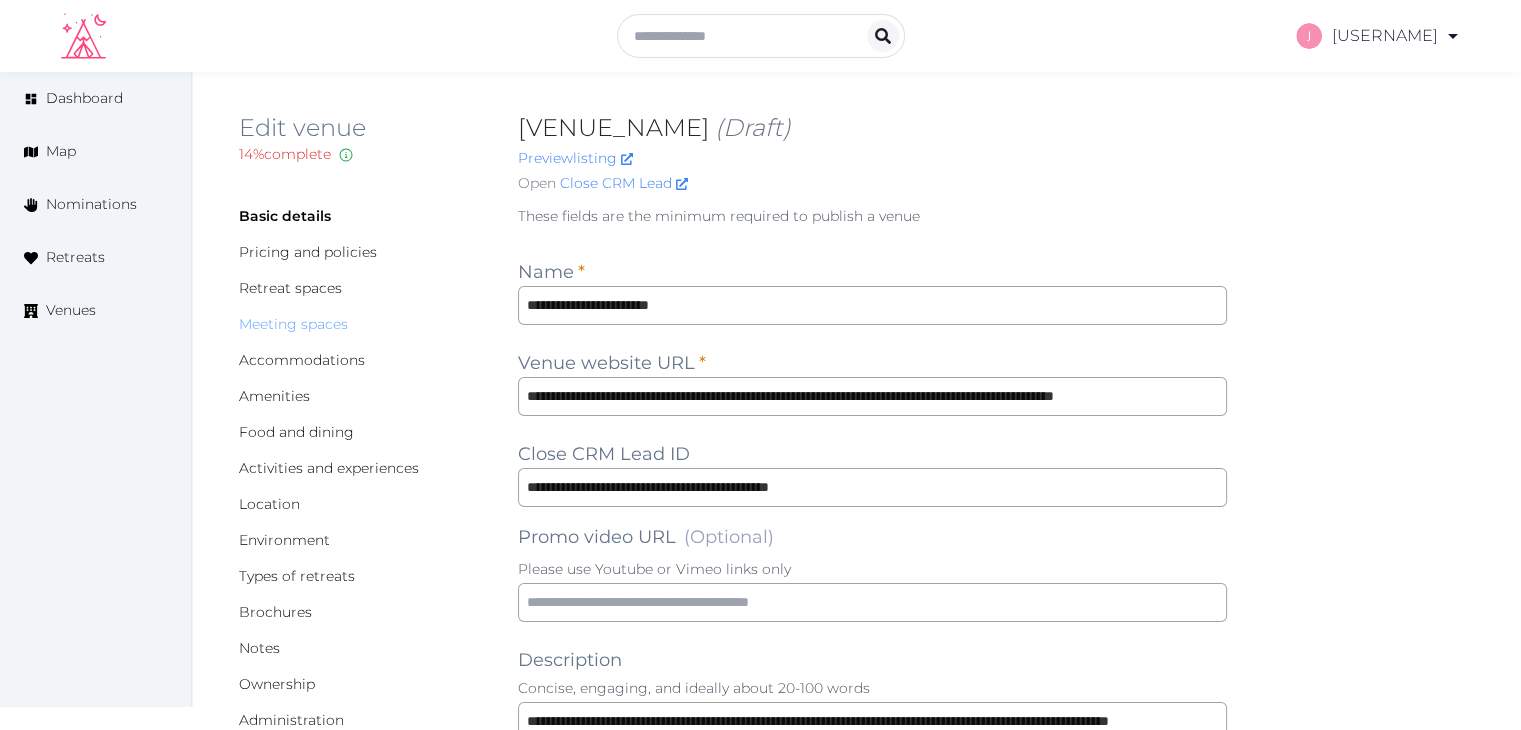 click on "Meeting spaces" at bounding box center (293, 324) 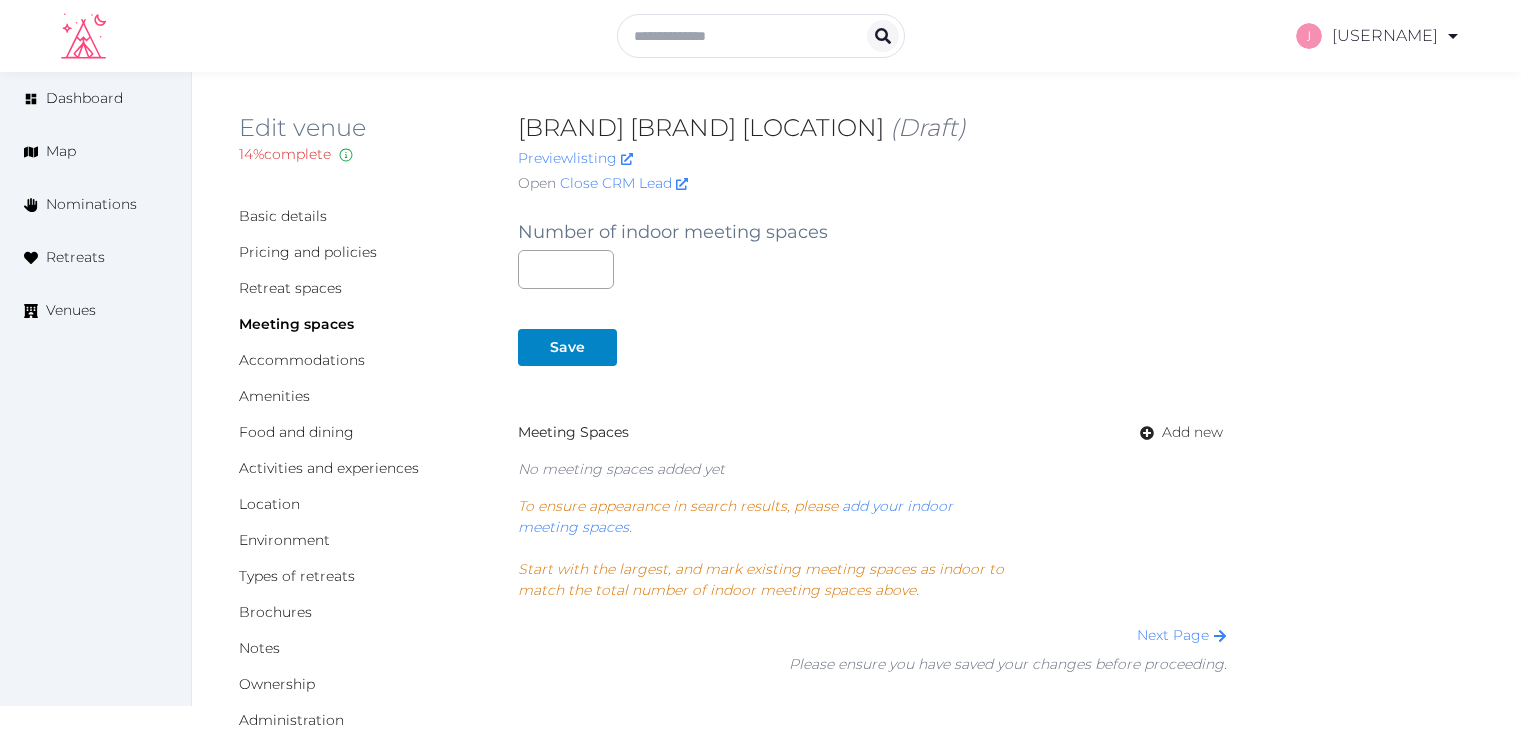 scroll, scrollTop: 0, scrollLeft: 0, axis: both 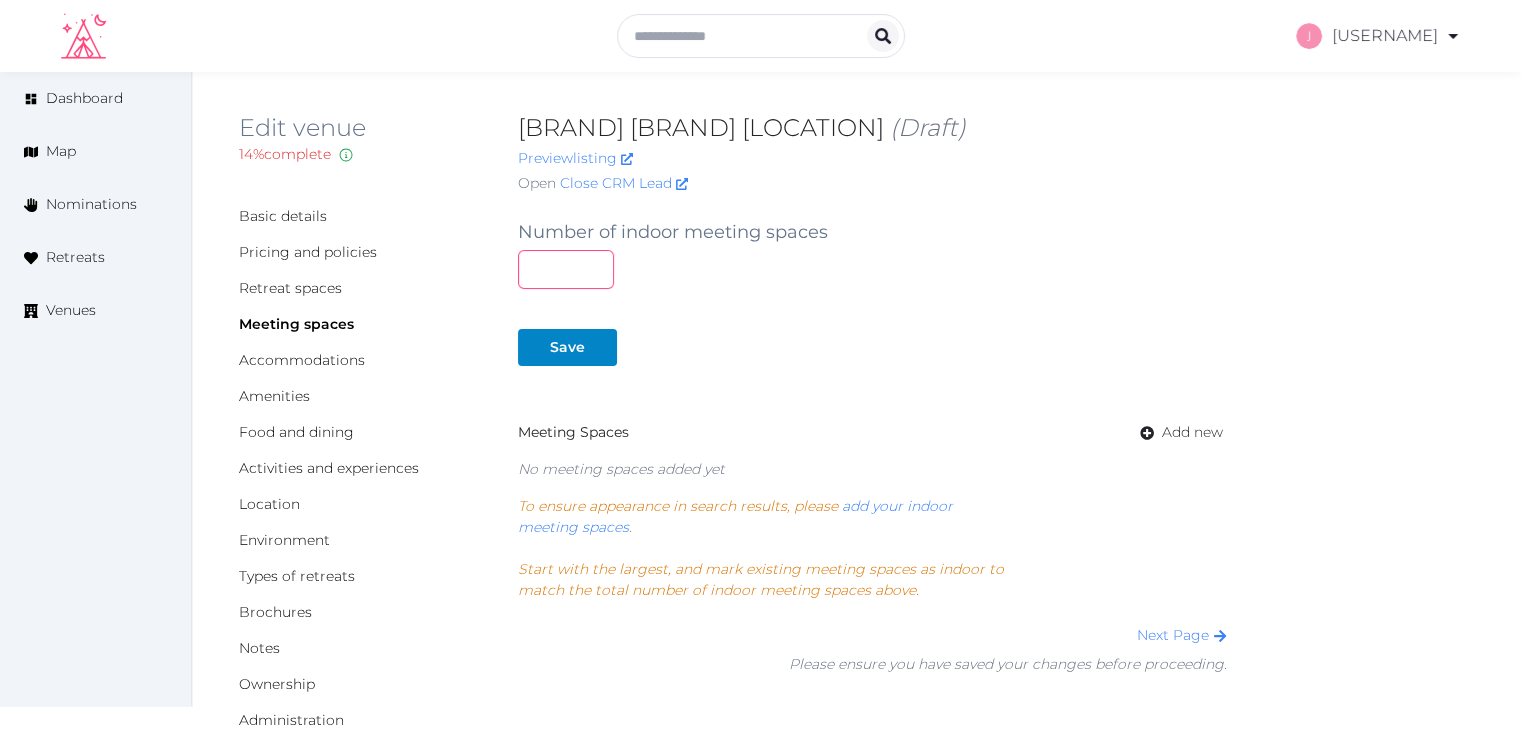 drag, startPoint x: 536, startPoint y: 262, endPoint x: 468, endPoint y: 256, distance: 68.26419 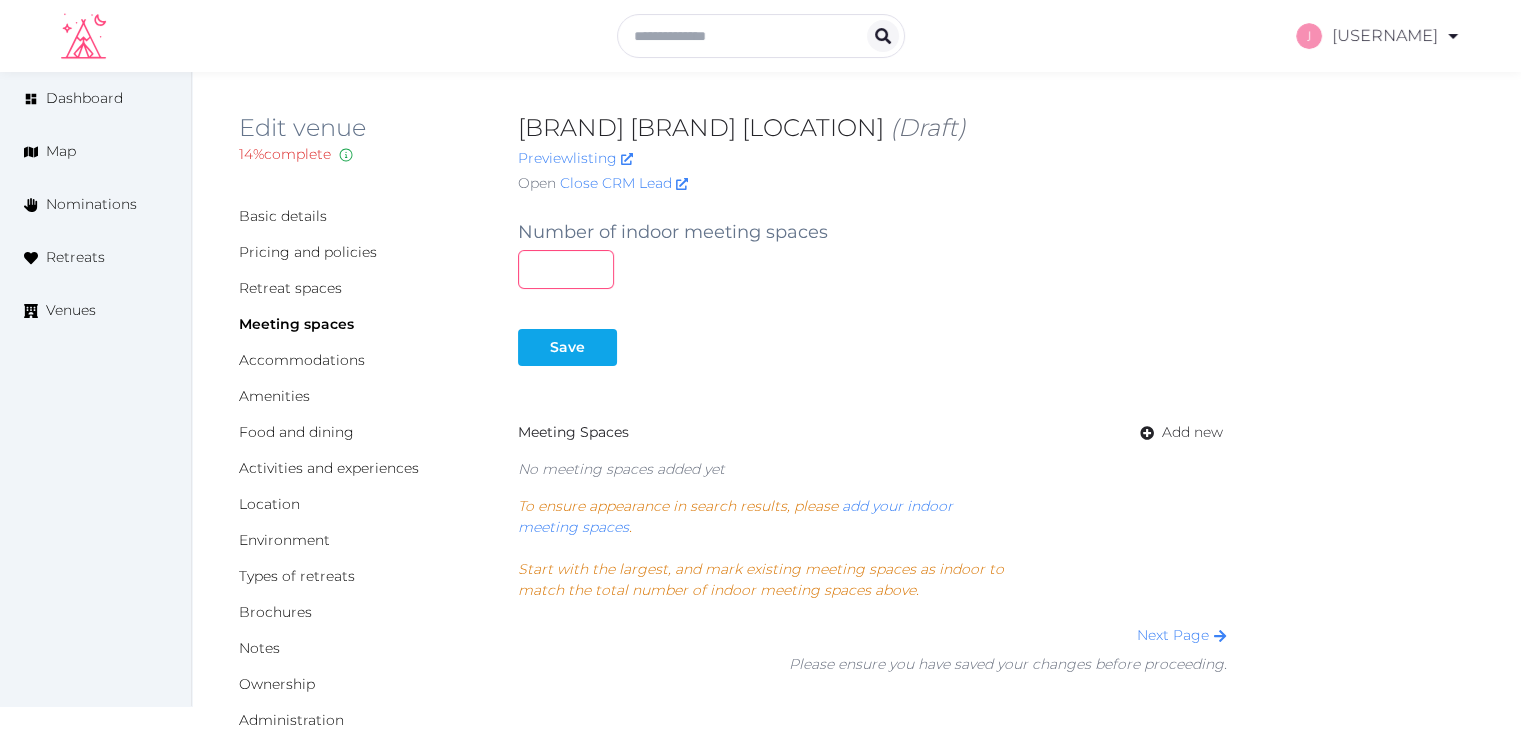 type on "*" 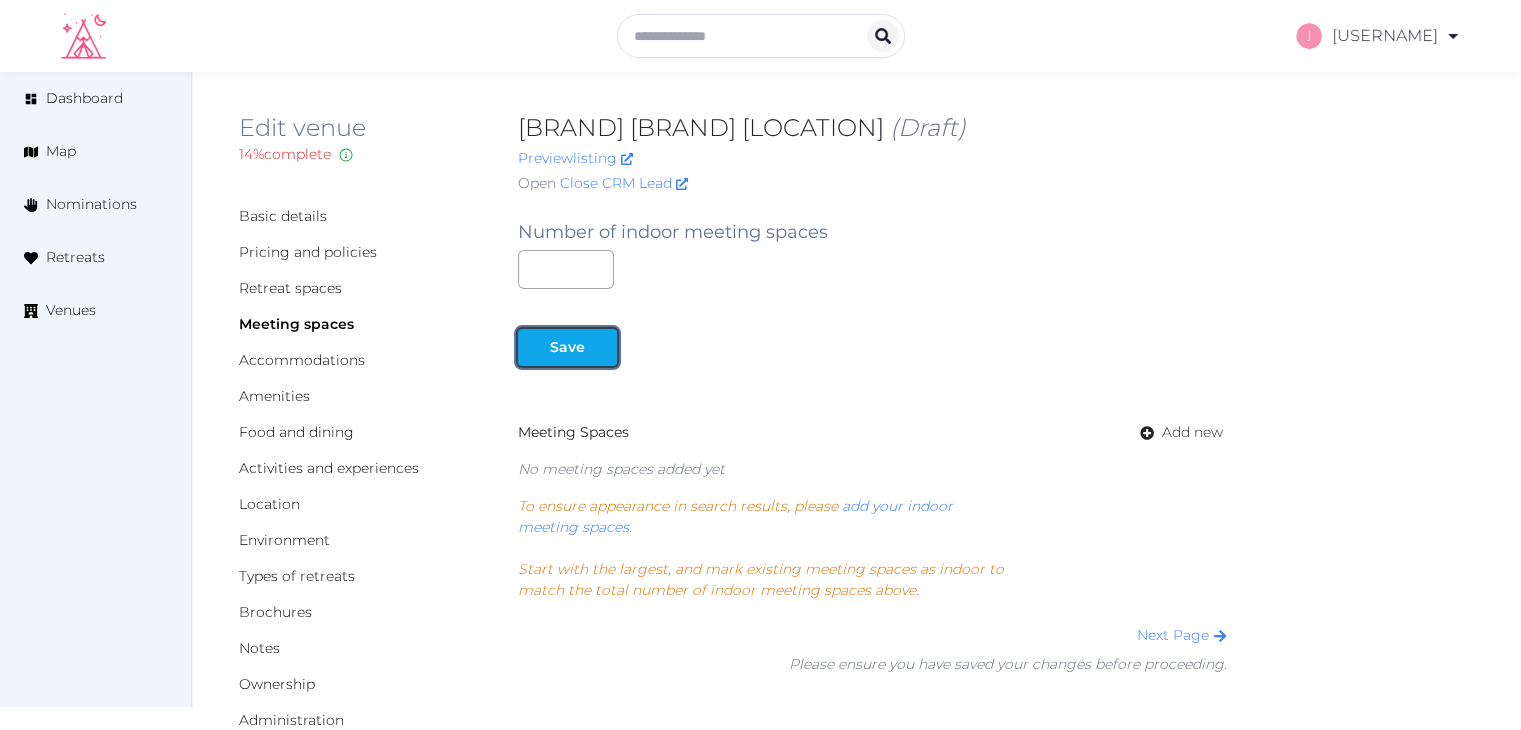 click on "Save" at bounding box center [567, 347] 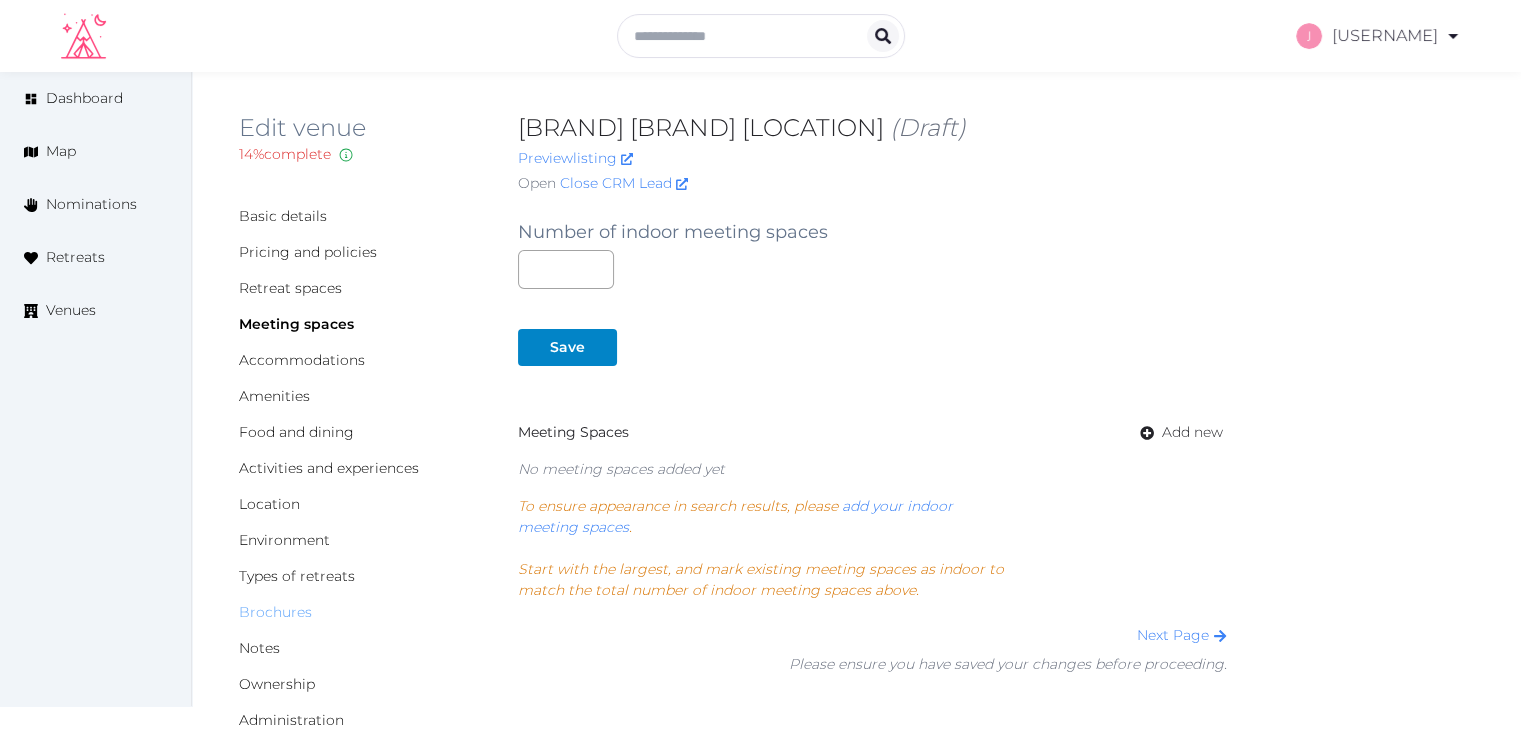 click on "Brochures" at bounding box center [275, 612] 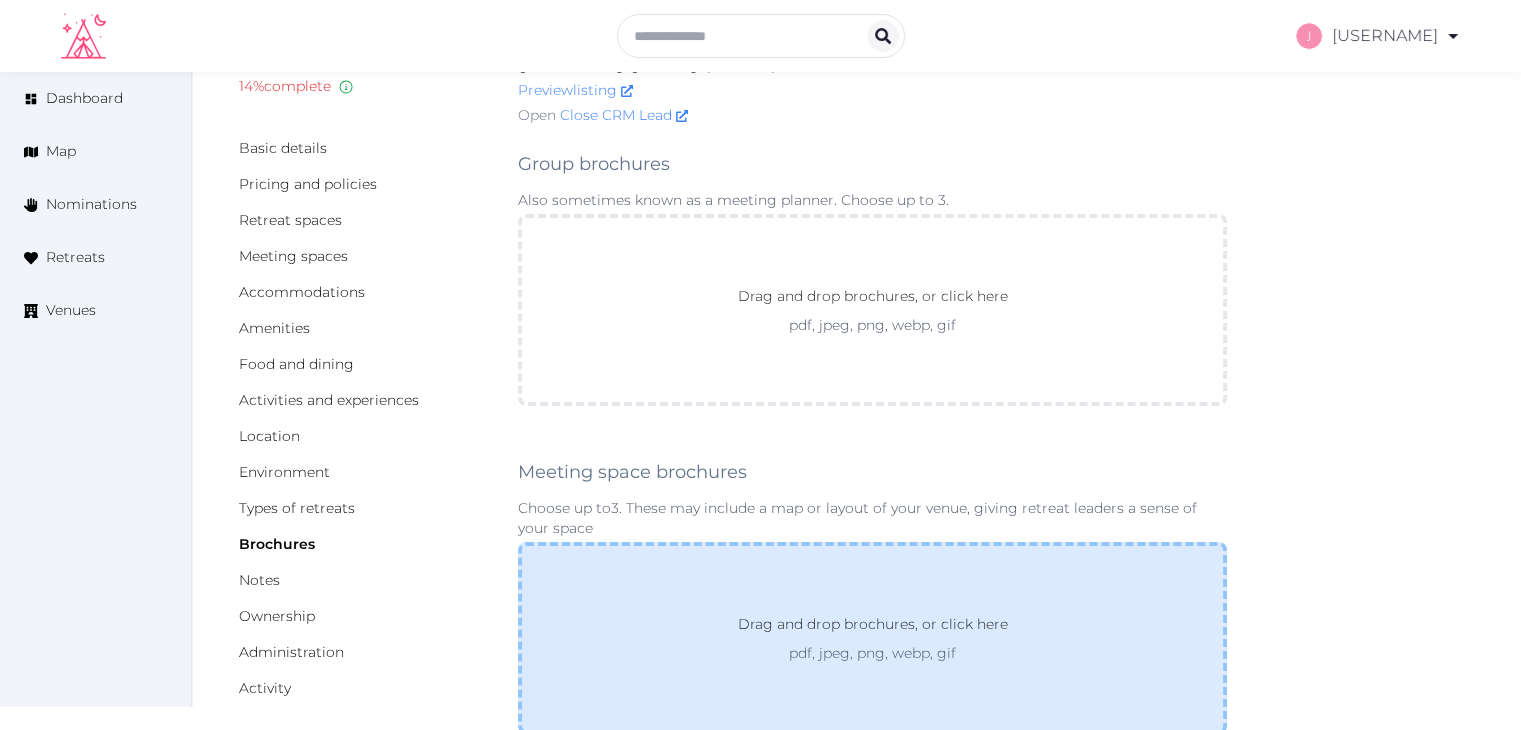 scroll, scrollTop: 200, scrollLeft: 0, axis: vertical 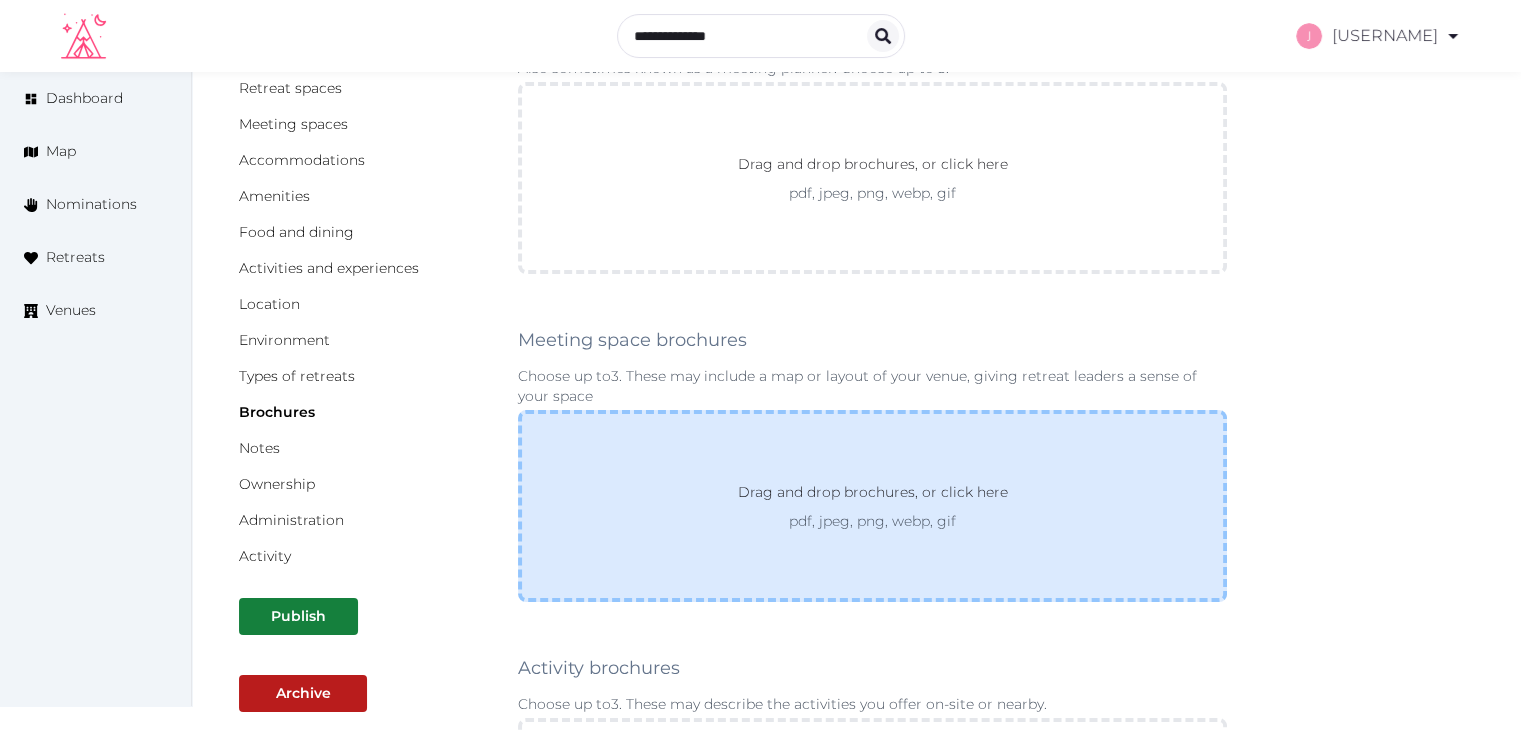 click on "Drag and drop brochures, or click here pdf, jpeg, png, webp, gif" at bounding box center [872, 178] 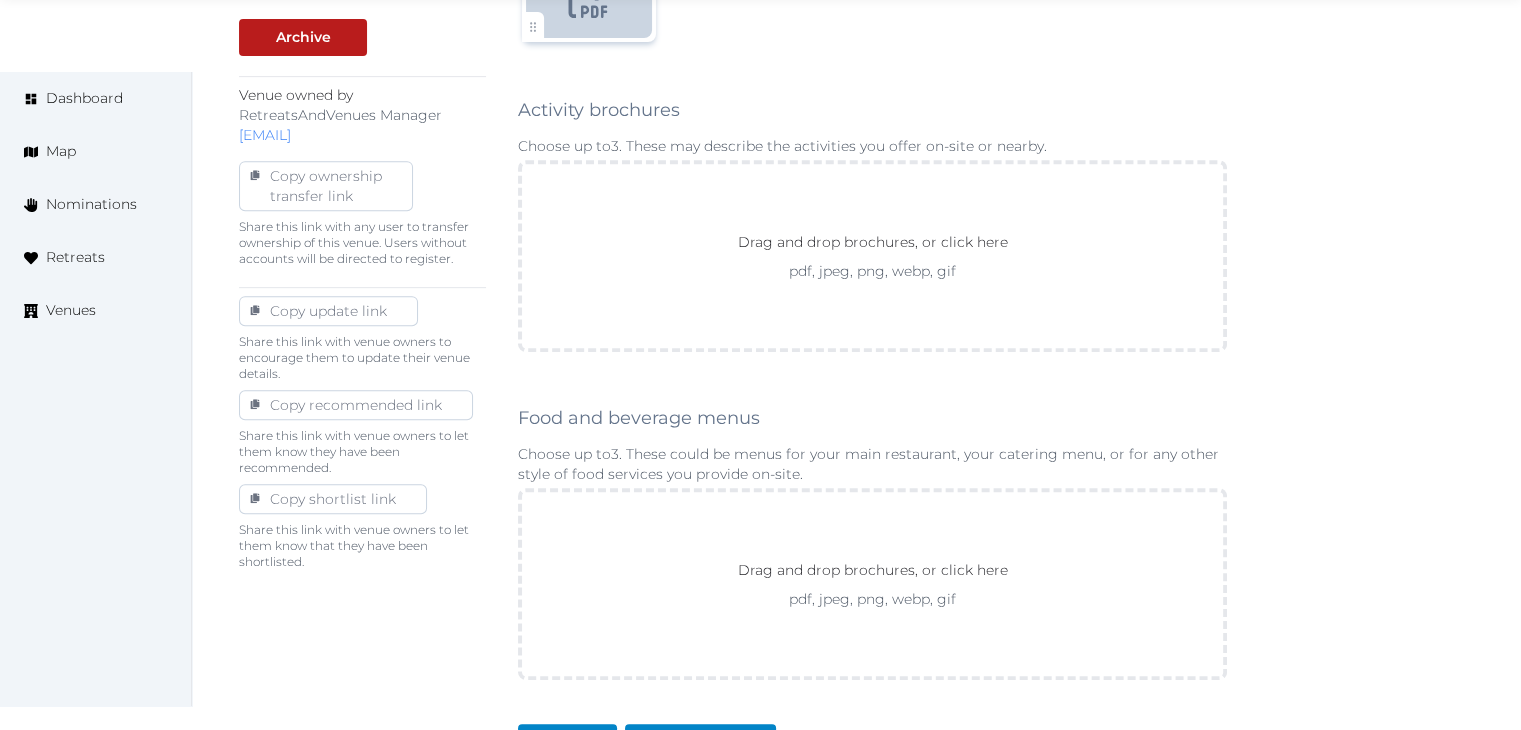scroll, scrollTop: 1100, scrollLeft: 0, axis: vertical 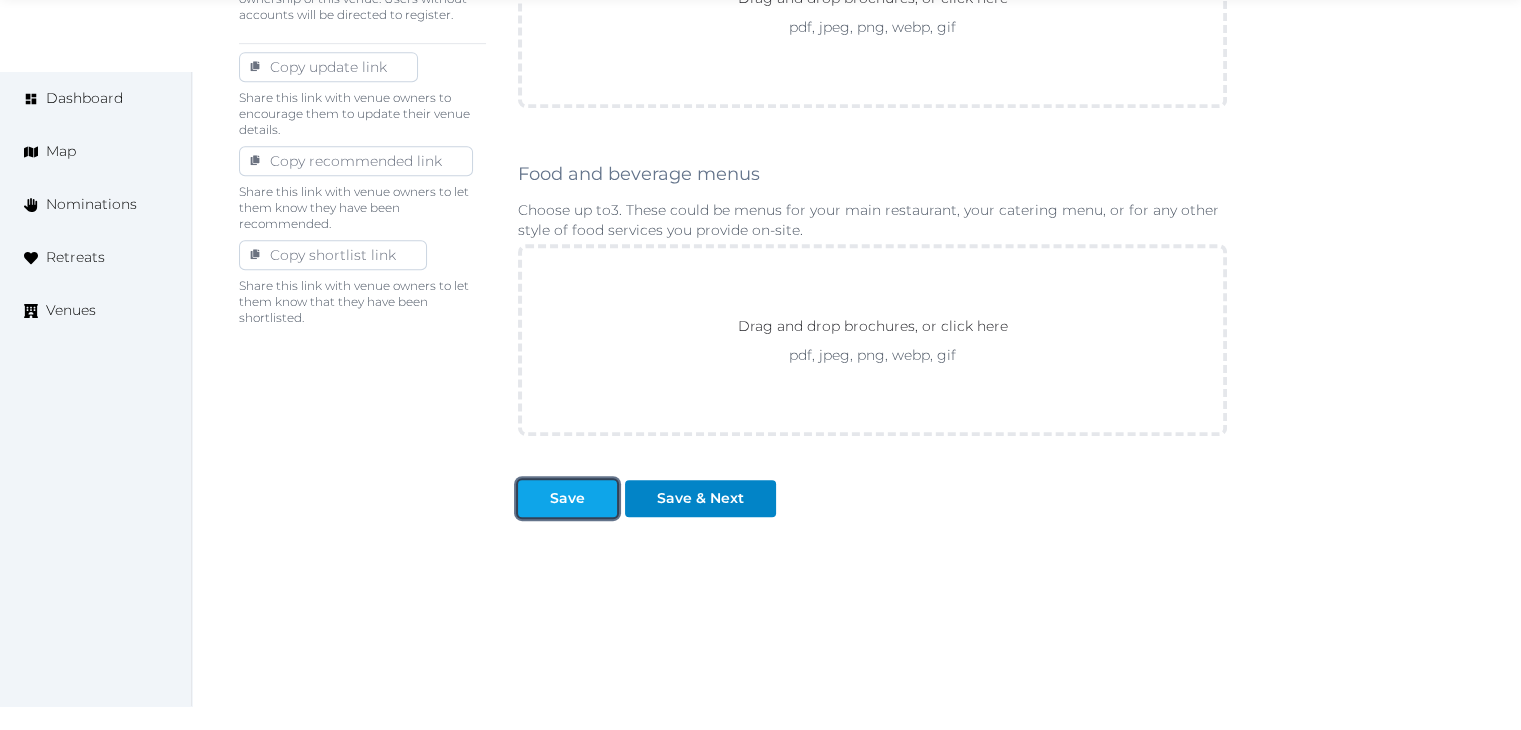 click on "Save" at bounding box center [567, 498] 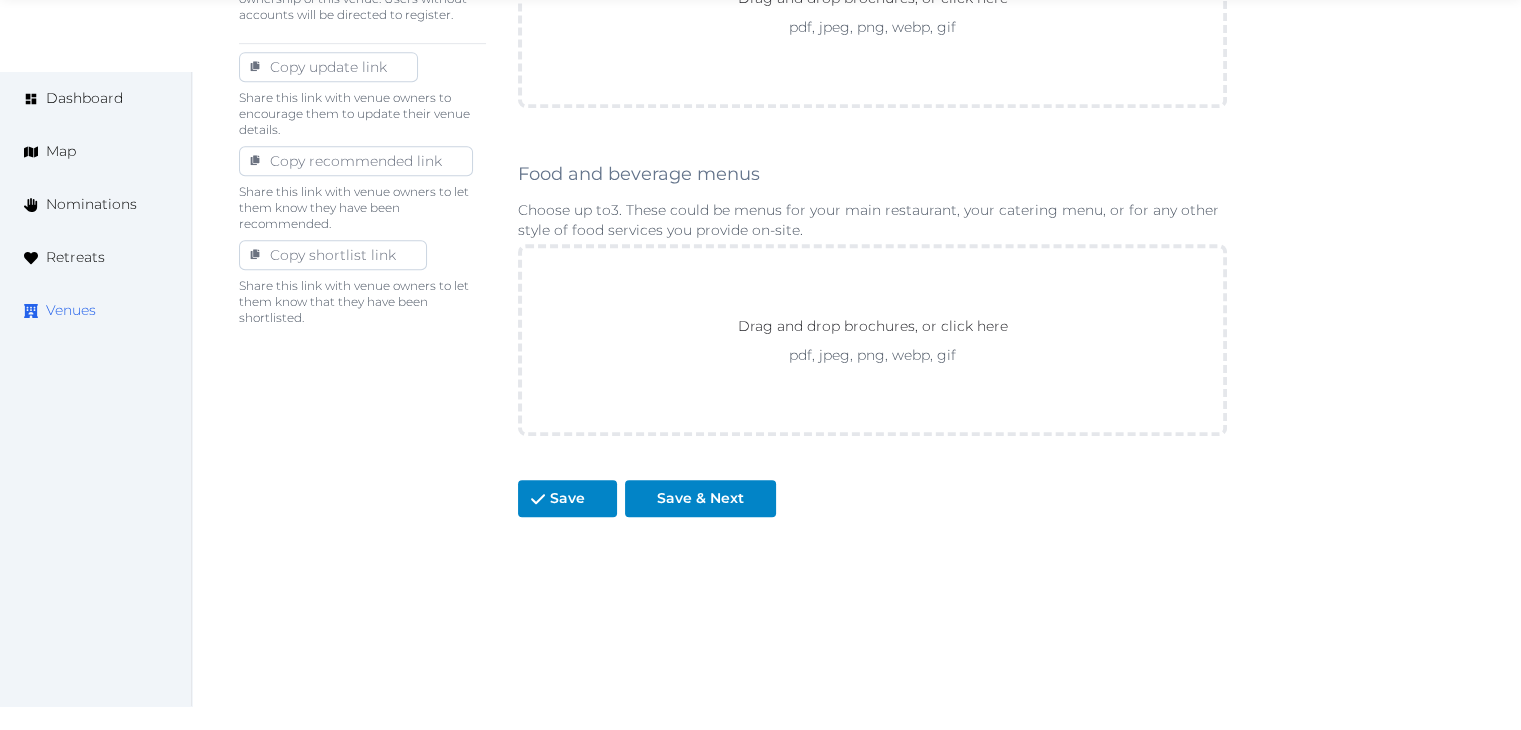 click on "Venues" at bounding box center [95, 310] 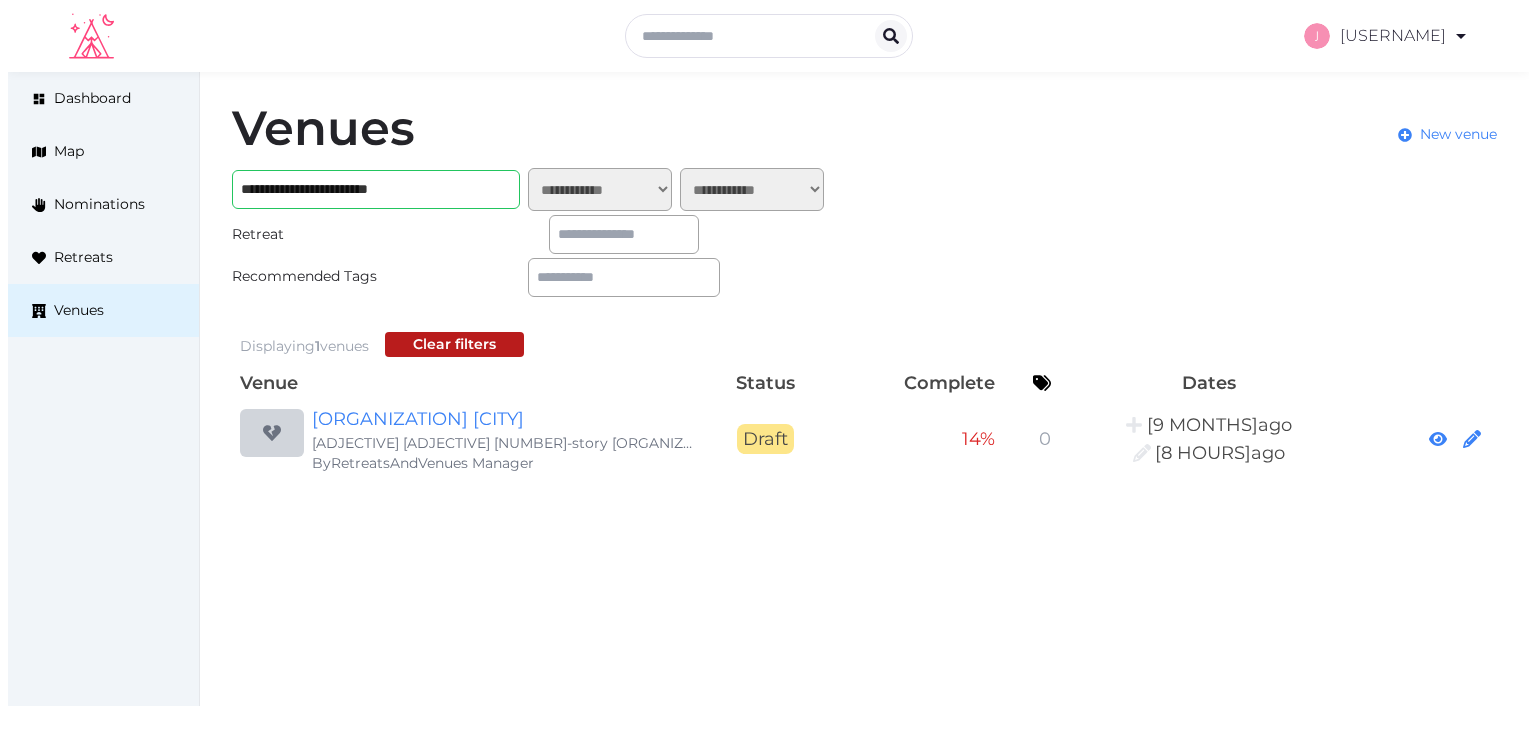 scroll, scrollTop: 0, scrollLeft: 0, axis: both 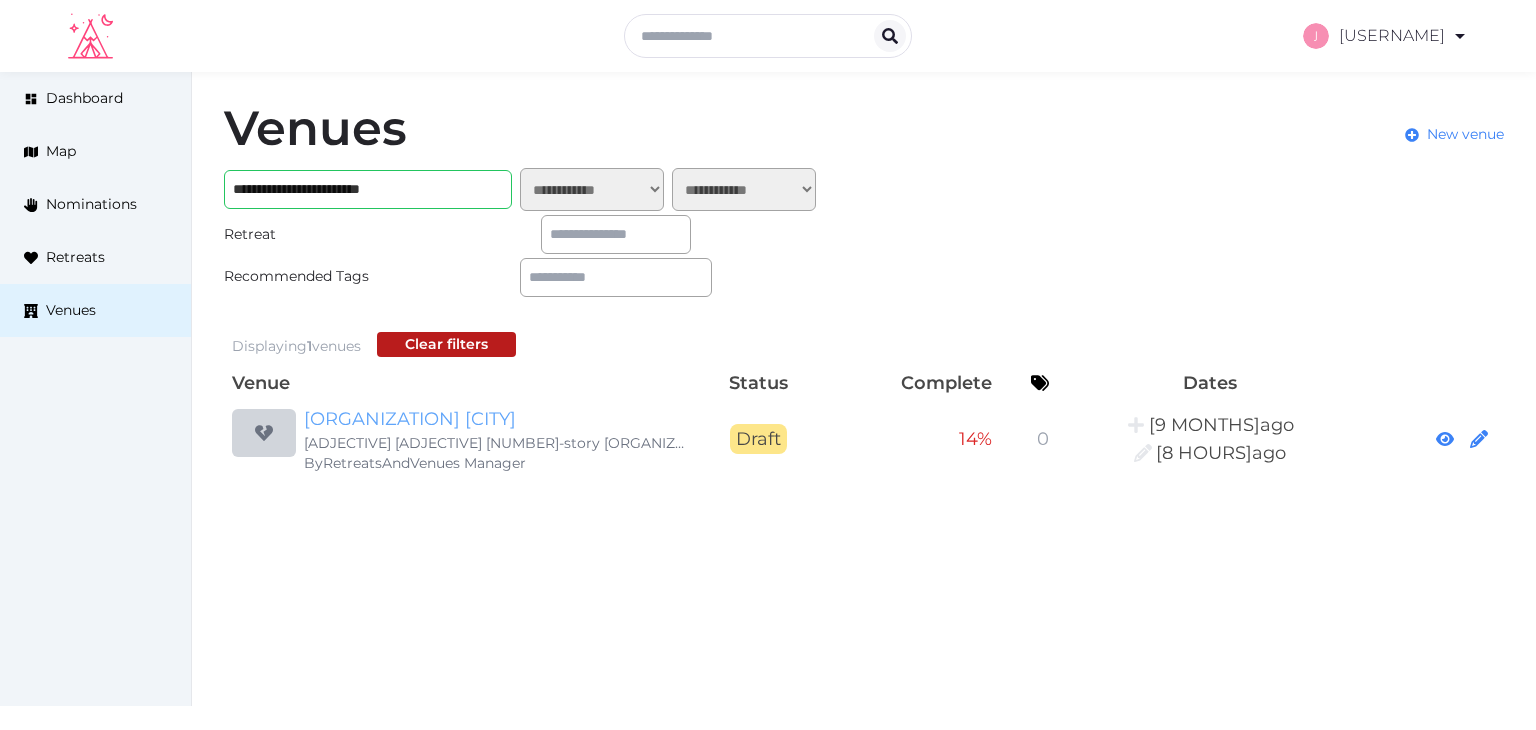 click on "[COMPANY] [LOCATION]" at bounding box center (496, 419) 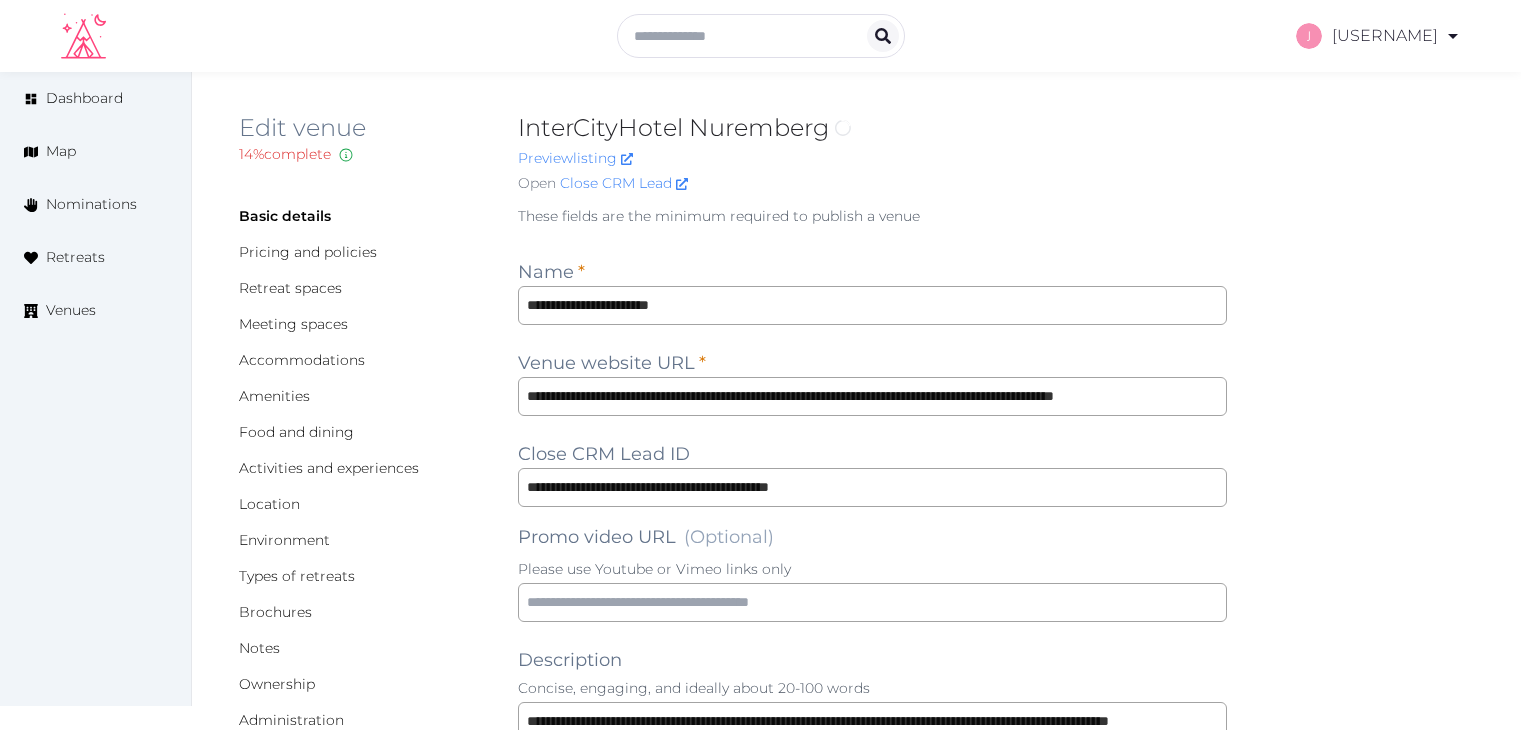 scroll, scrollTop: 0, scrollLeft: 0, axis: both 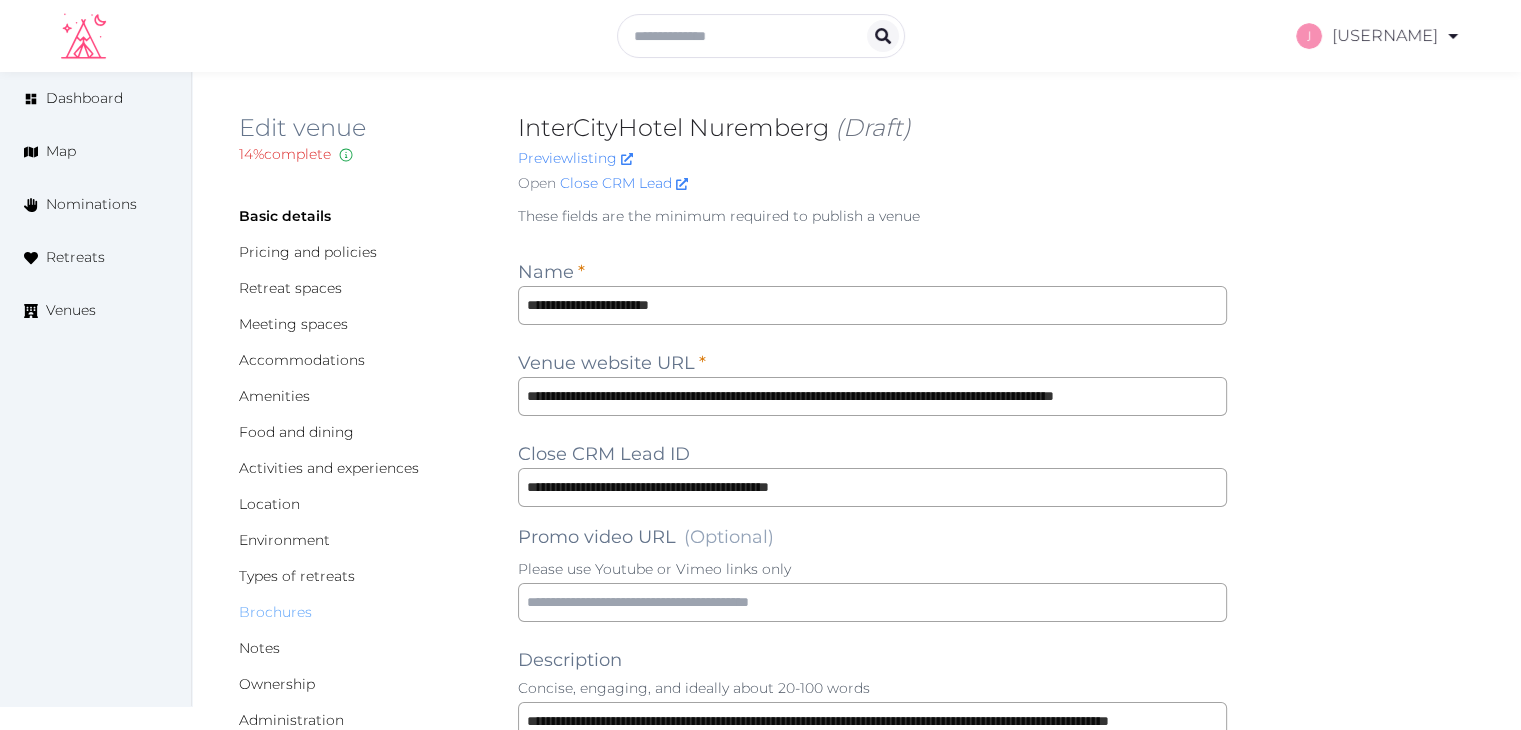 click on "Brochures" at bounding box center [275, 612] 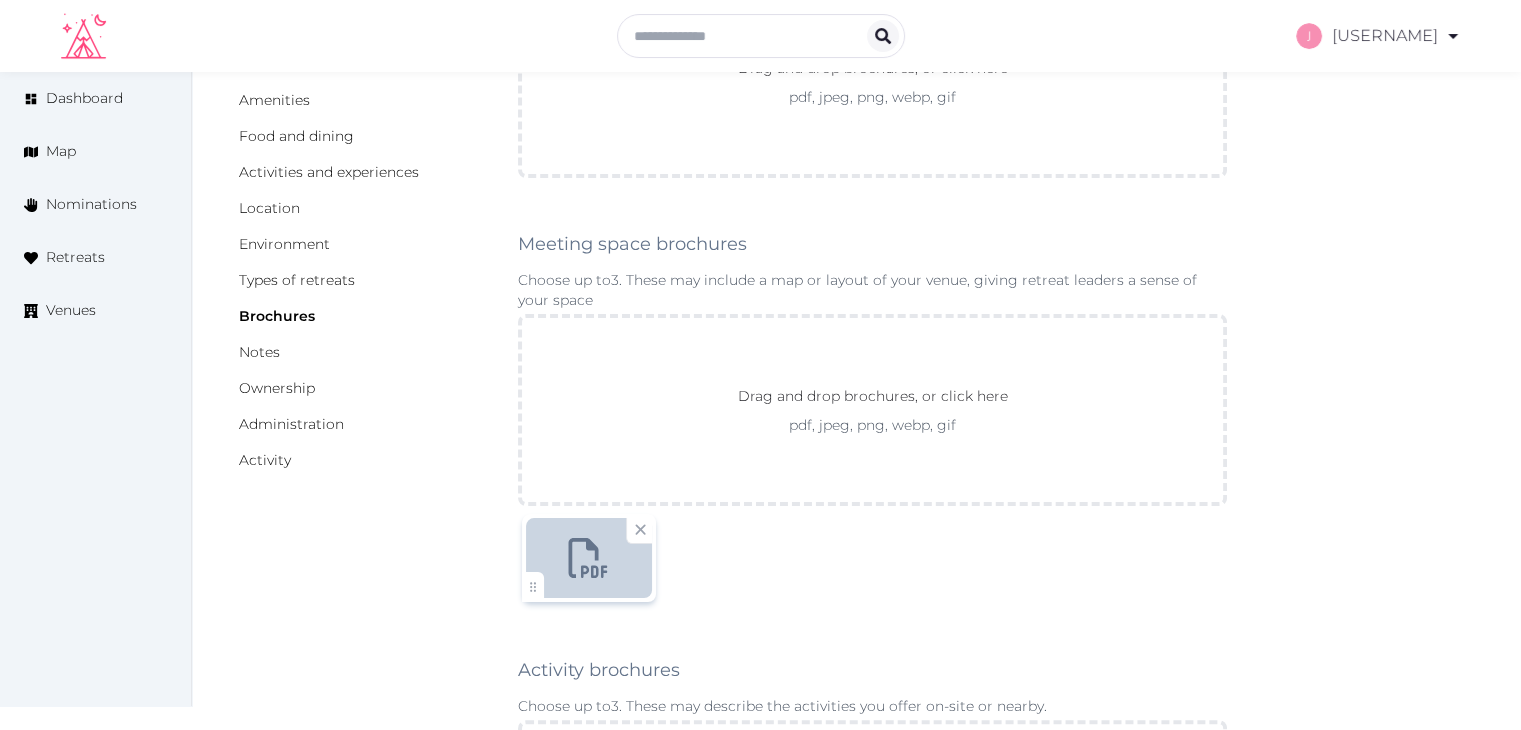 scroll, scrollTop: 300, scrollLeft: 0, axis: vertical 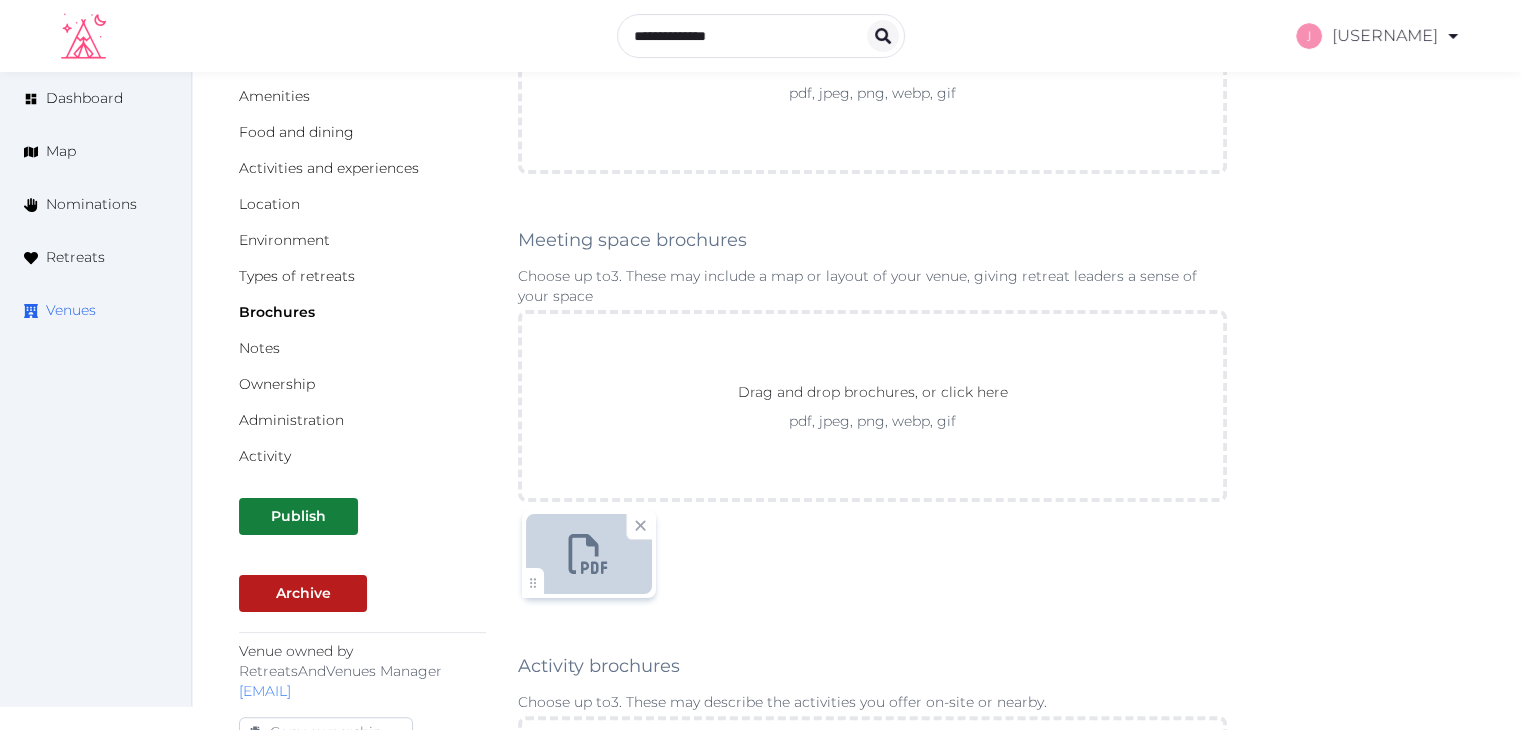 click on "Venues" at bounding box center (71, 310) 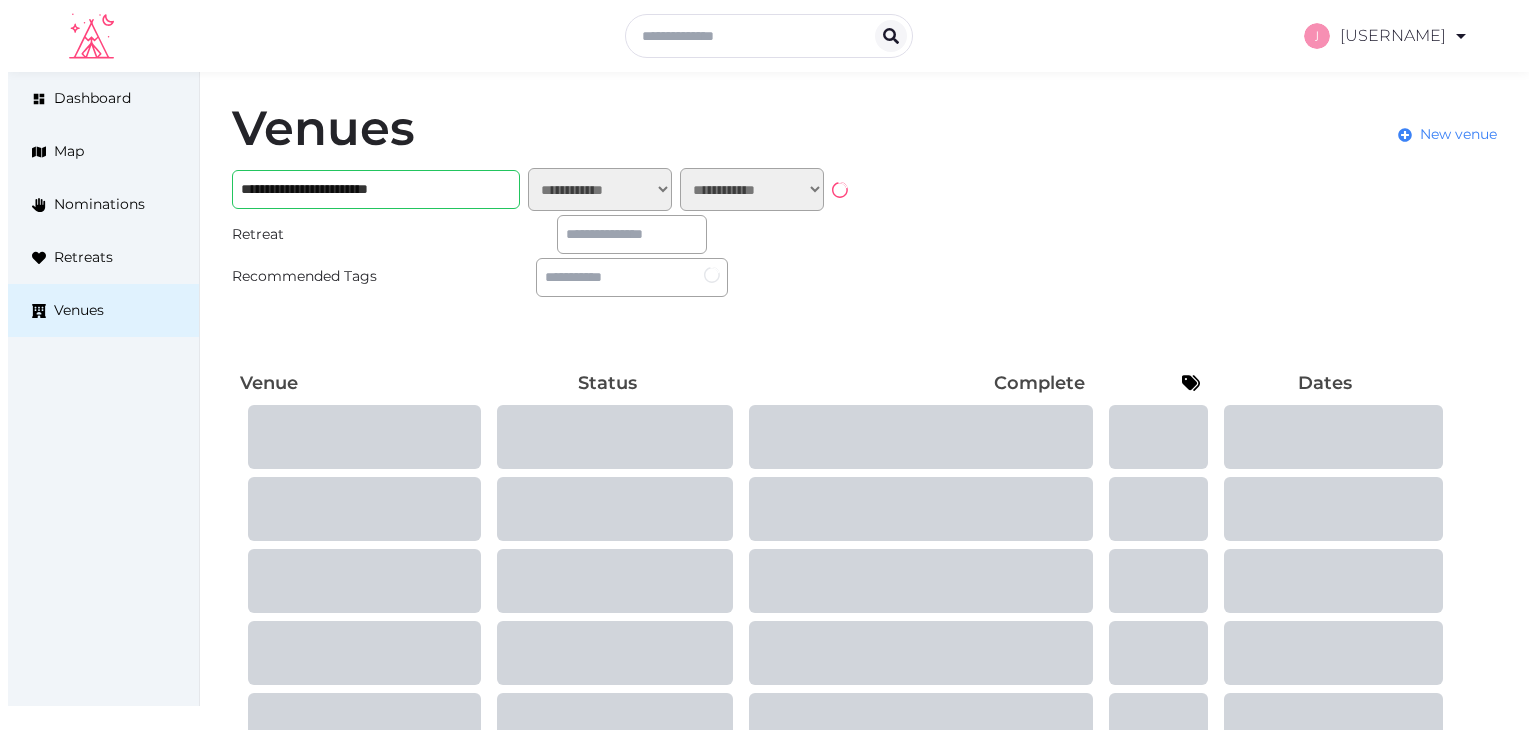 scroll, scrollTop: 0, scrollLeft: 0, axis: both 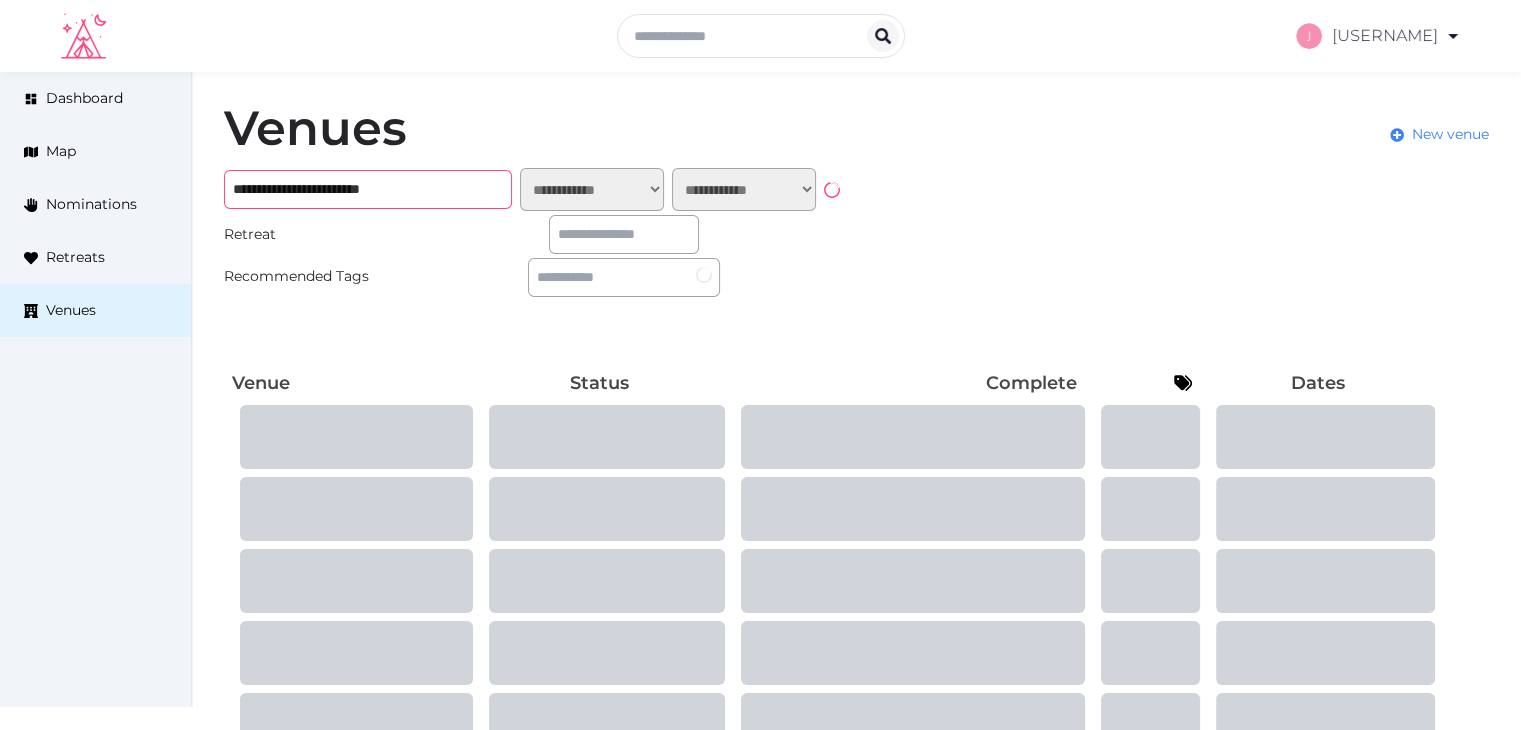 click on "**********" at bounding box center [368, 189] 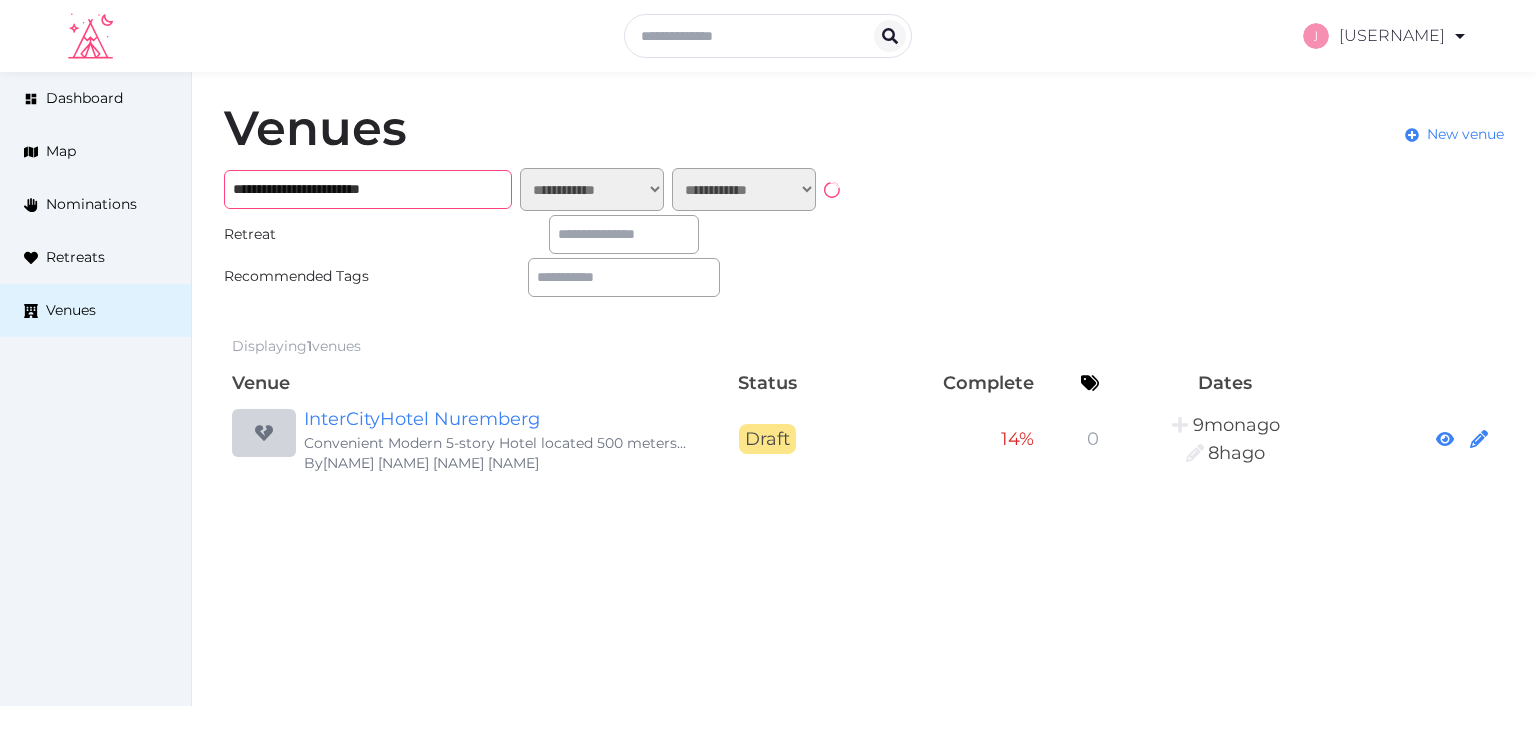 click on "**********" at bounding box center (368, 189) 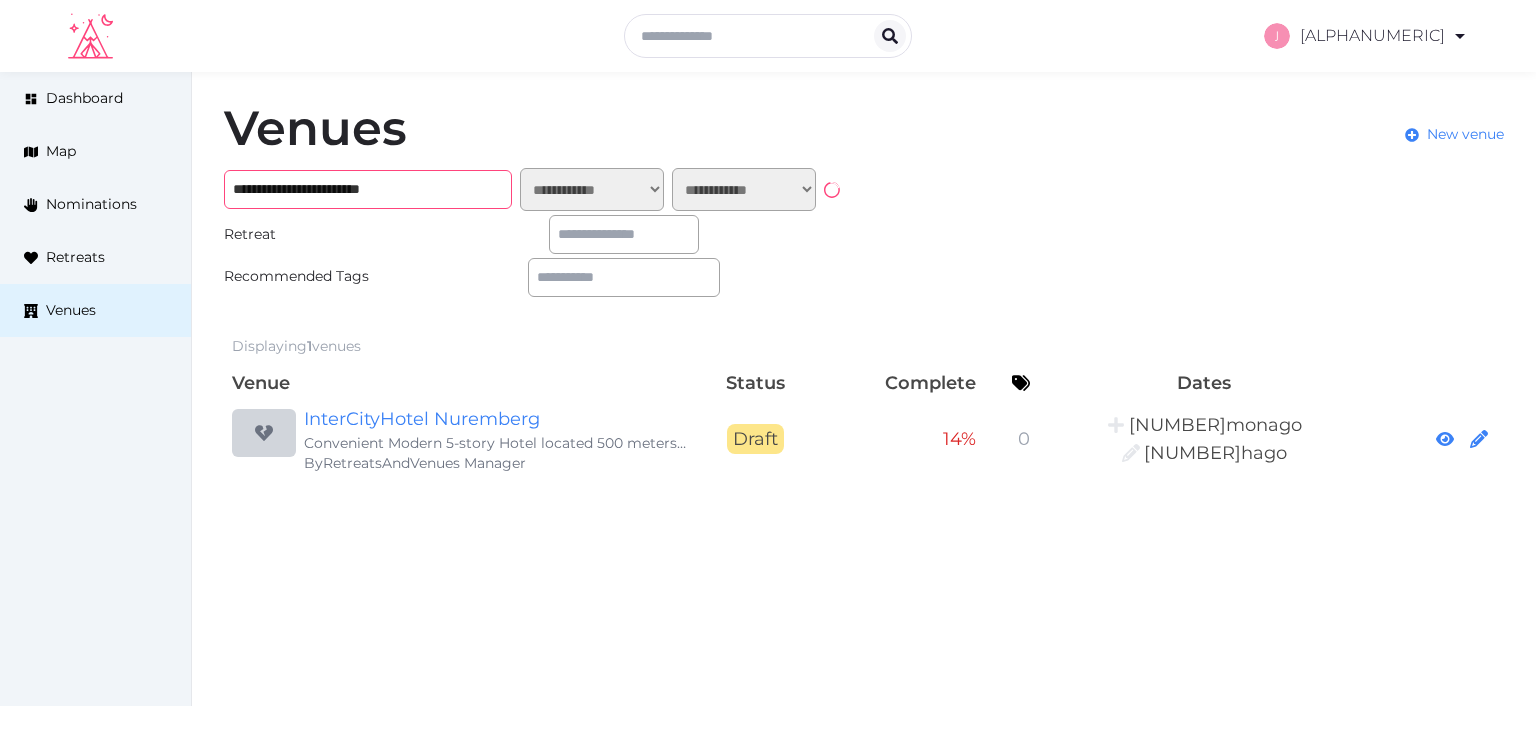 paste 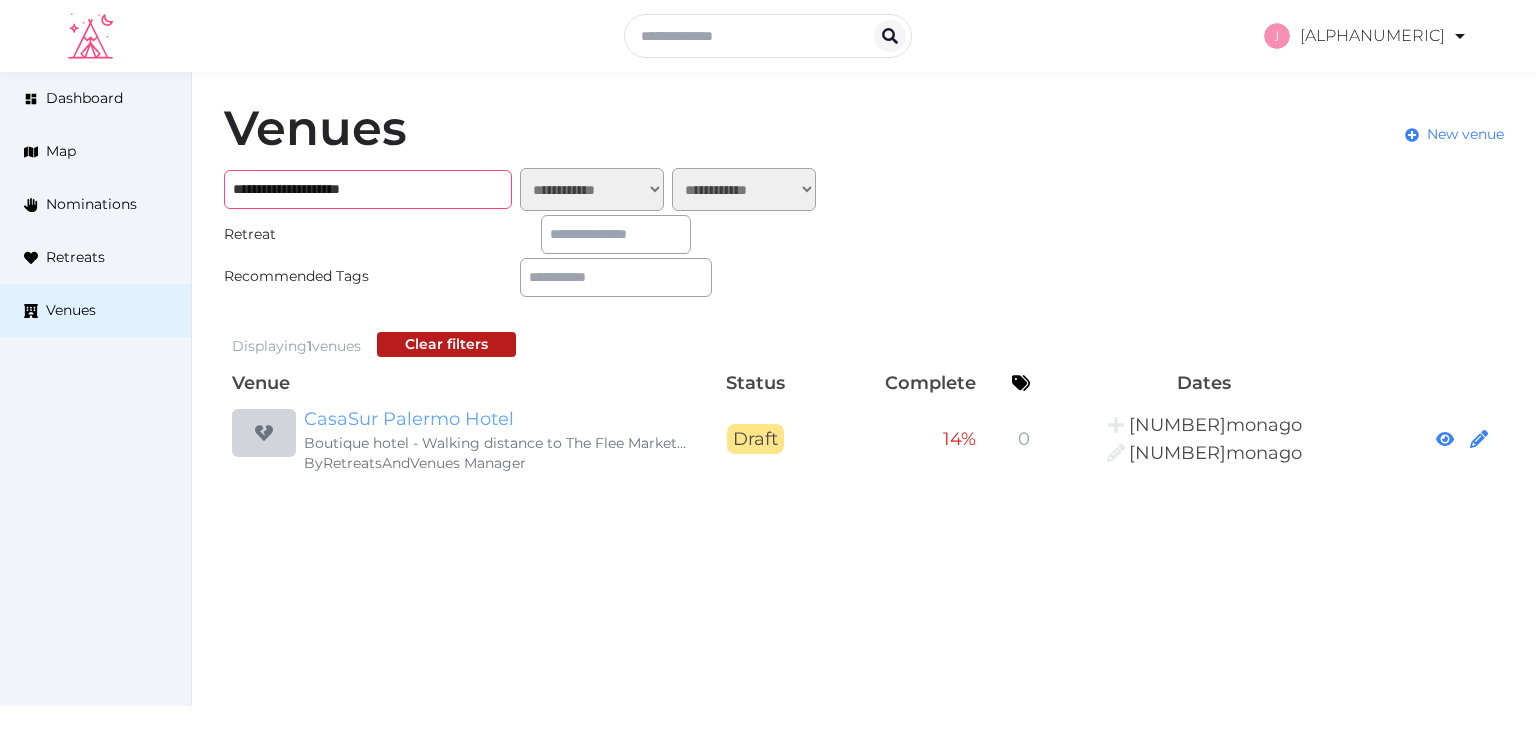 type on "**********" 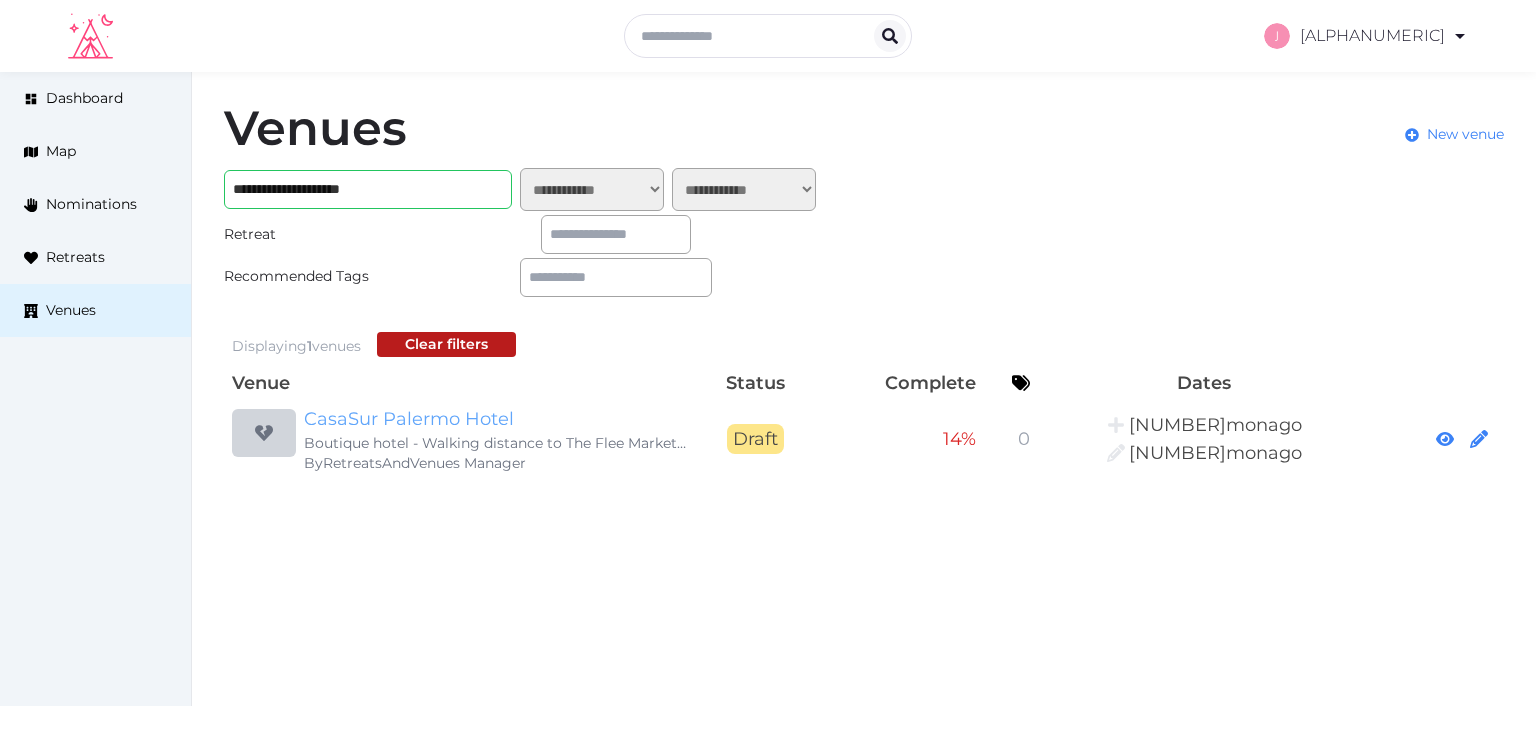 click on "CasaSur Palermo Hotel" at bounding box center [496, 419] 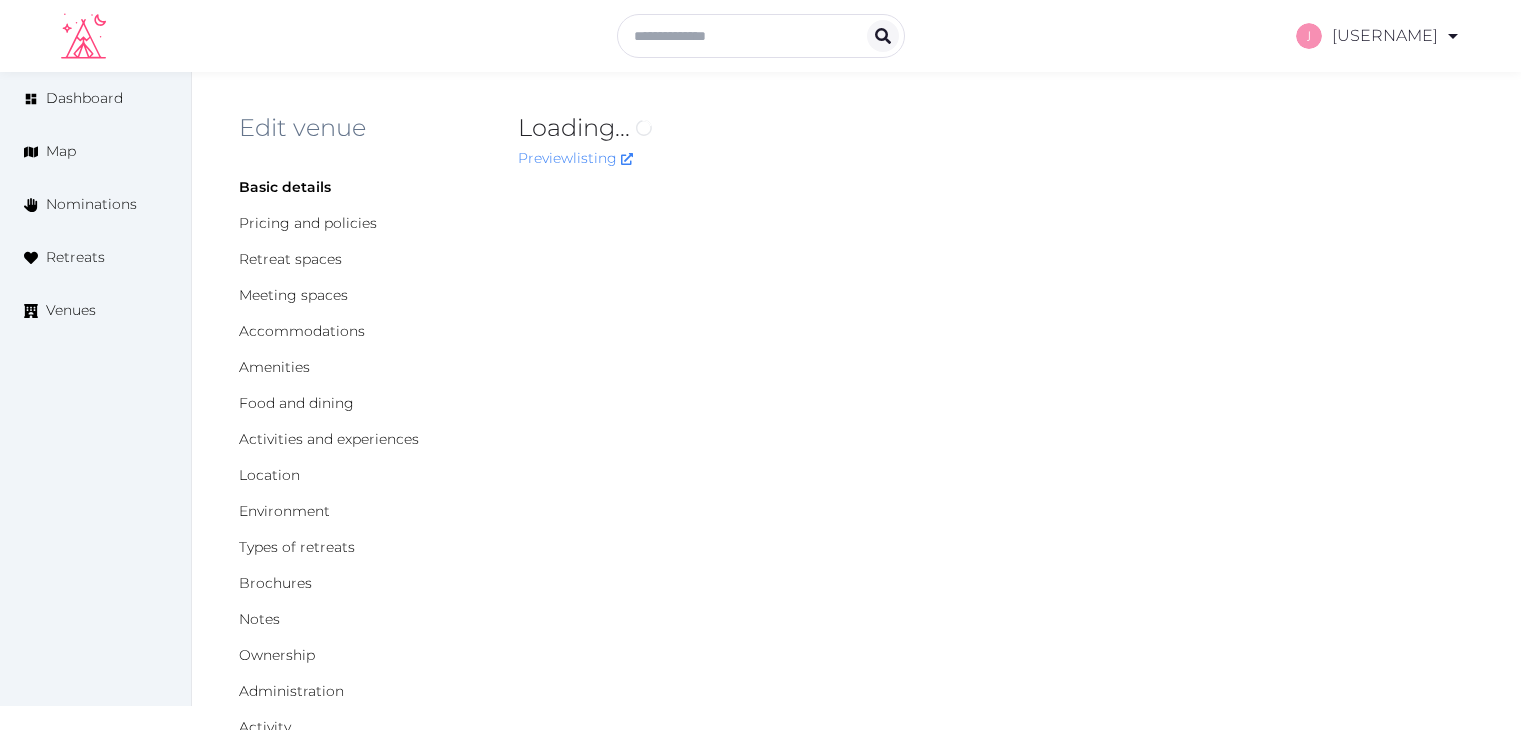 scroll, scrollTop: 0, scrollLeft: 0, axis: both 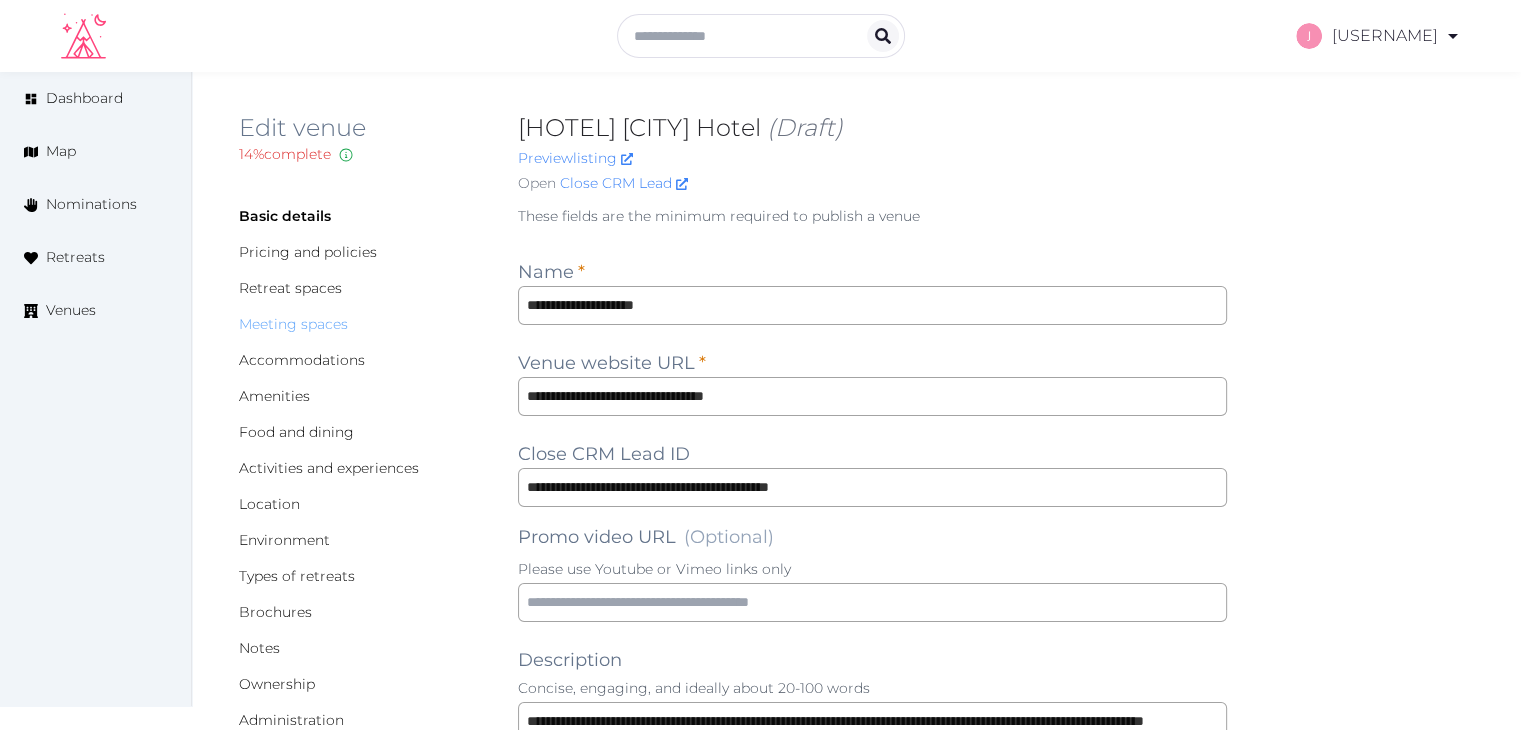 click on "Meeting spaces" at bounding box center [293, 324] 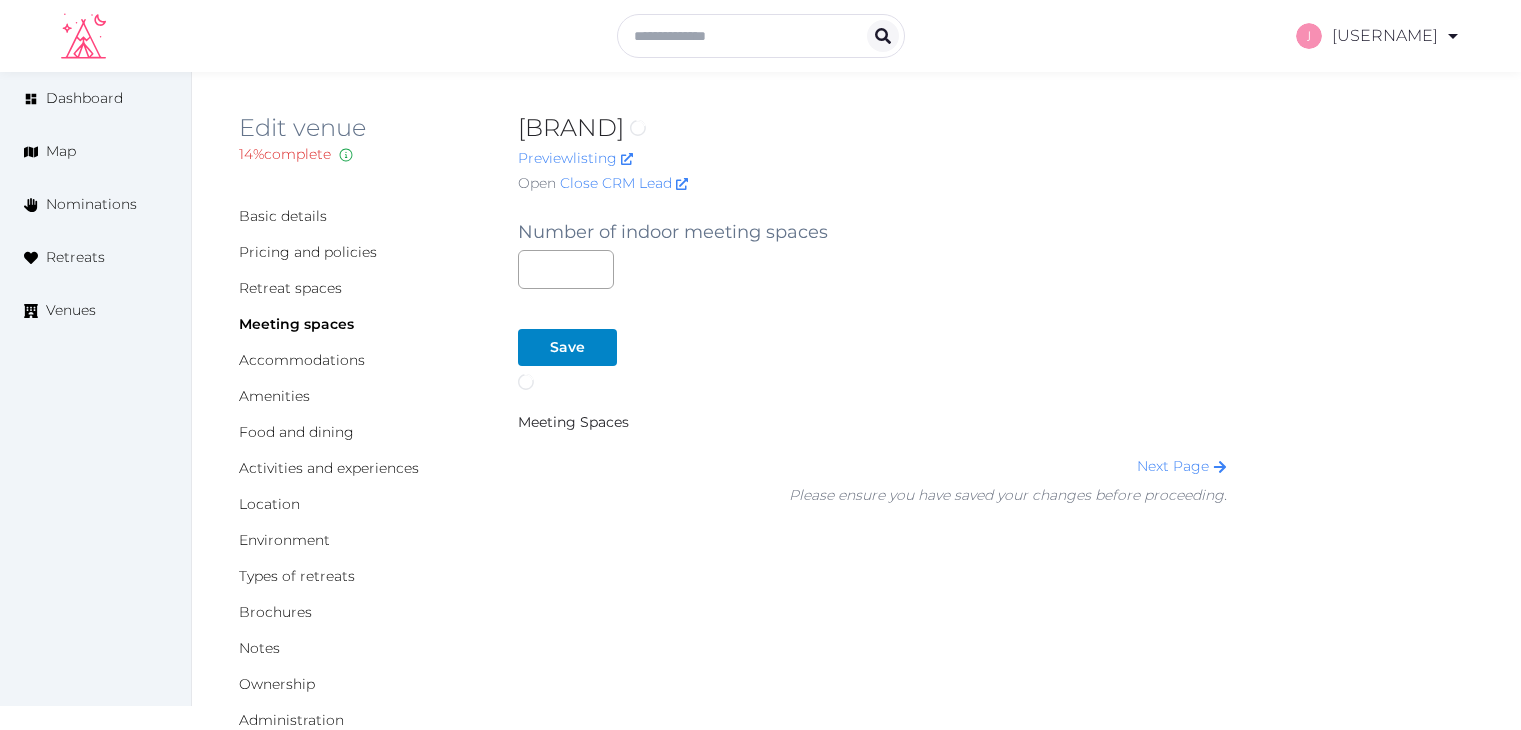 scroll, scrollTop: 0, scrollLeft: 0, axis: both 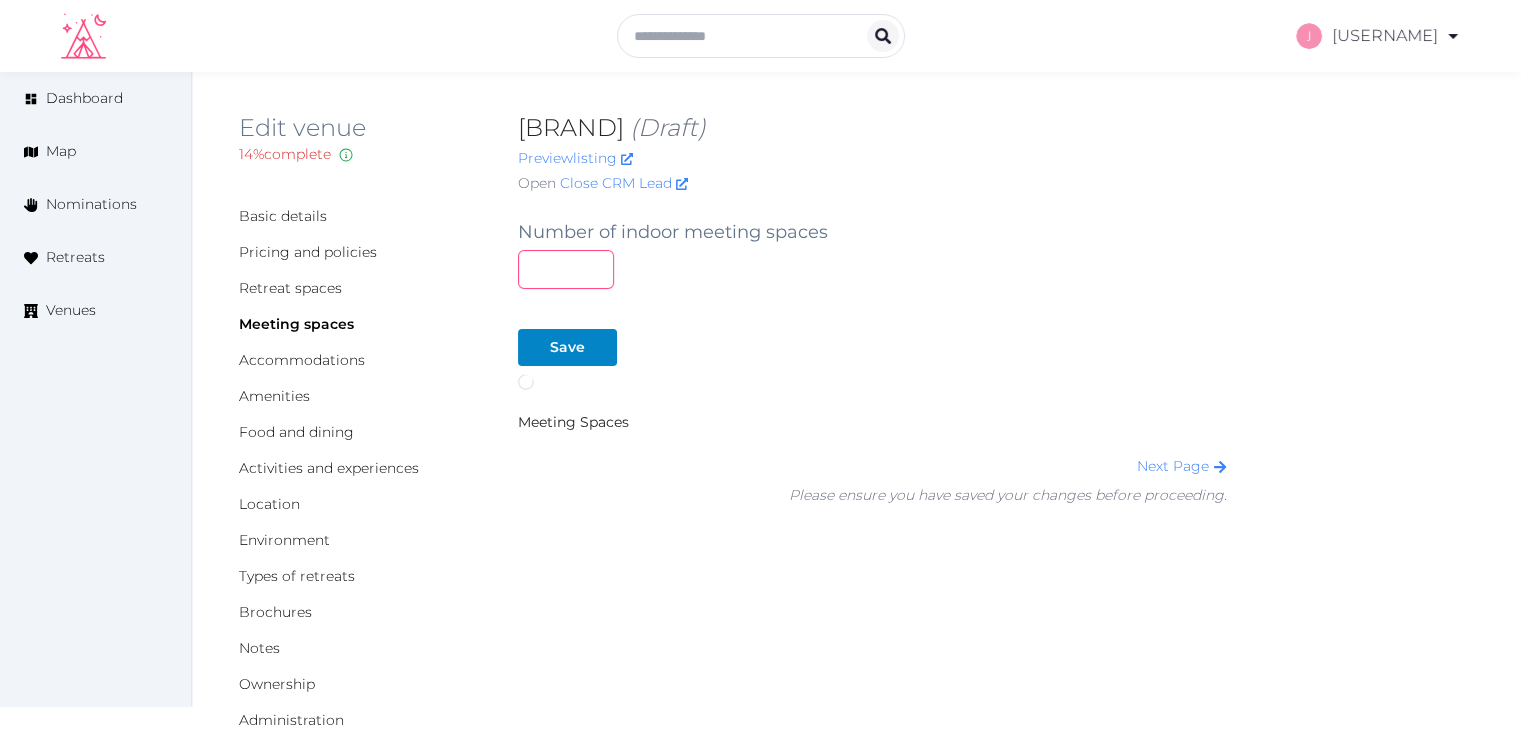 click at bounding box center [566, 269] 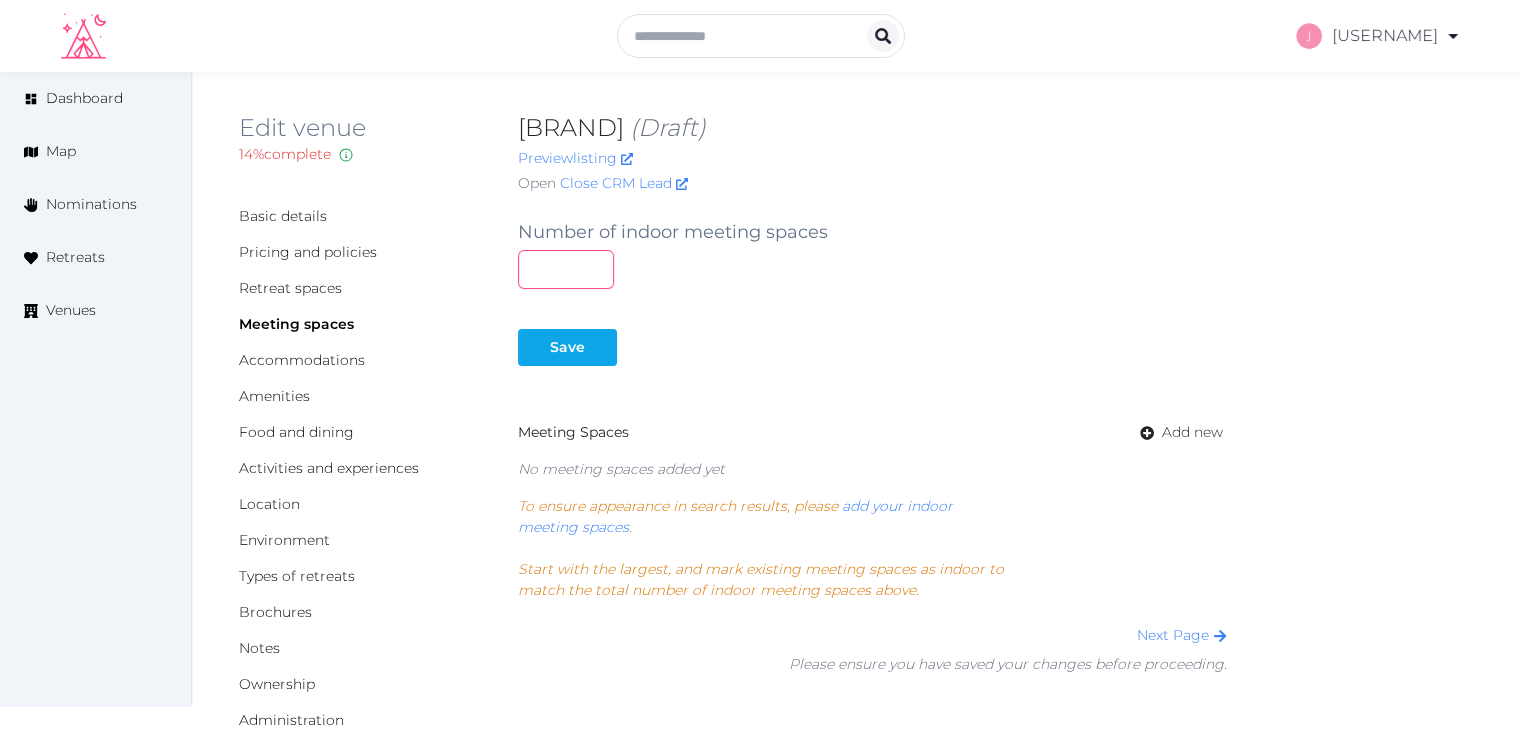 type on "*" 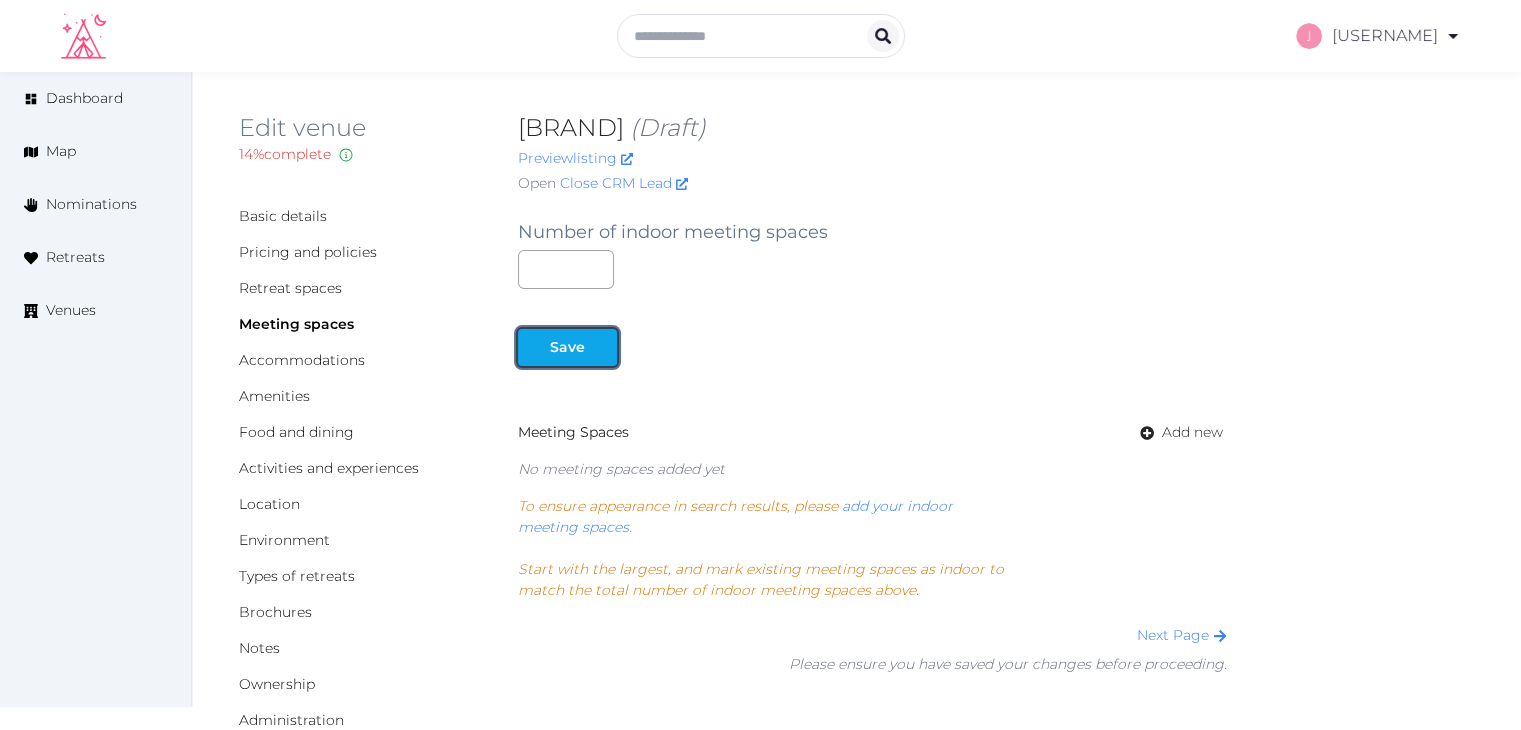 click at bounding box center [601, 347] 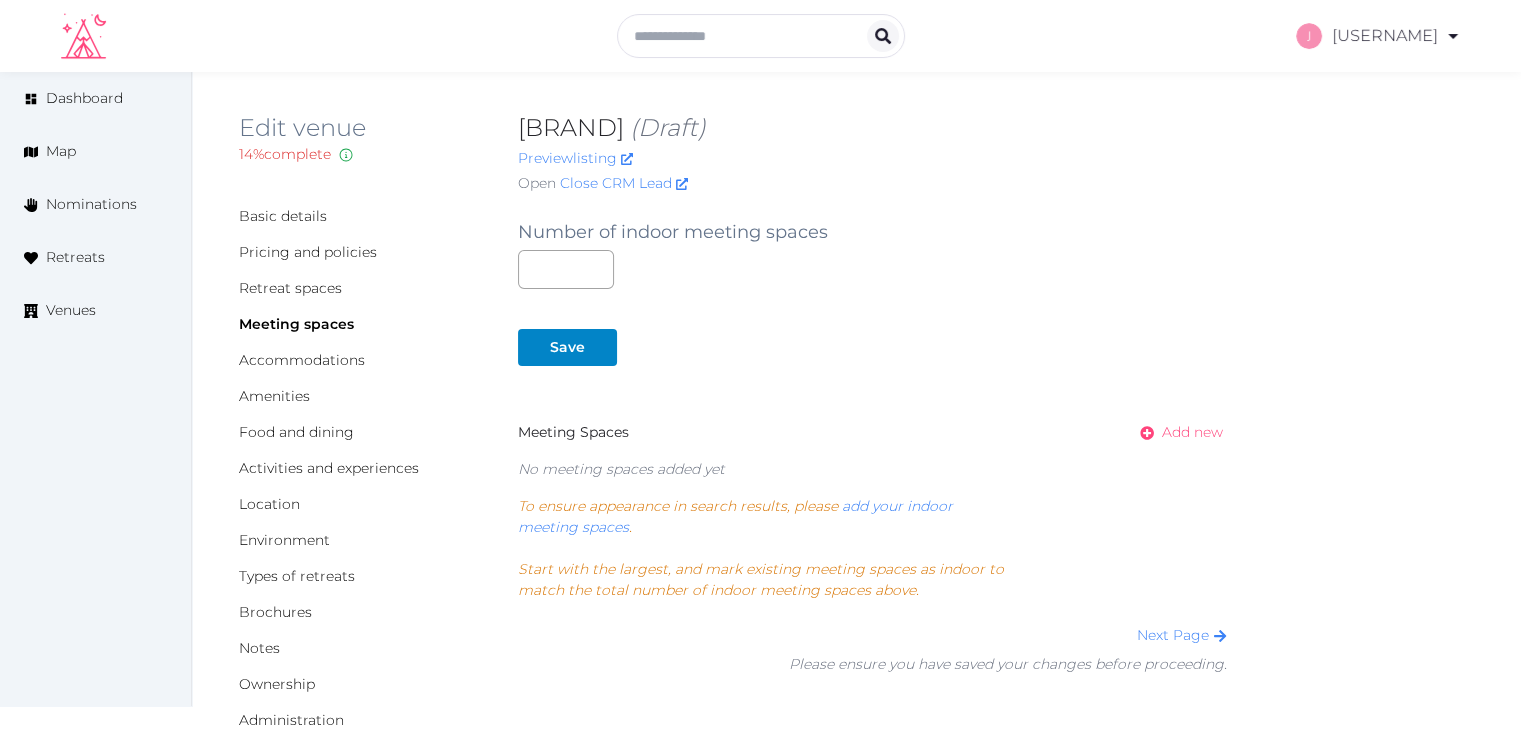 click on "Add new" at bounding box center [1192, 432] 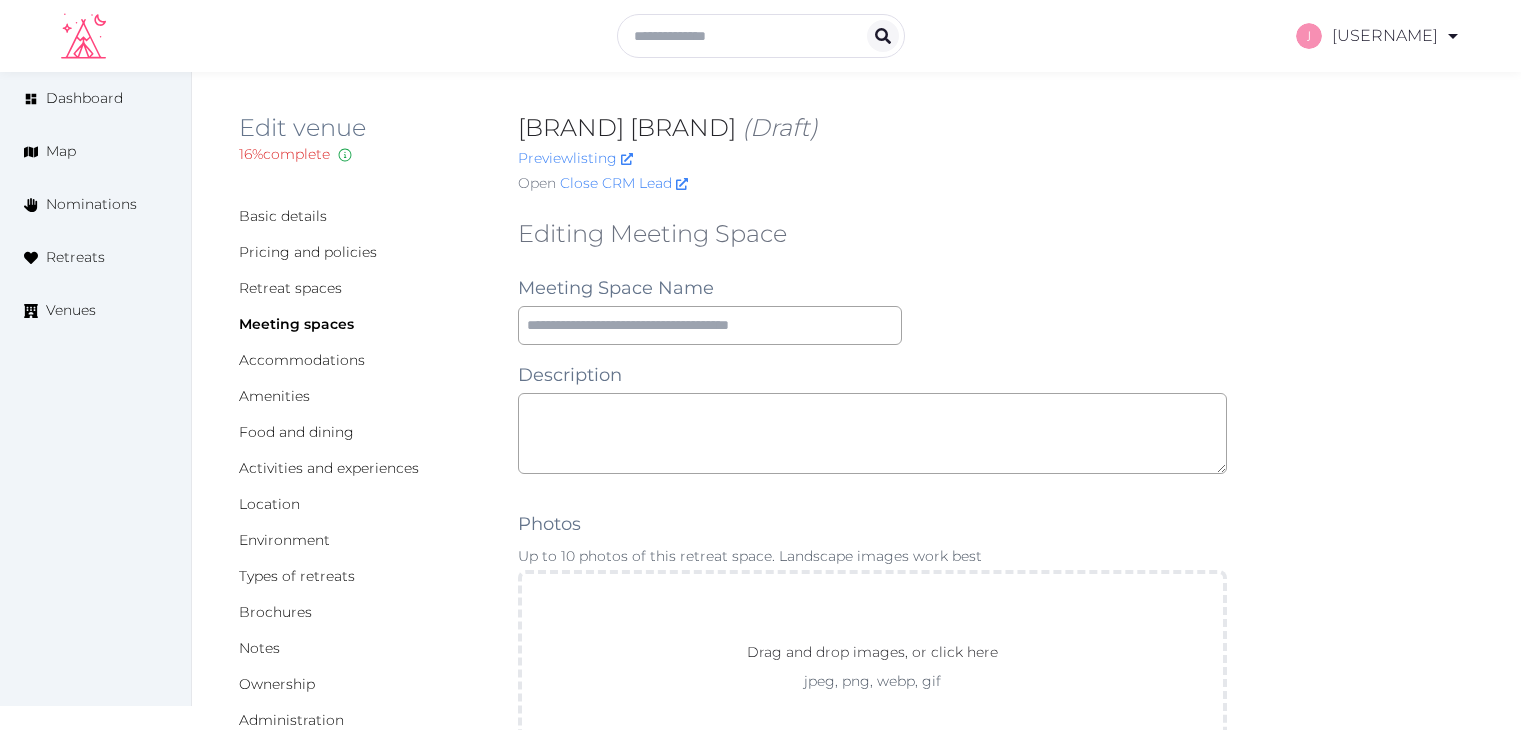 scroll, scrollTop: 0, scrollLeft: 0, axis: both 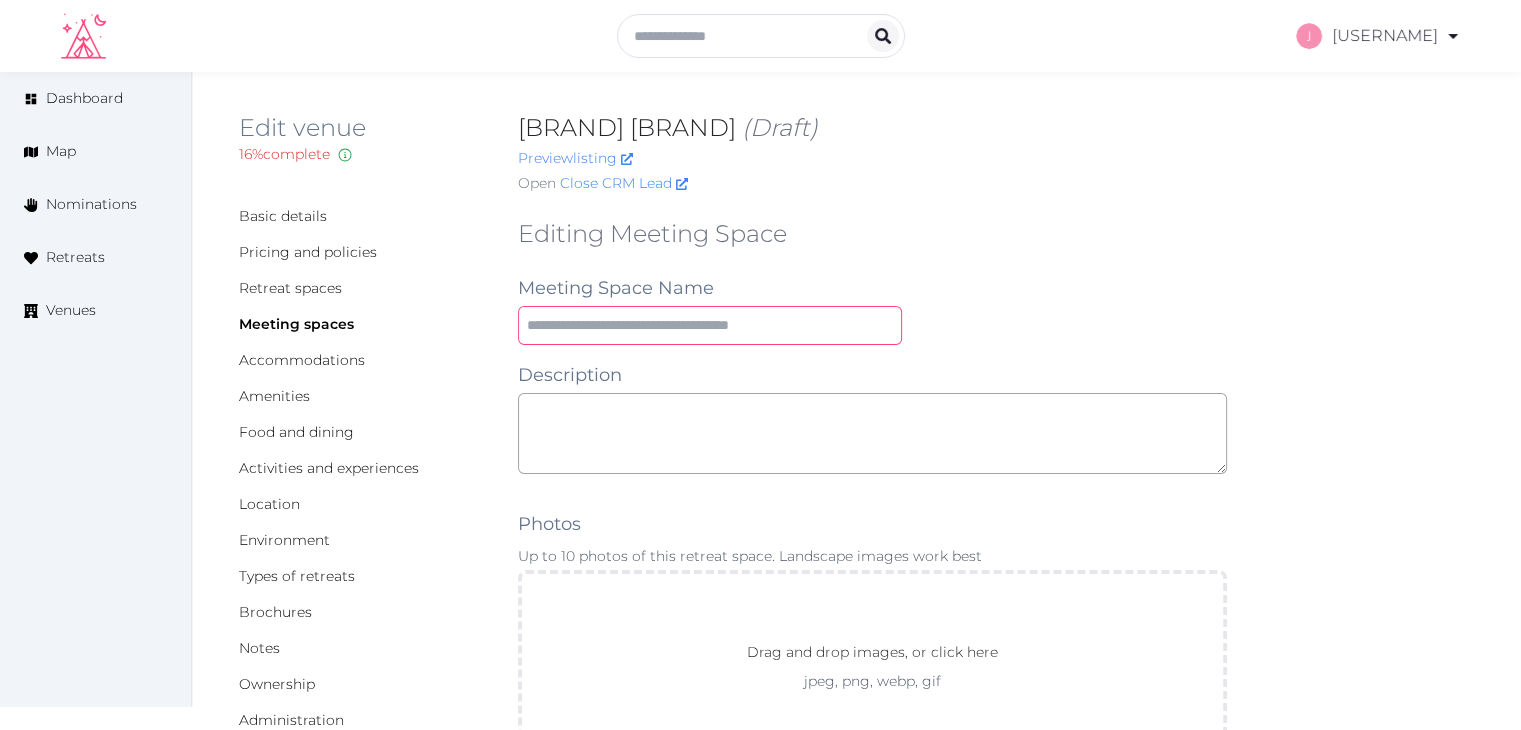 click at bounding box center (710, 325) 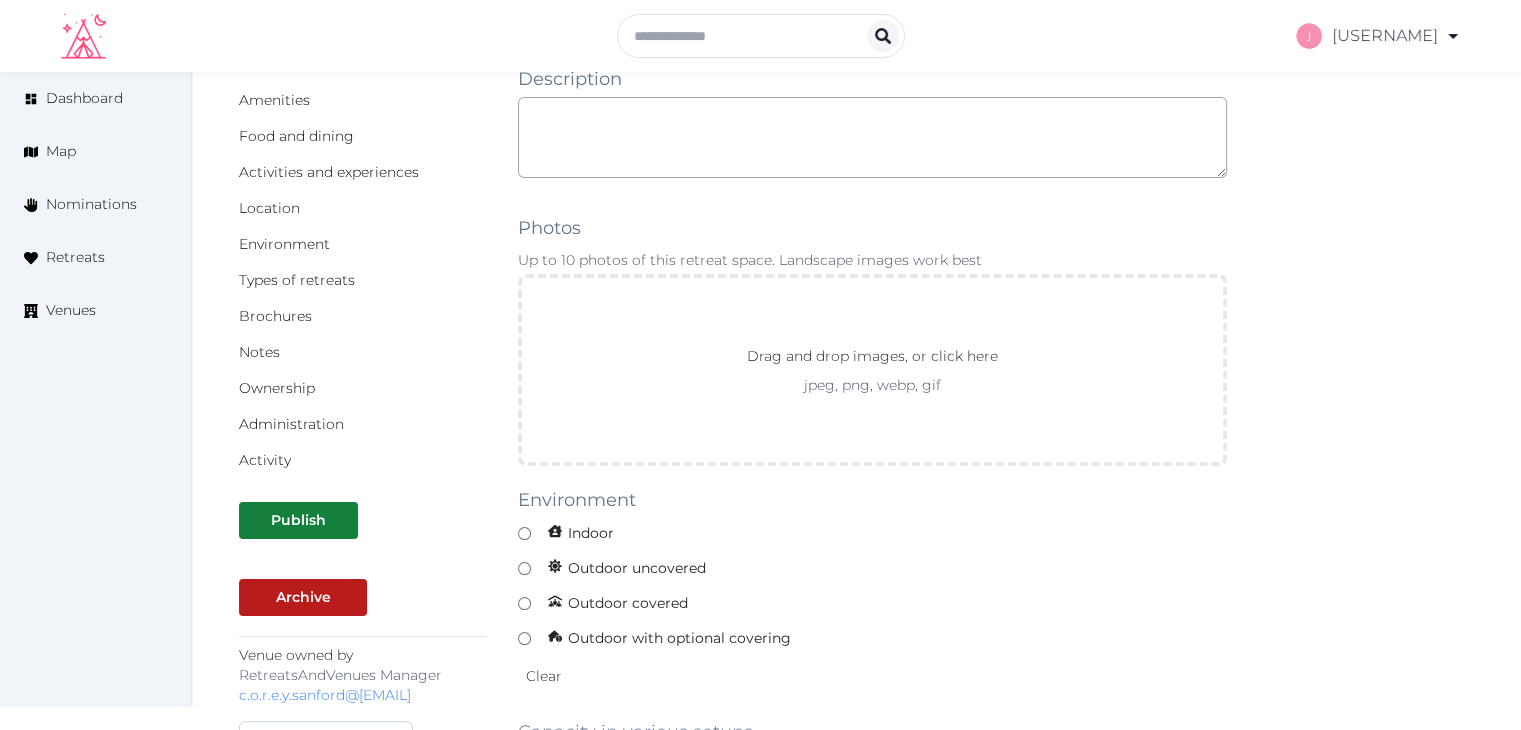 scroll, scrollTop: 300, scrollLeft: 0, axis: vertical 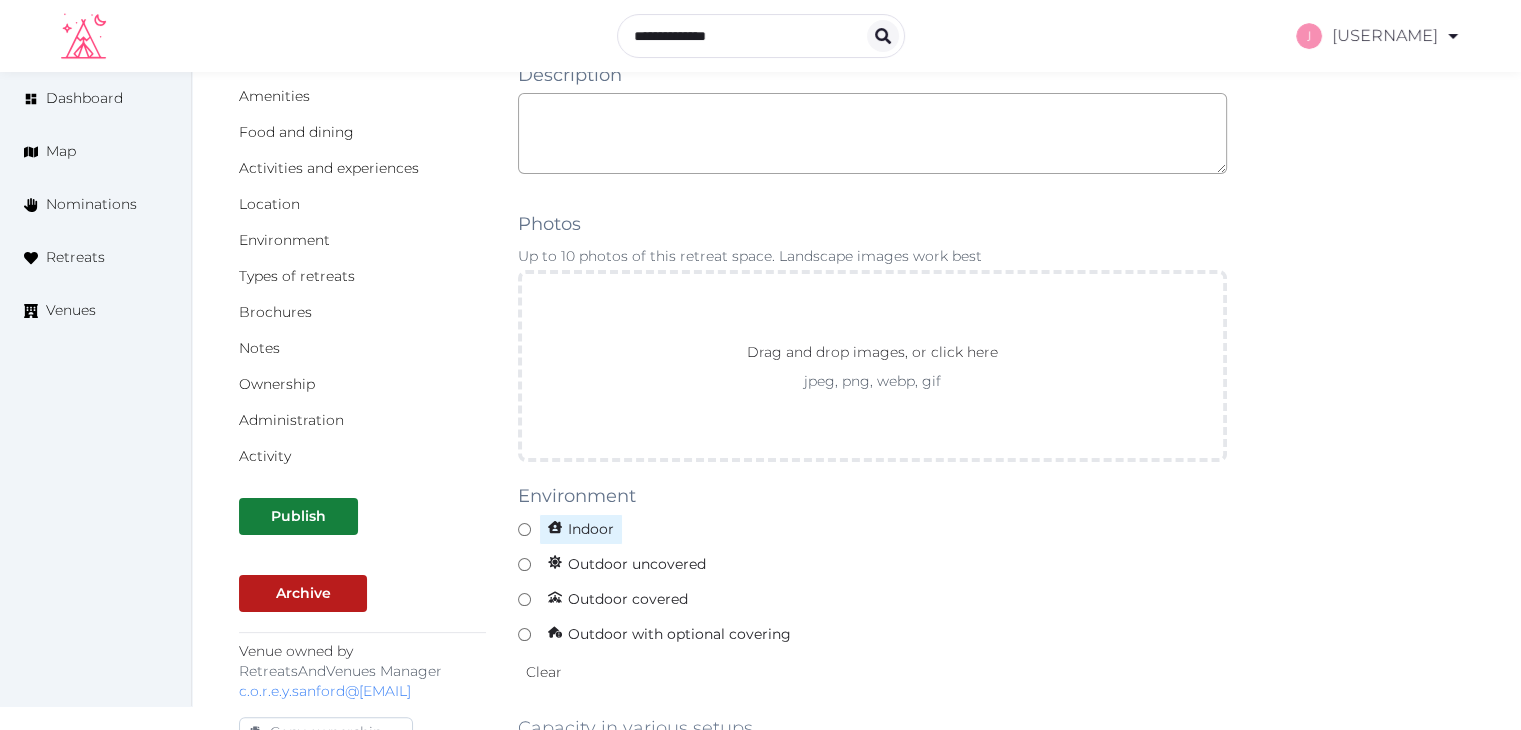 click on "Indoor" at bounding box center [581, 529] 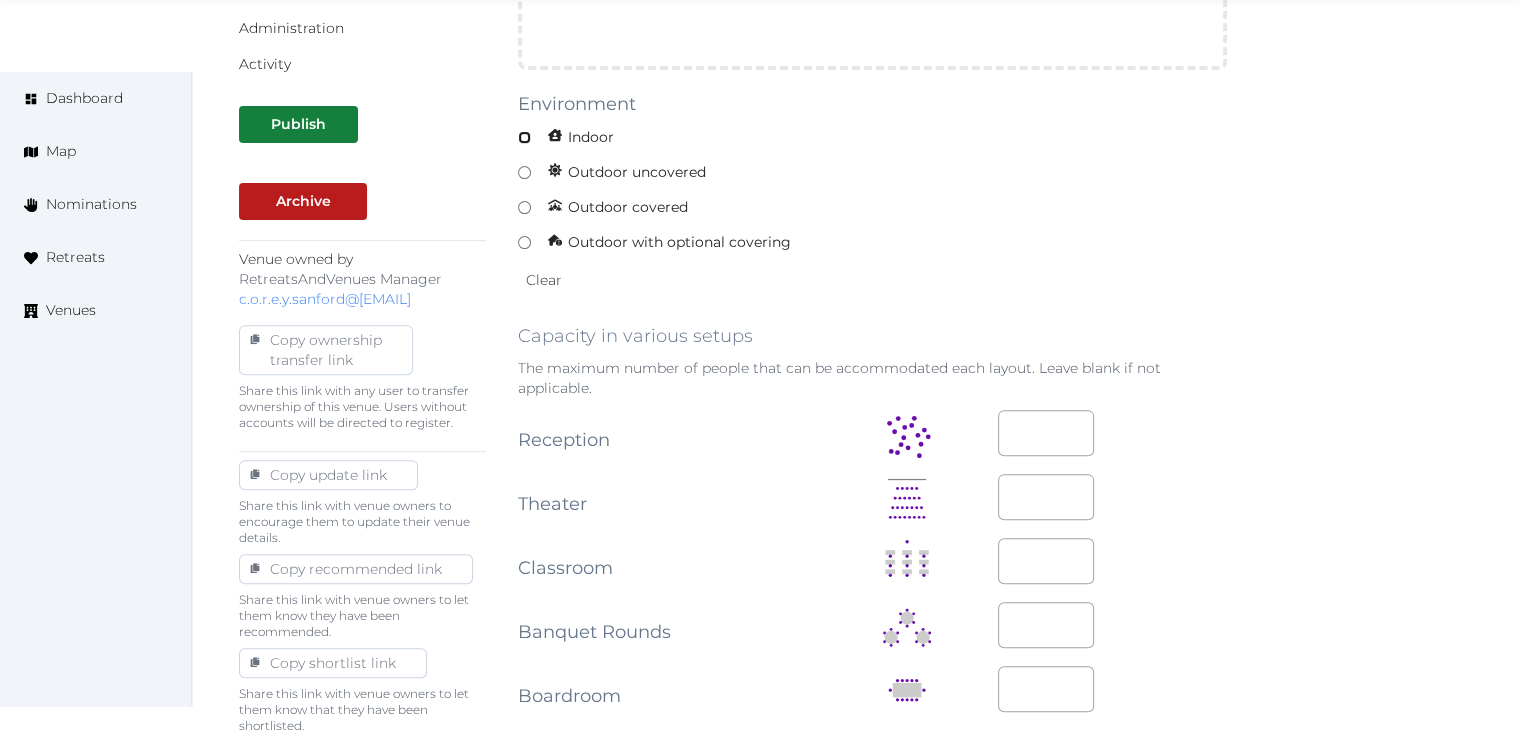 scroll, scrollTop: 700, scrollLeft: 0, axis: vertical 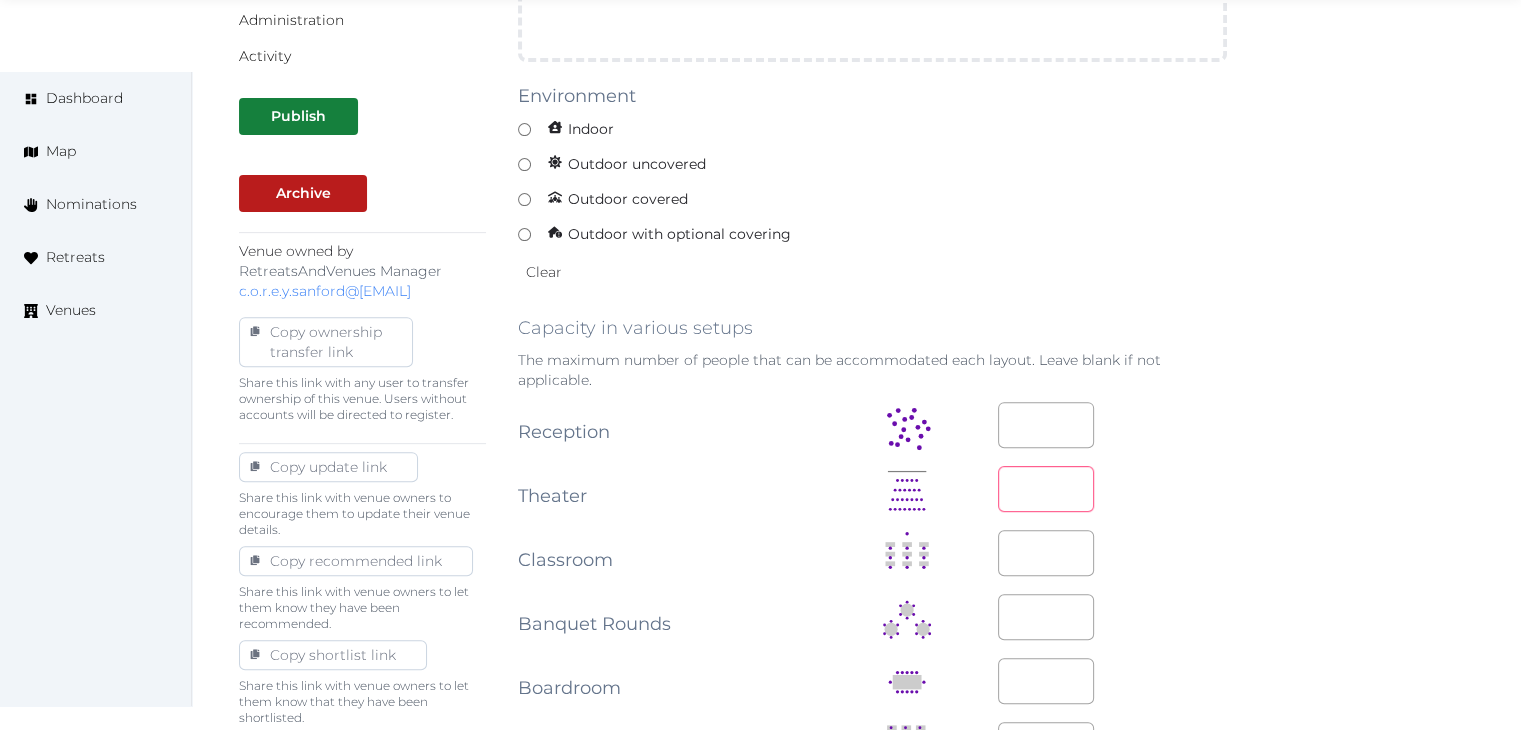 click at bounding box center [1046, 489] 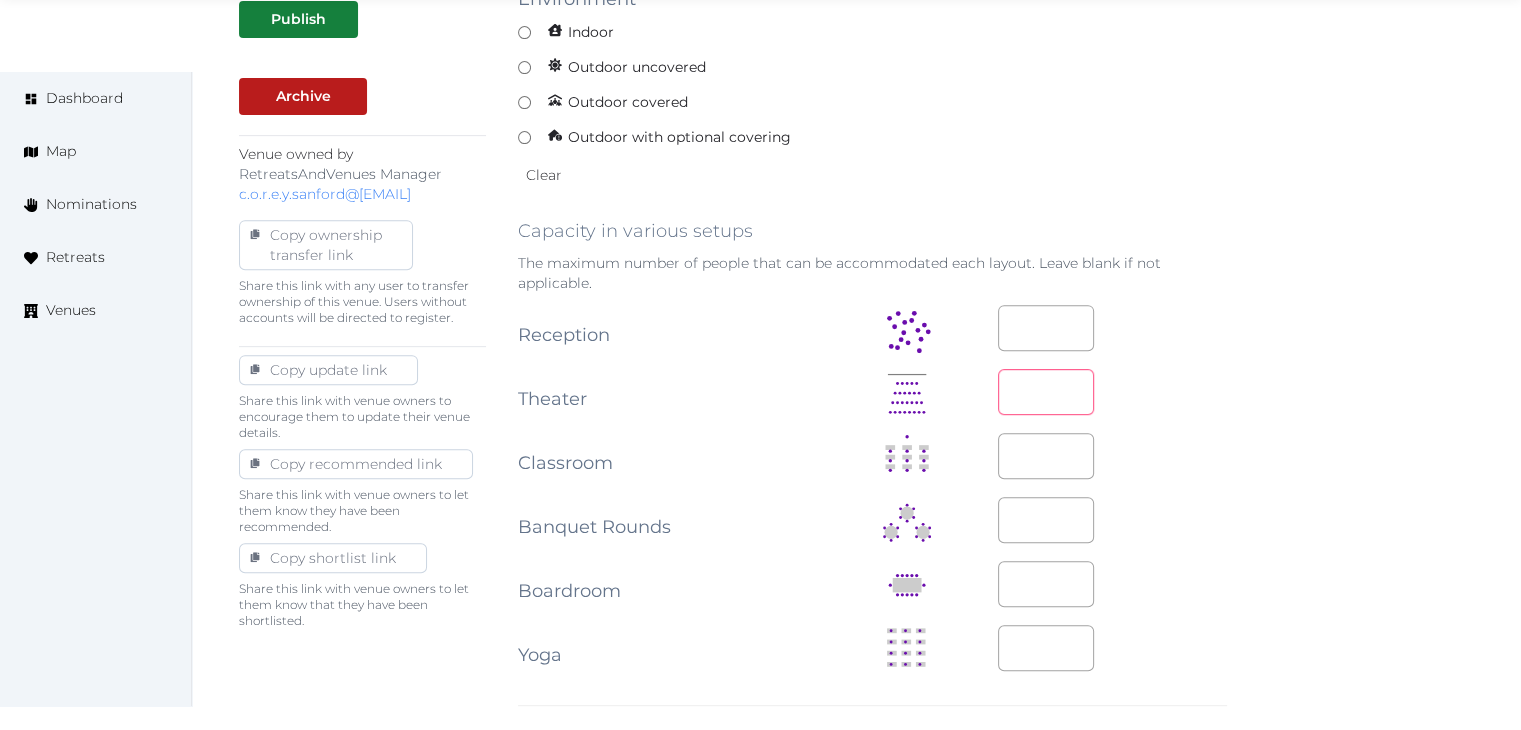scroll, scrollTop: 800, scrollLeft: 0, axis: vertical 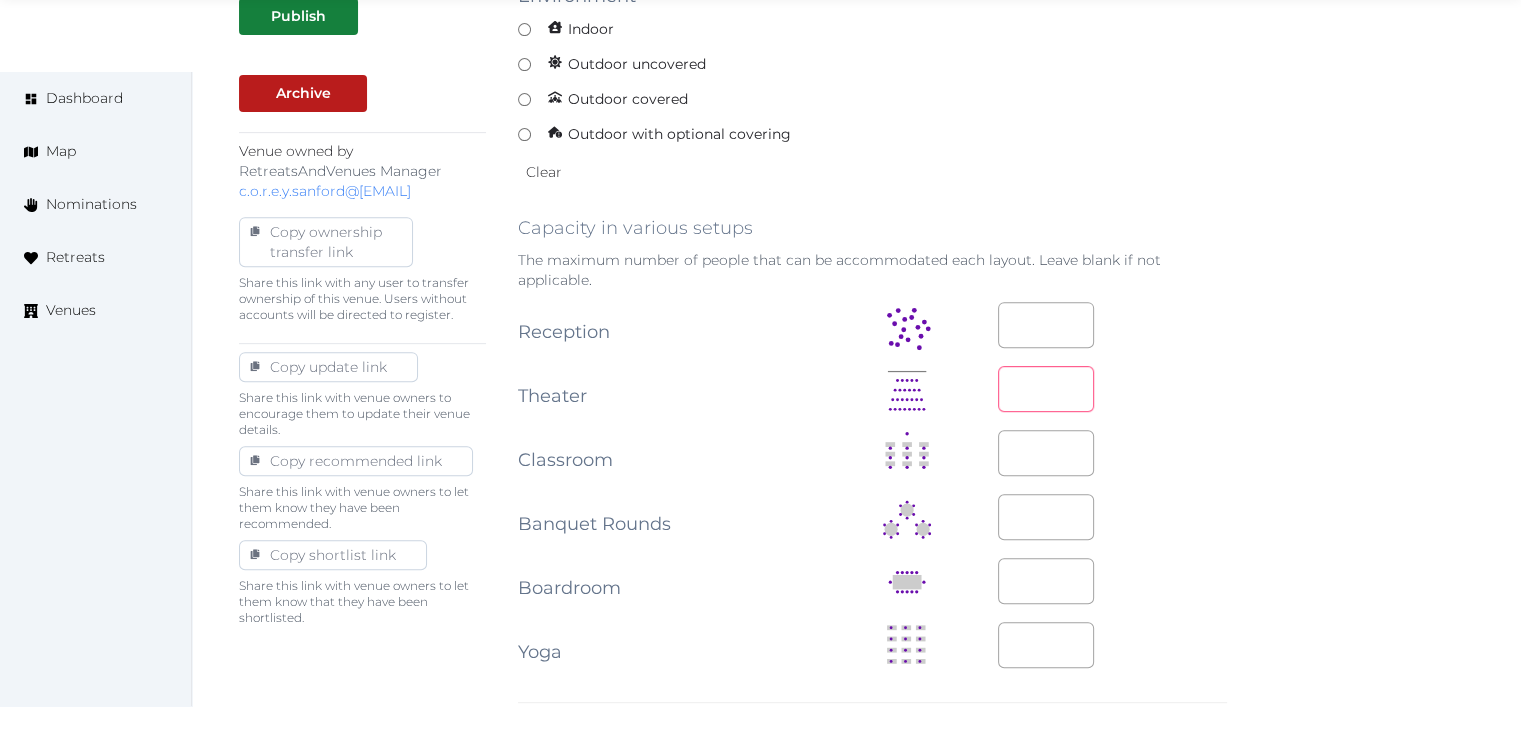 type on "***" 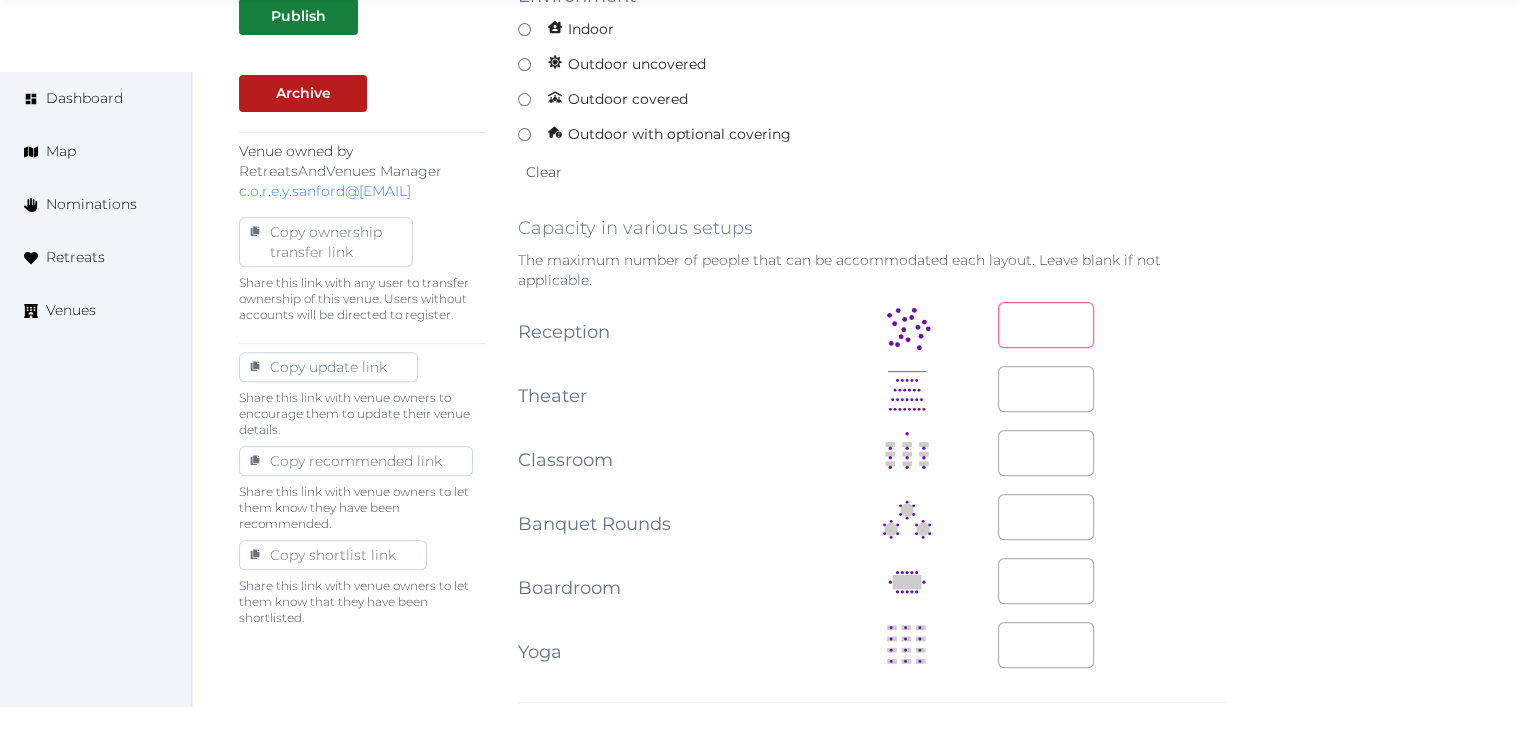 click at bounding box center (1046, 325) 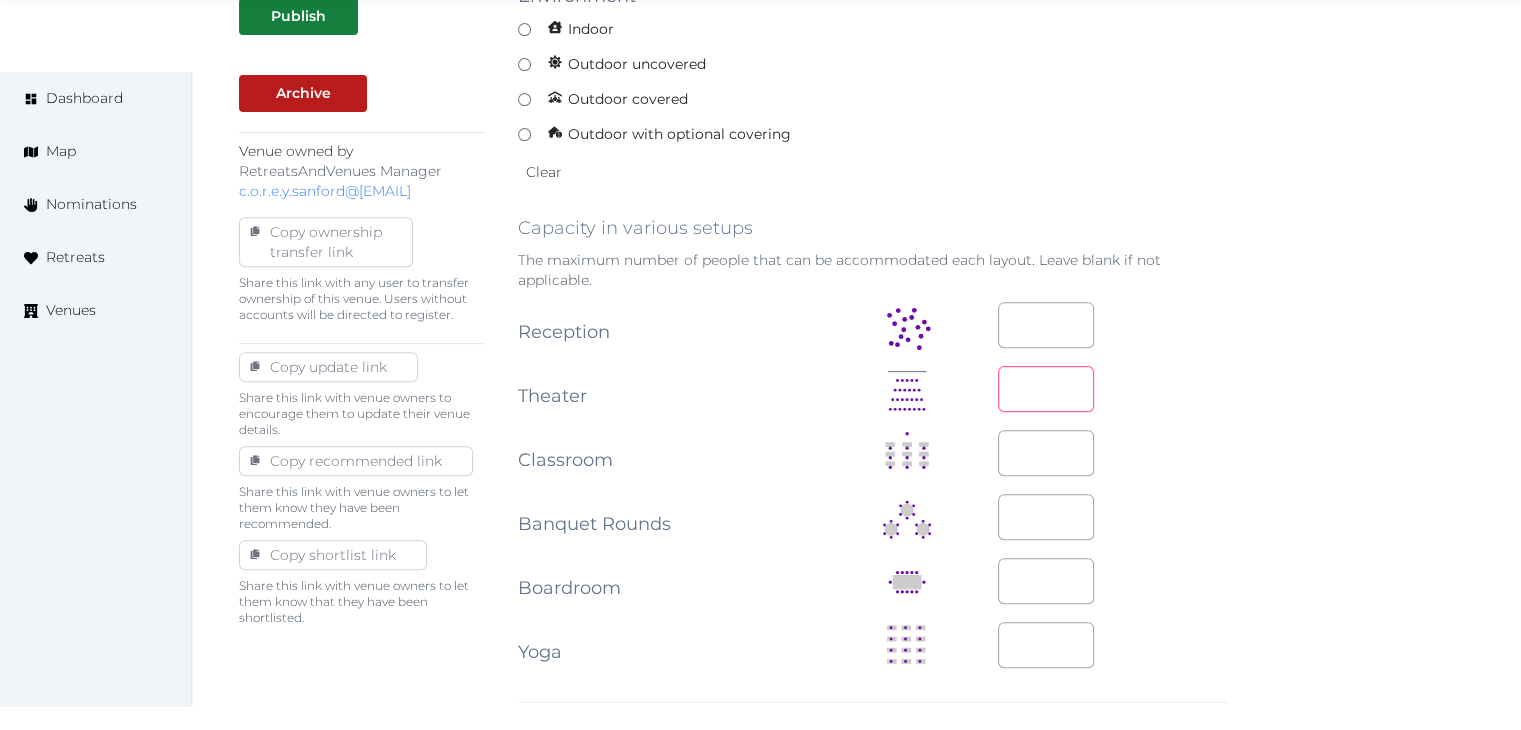 drag, startPoint x: 1032, startPoint y: 388, endPoint x: 988, endPoint y: 384, distance: 44.181442 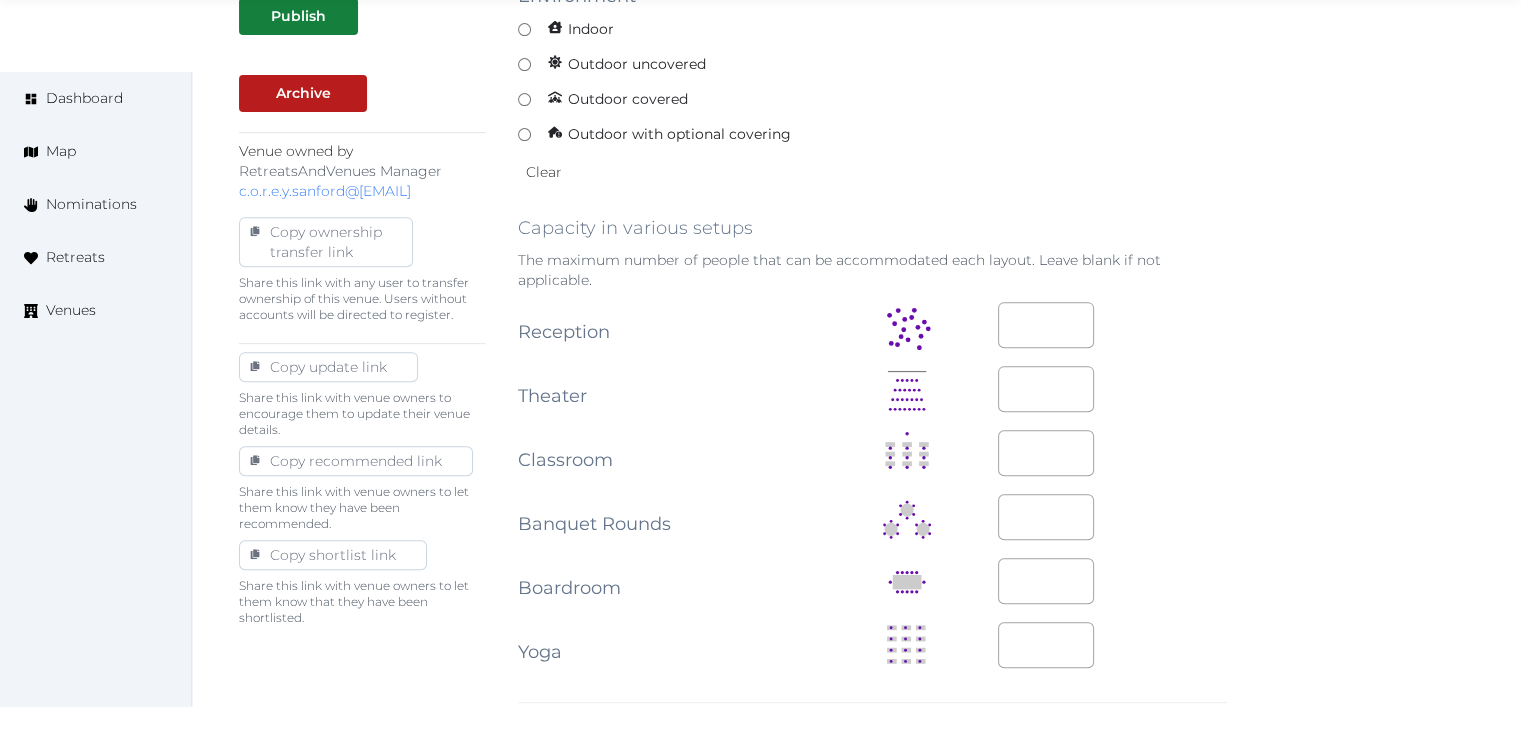 click on "***" at bounding box center [907, 326] 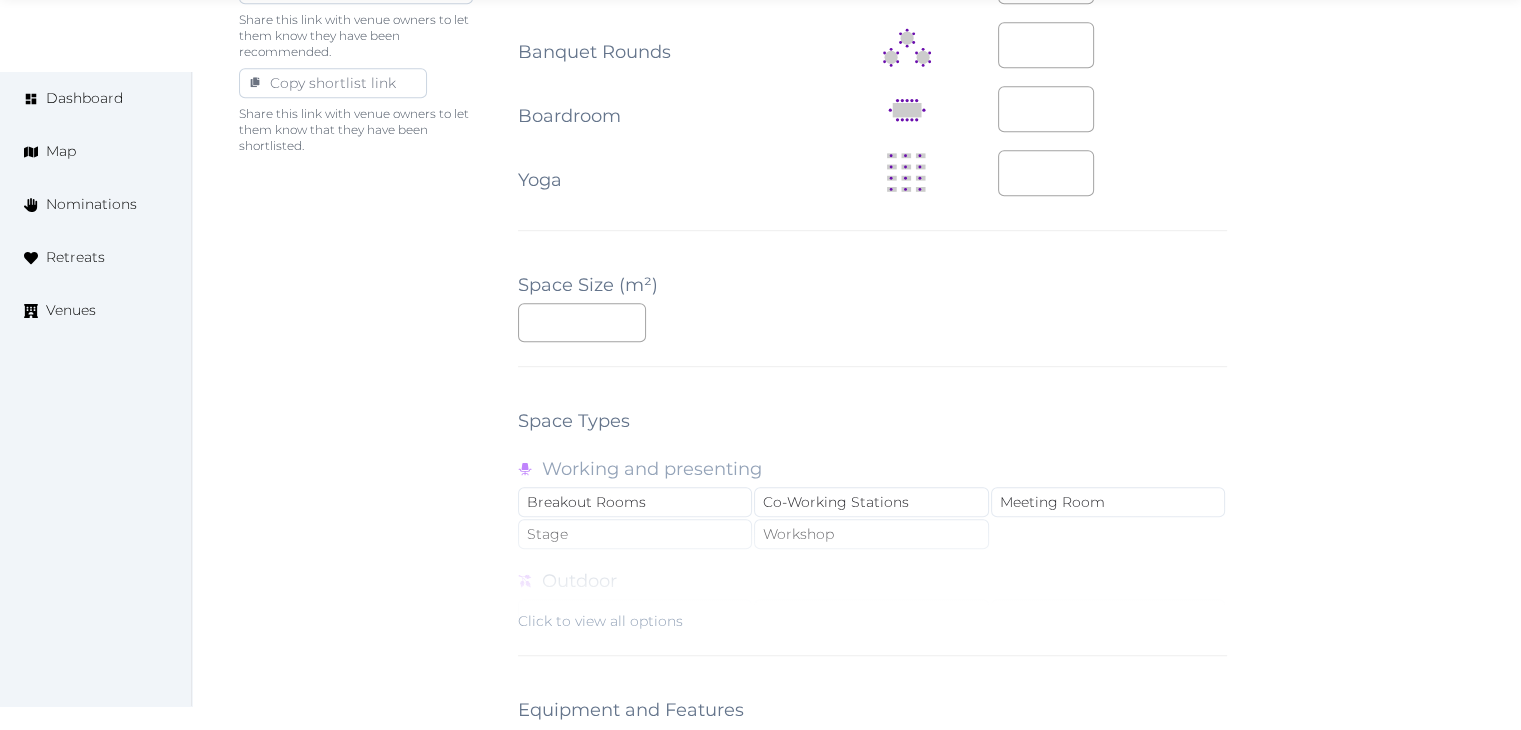 scroll, scrollTop: 1700, scrollLeft: 0, axis: vertical 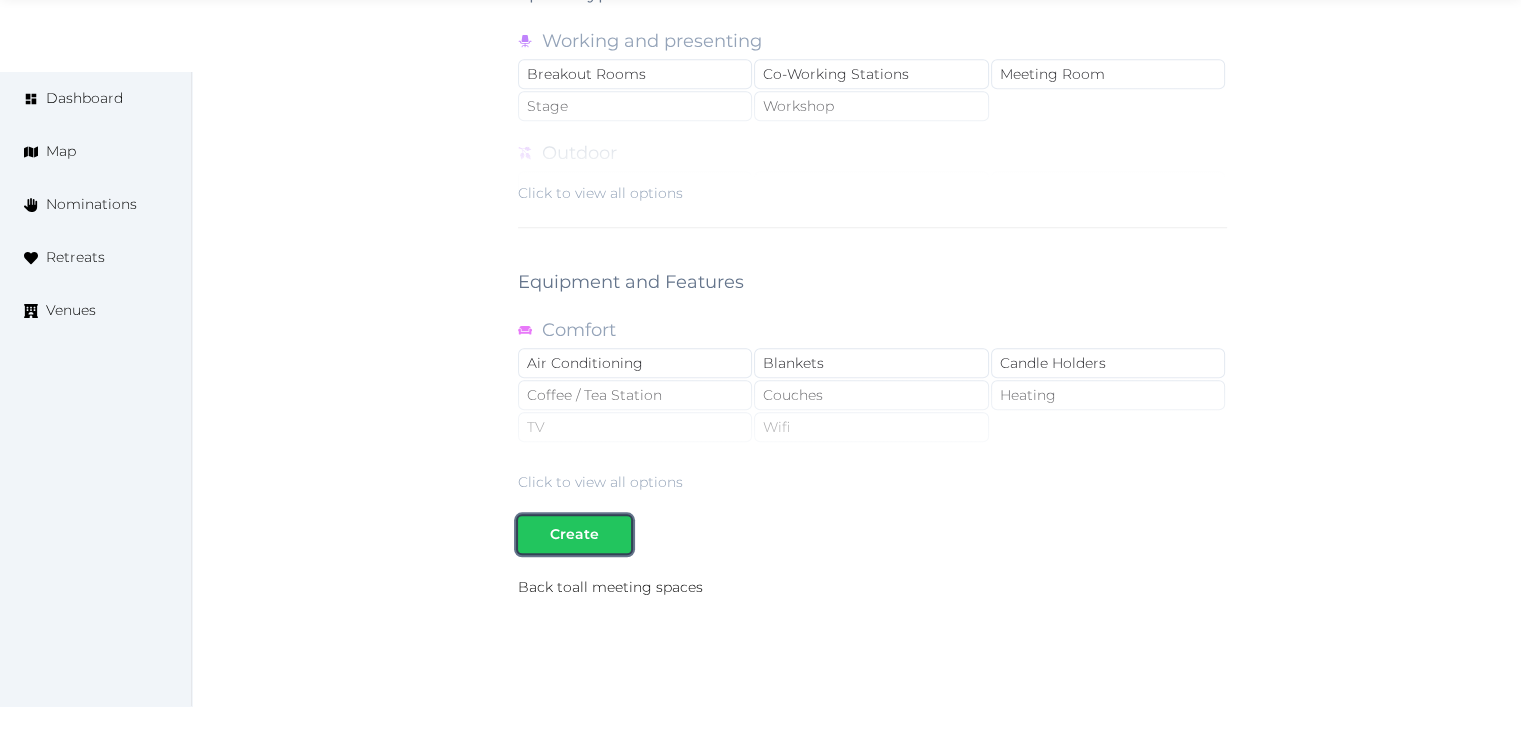 click on "Create" at bounding box center [574, 534] 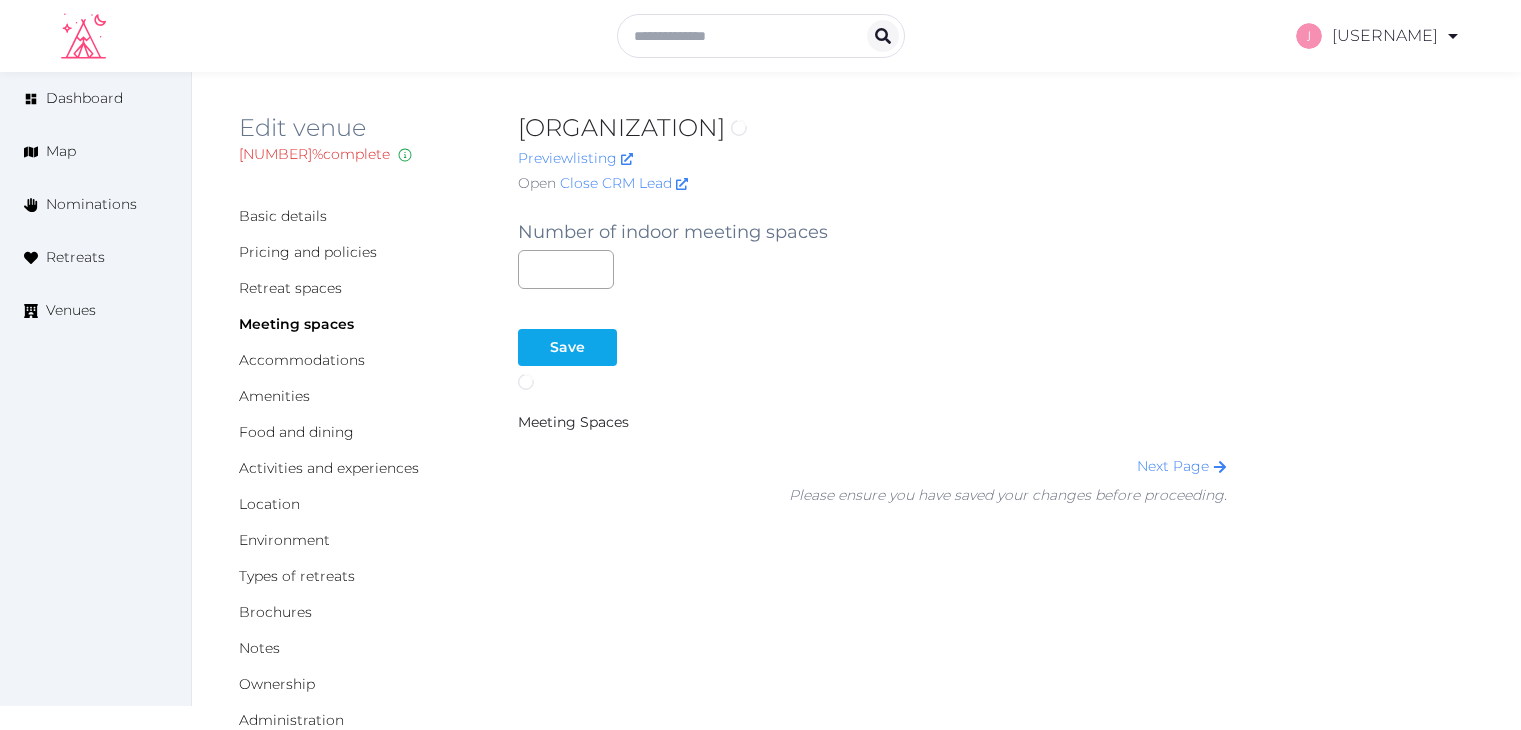scroll, scrollTop: 0, scrollLeft: 0, axis: both 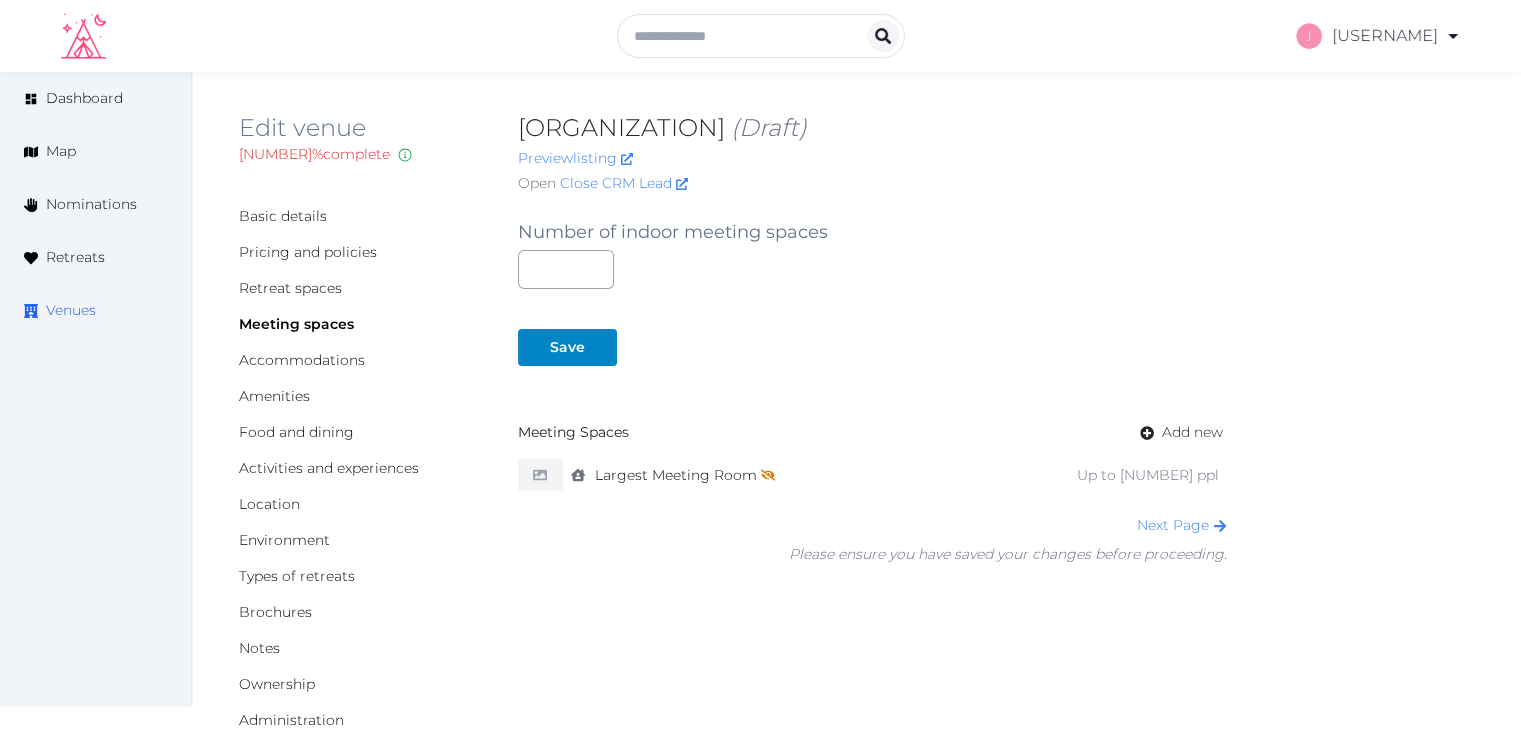 click on "Venues" at bounding box center [71, 310] 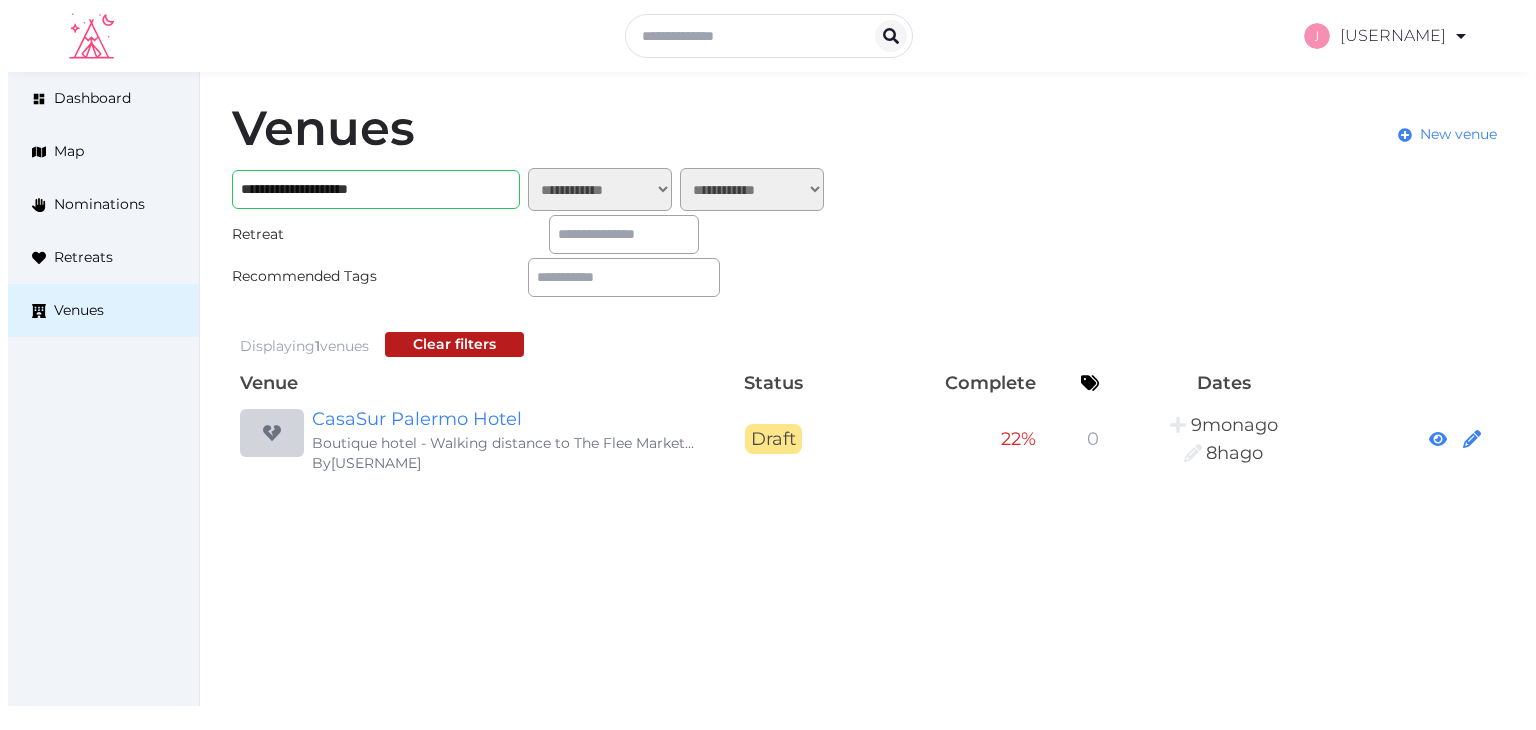 scroll, scrollTop: 0, scrollLeft: 0, axis: both 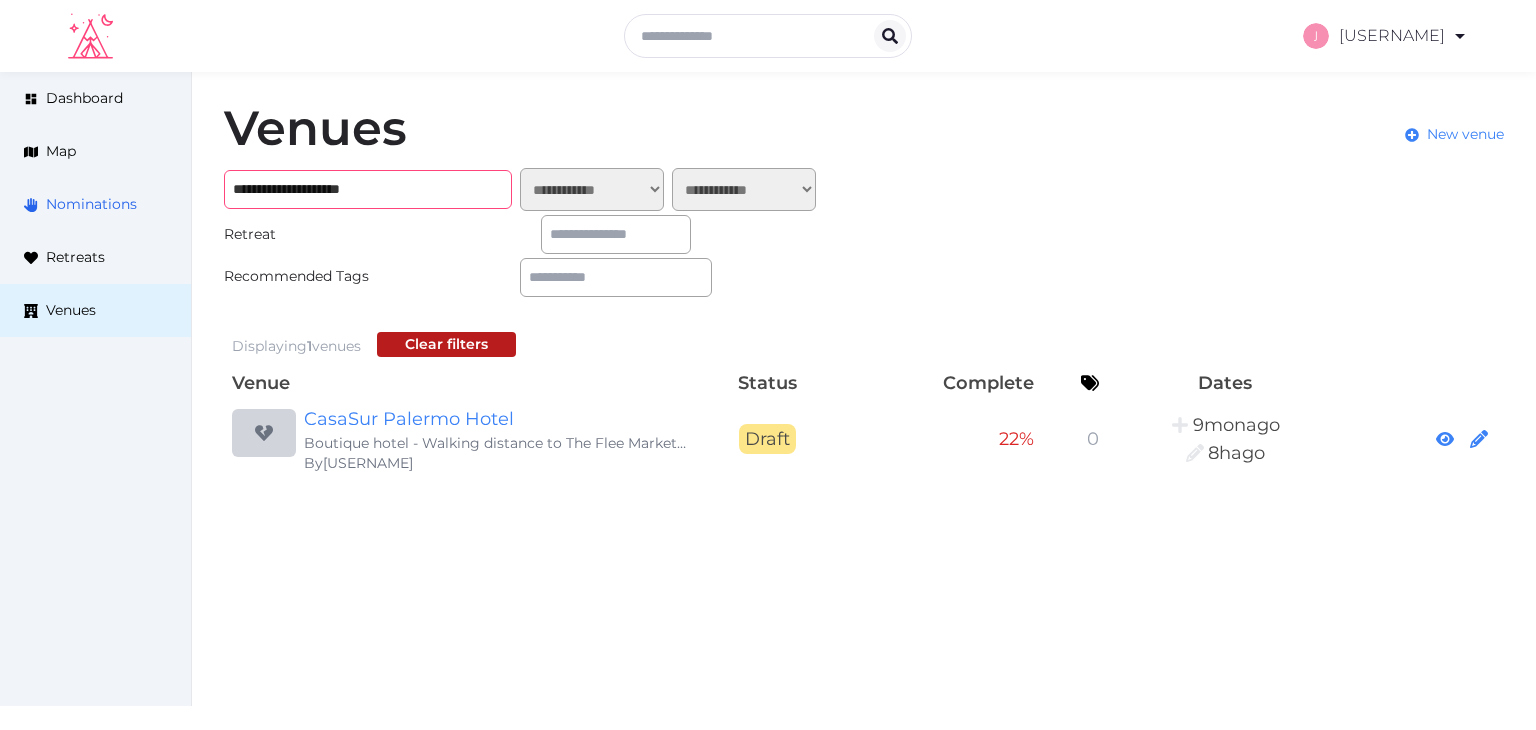 drag, startPoint x: 444, startPoint y: 185, endPoint x: 76, endPoint y: 206, distance: 368.5987 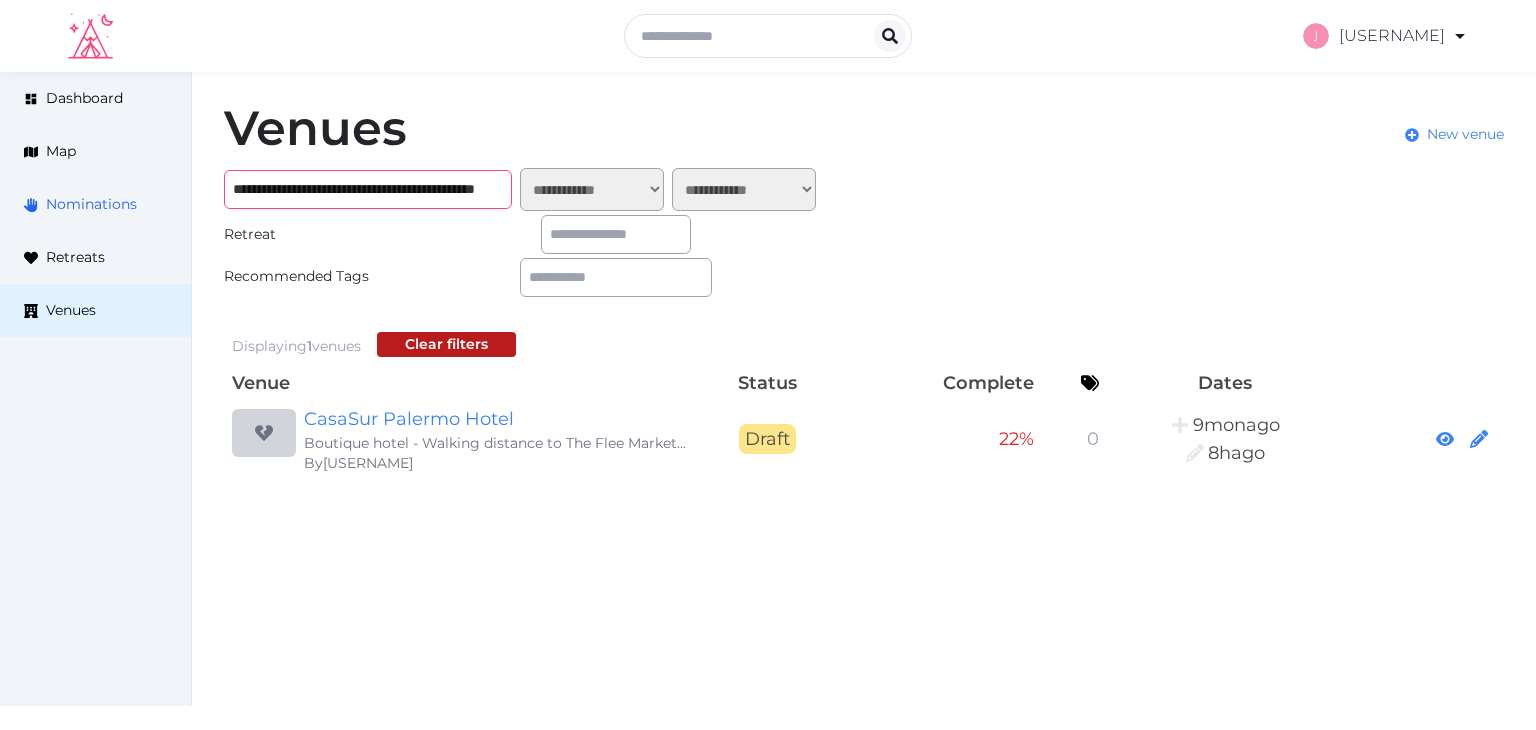 scroll, scrollTop: 0, scrollLeft: 116, axis: horizontal 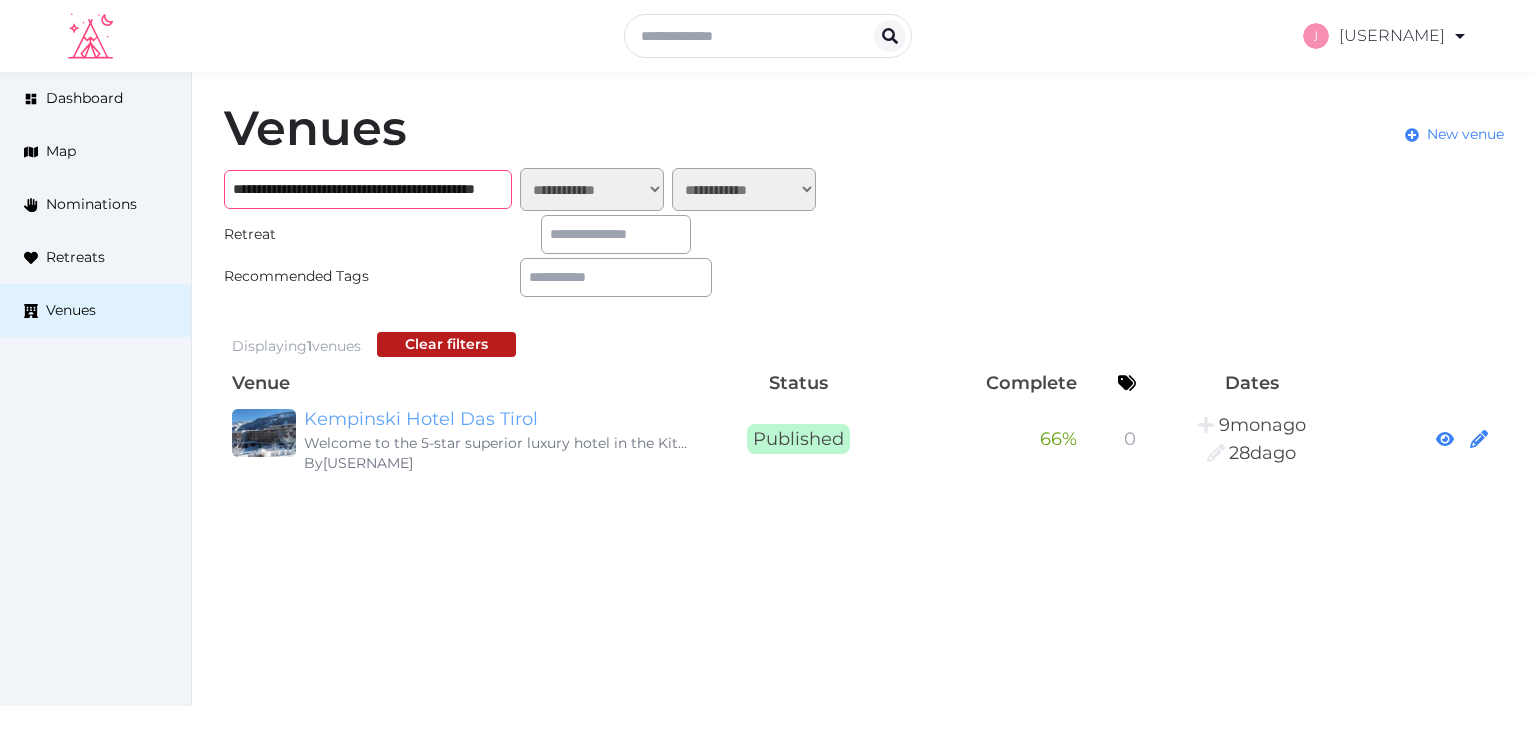 type on "**********" 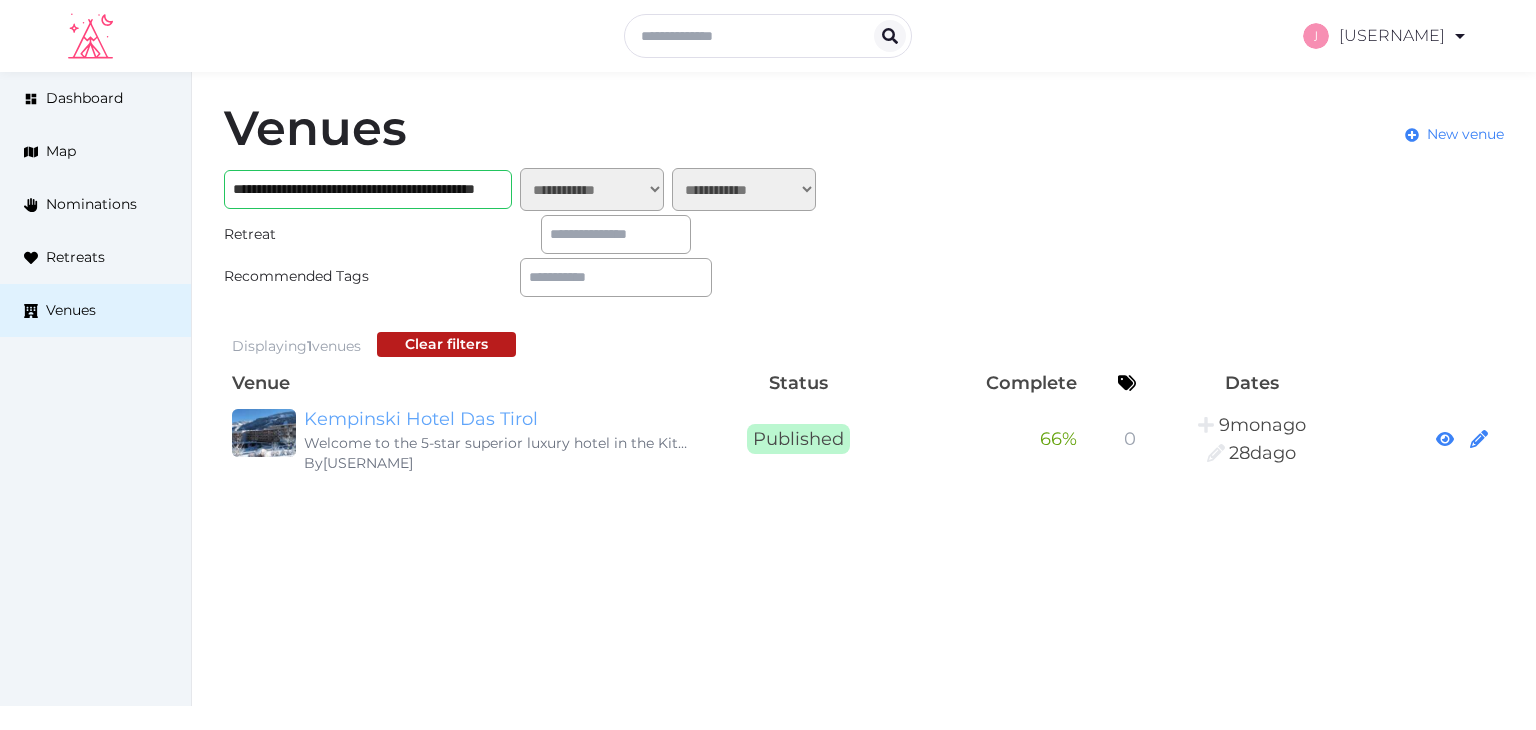 scroll, scrollTop: 0, scrollLeft: 0, axis: both 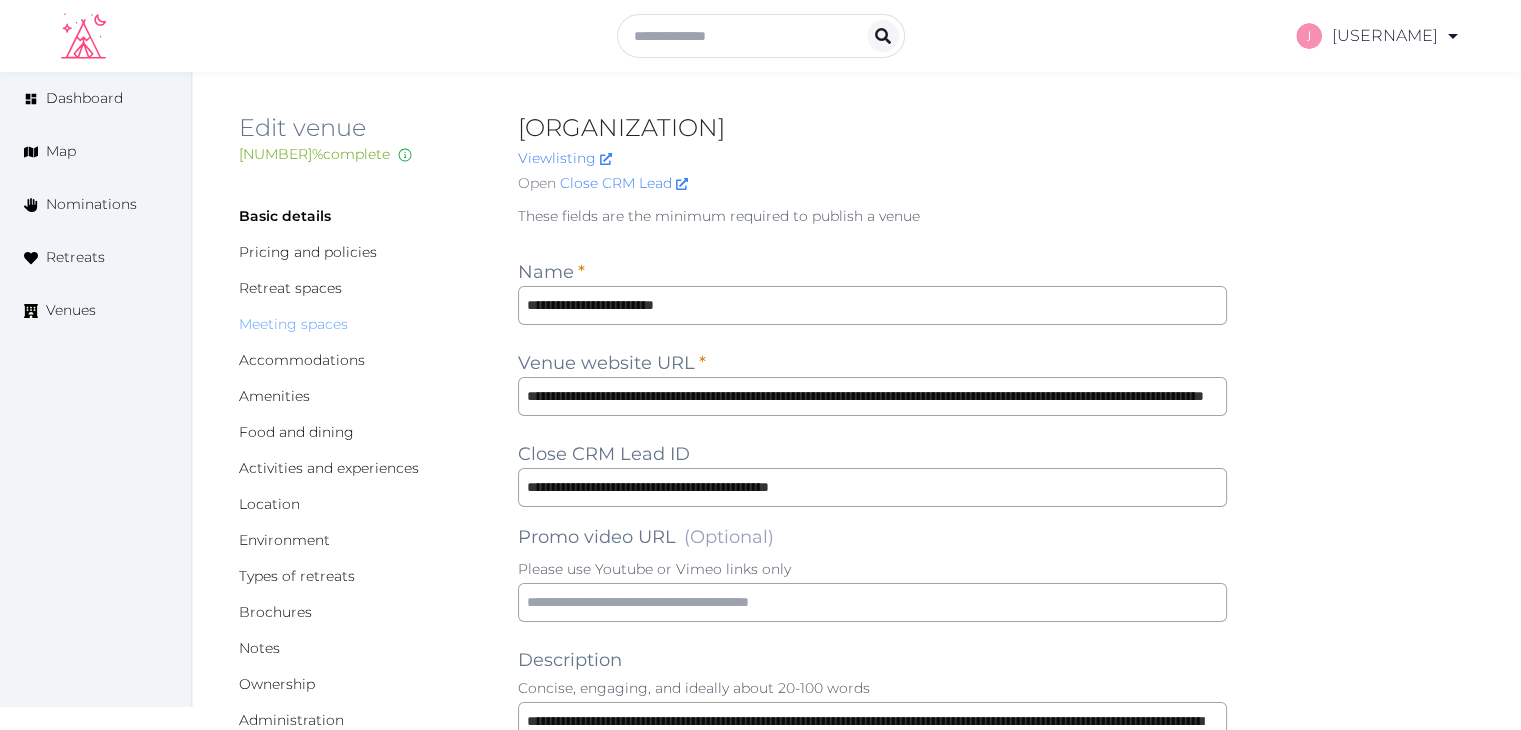 click on "Meeting spaces" at bounding box center [293, 324] 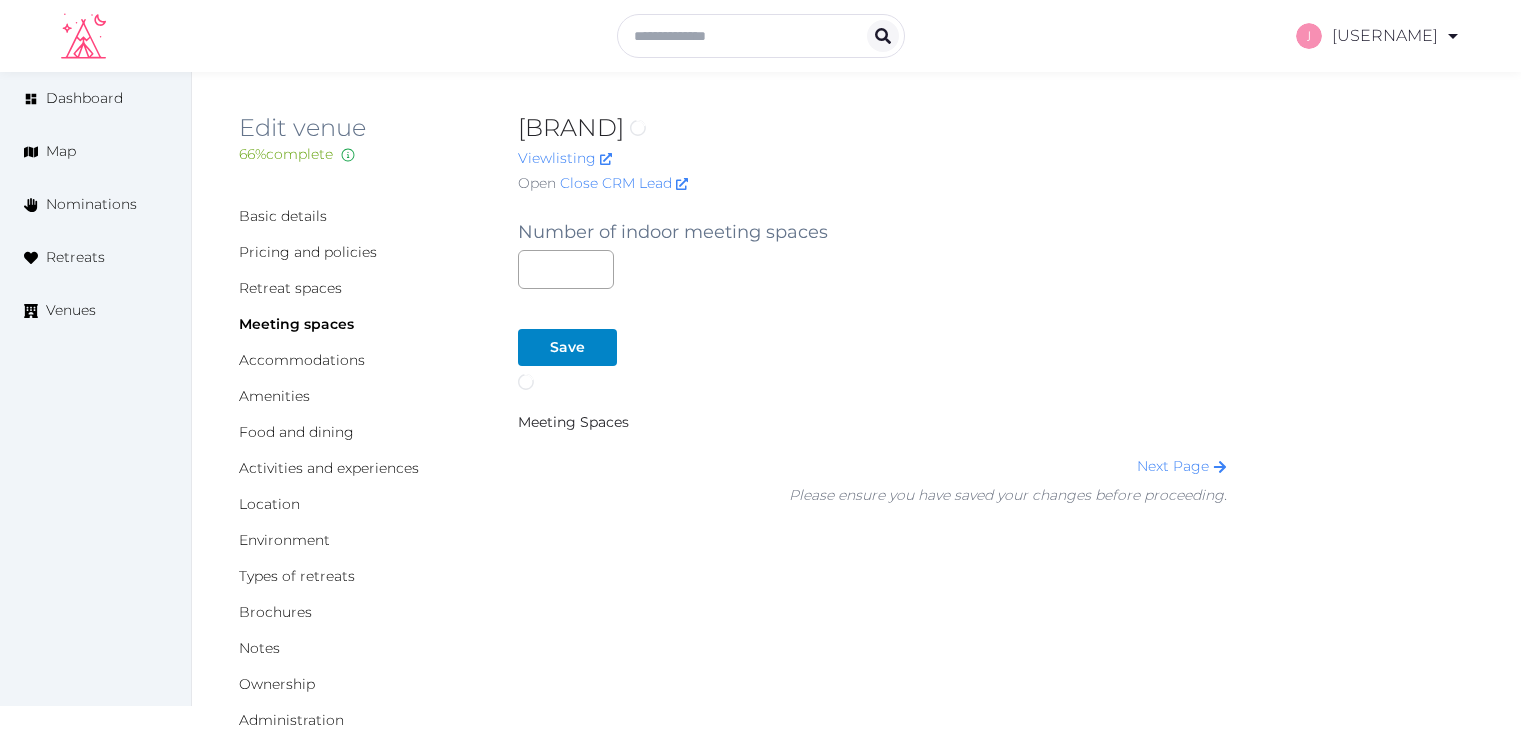 scroll, scrollTop: 0, scrollLeft: 0, axis: both 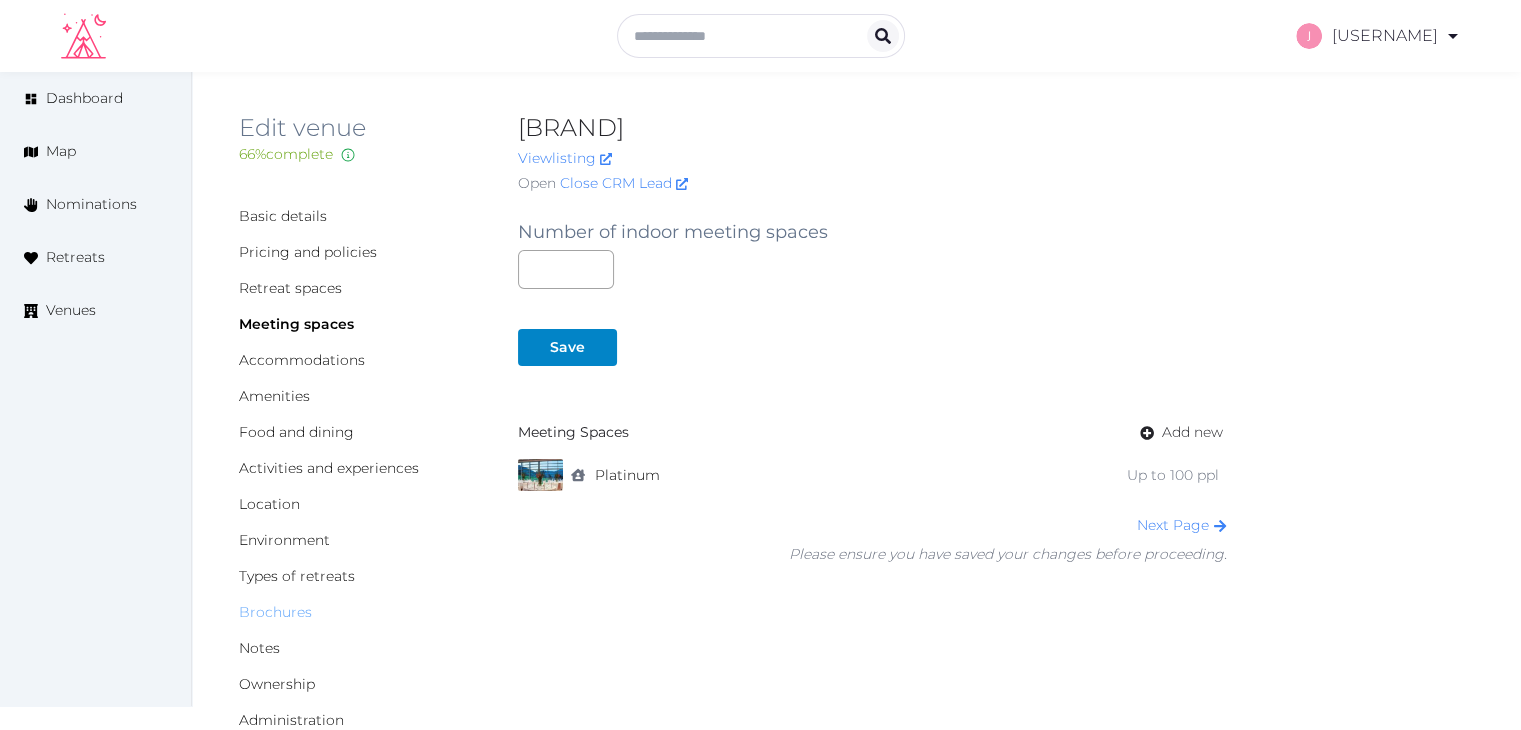 click on "Brochures" at bounding box center [275, 612] 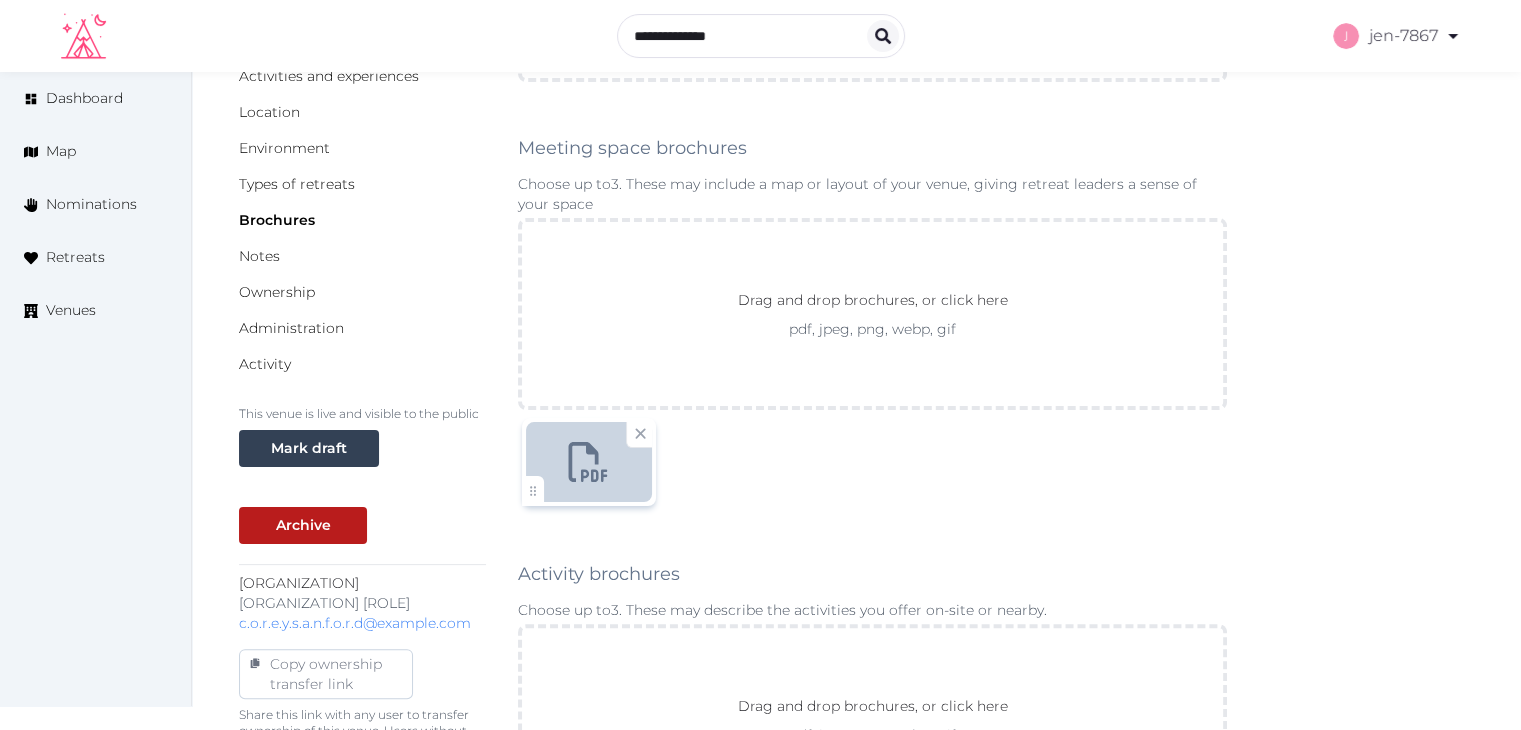scroll, scrollTop: 400, scrollLeft: 0, axis: vertical 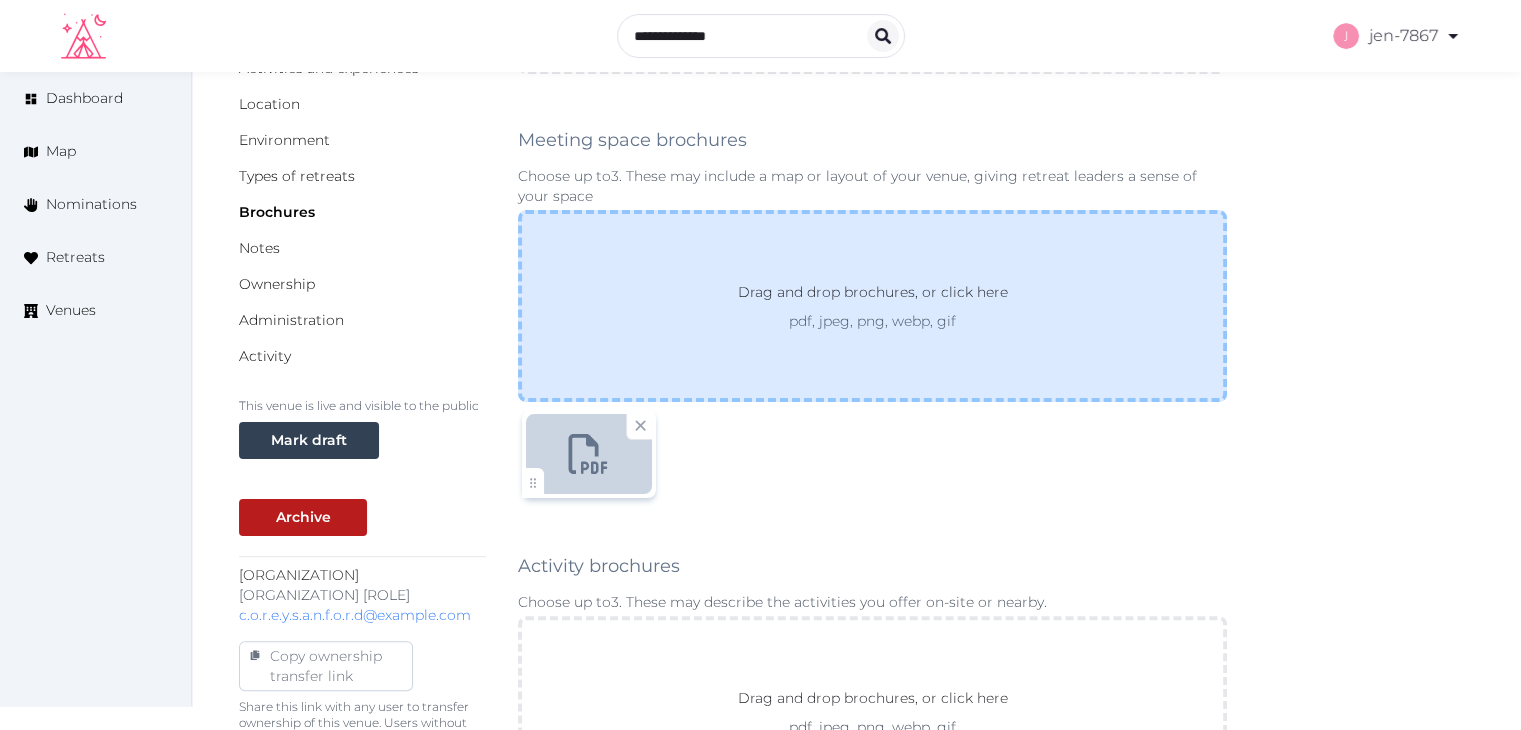 click on "pdf, jpeg, png, webp, gif" at bounding box center (873, -7) 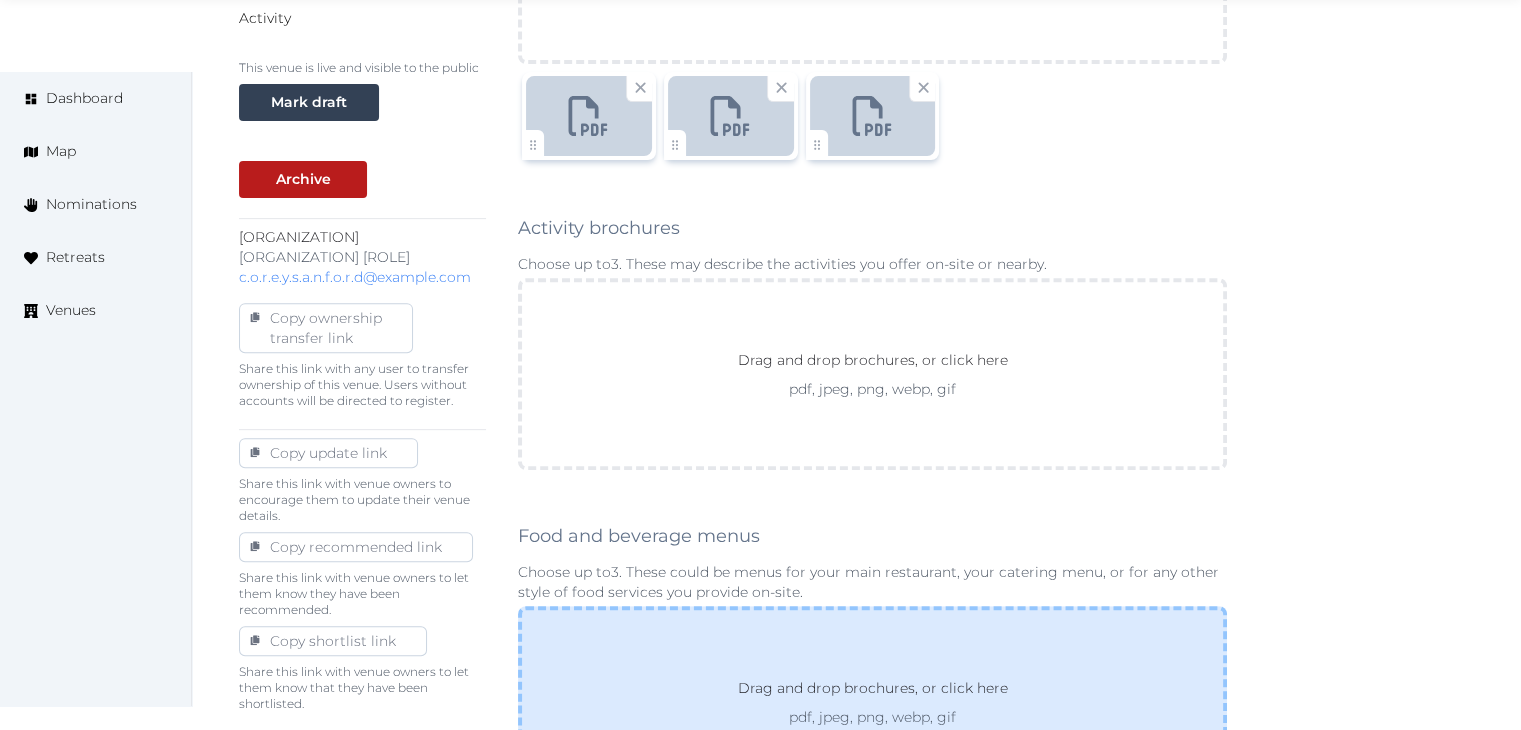 scroll, scrollTop: 1000, scrollLeft: 0, axis: vertical 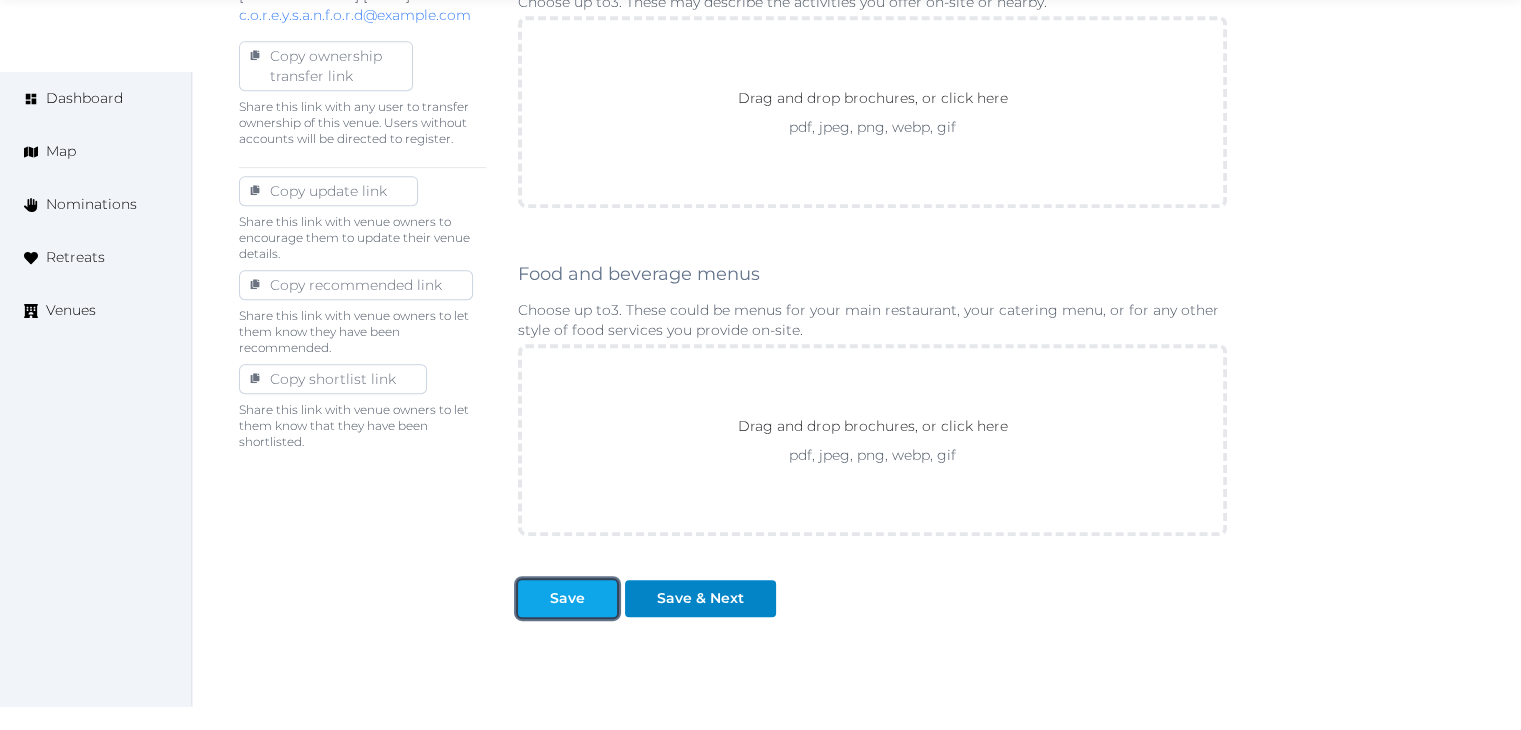 click on "Save" at bounding box center [567, 598] 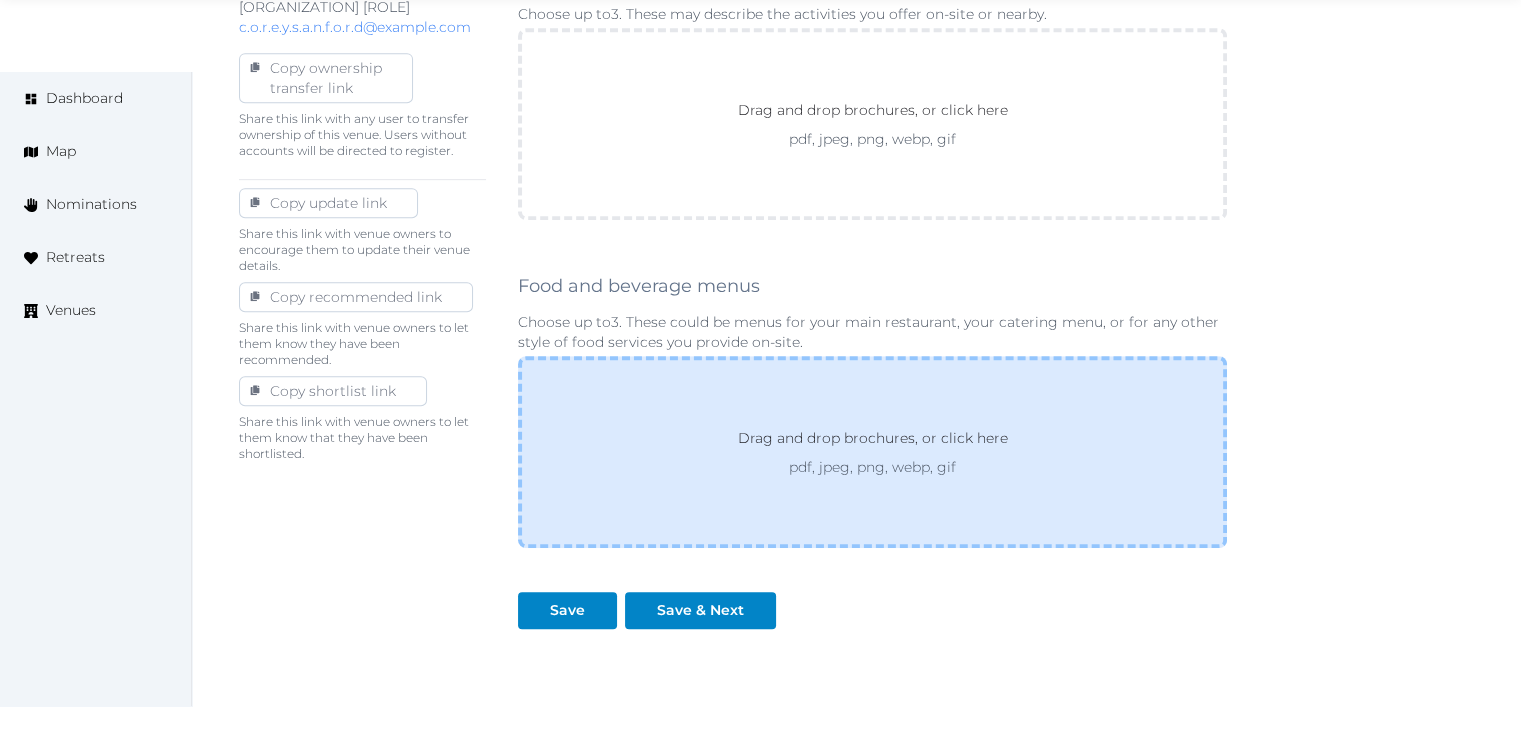 scroll, scrollTop: 1111, scrollLeft: 0, axis: vertical 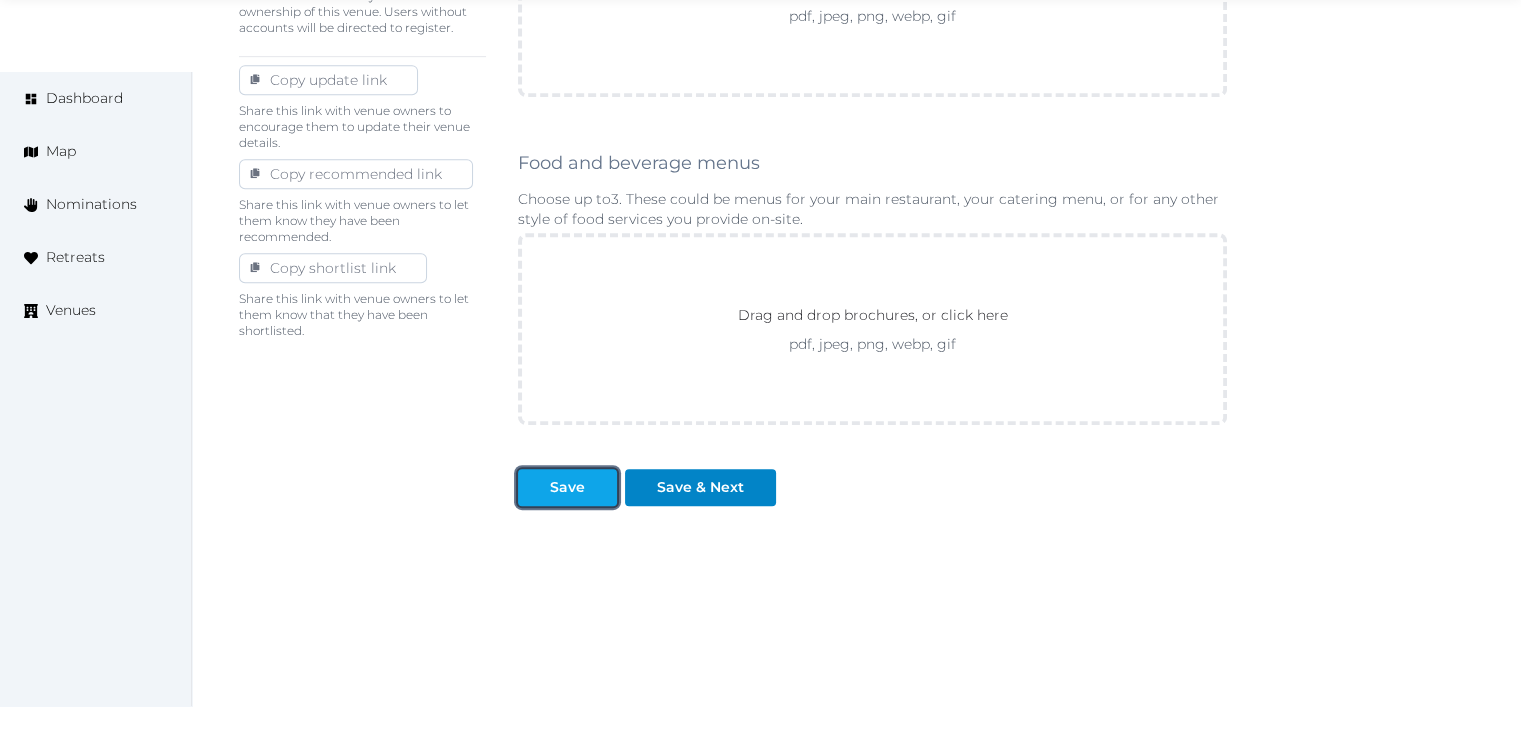click on "Save" at bounding box center (567, 487) 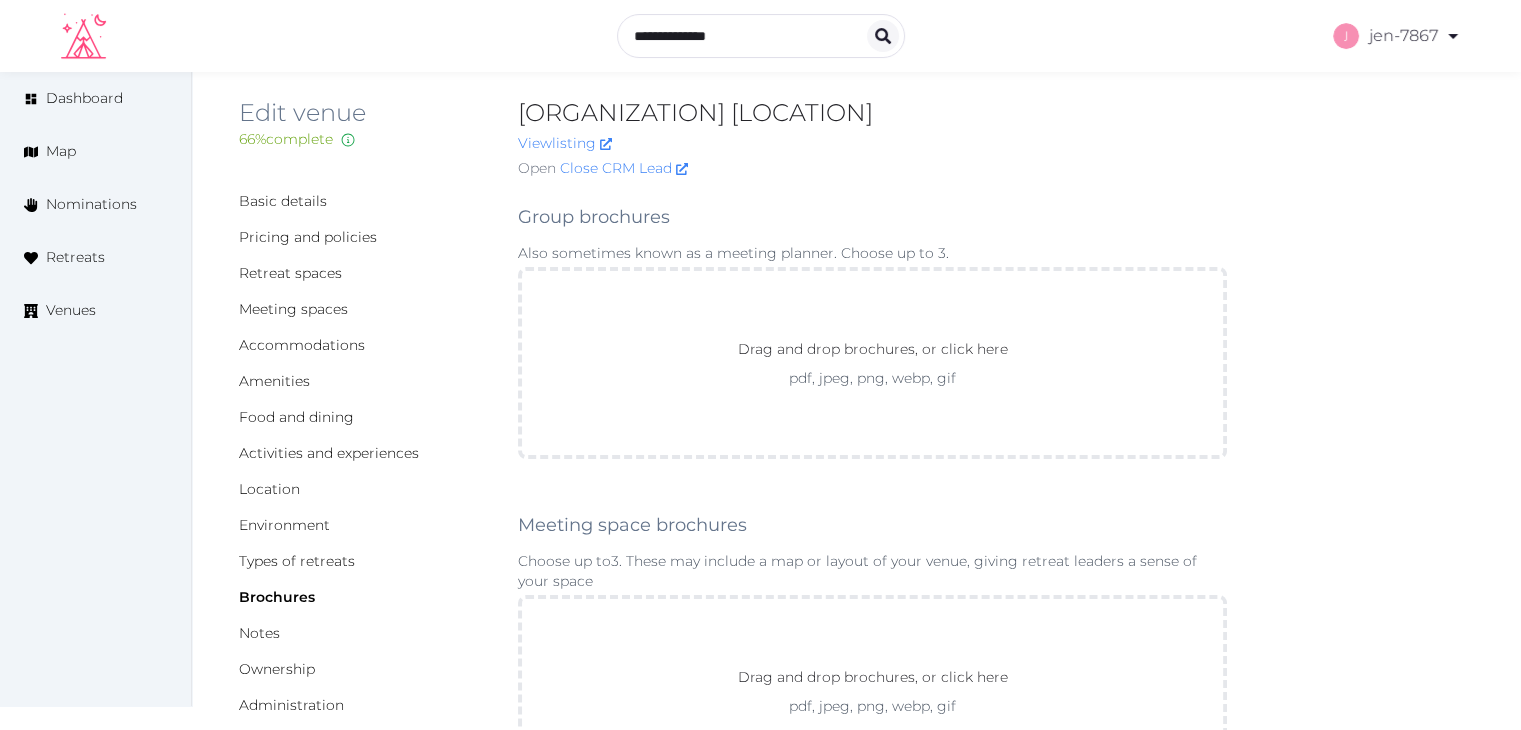 scroll, scrollTop: 0, scrollLeft: 0, axis: both 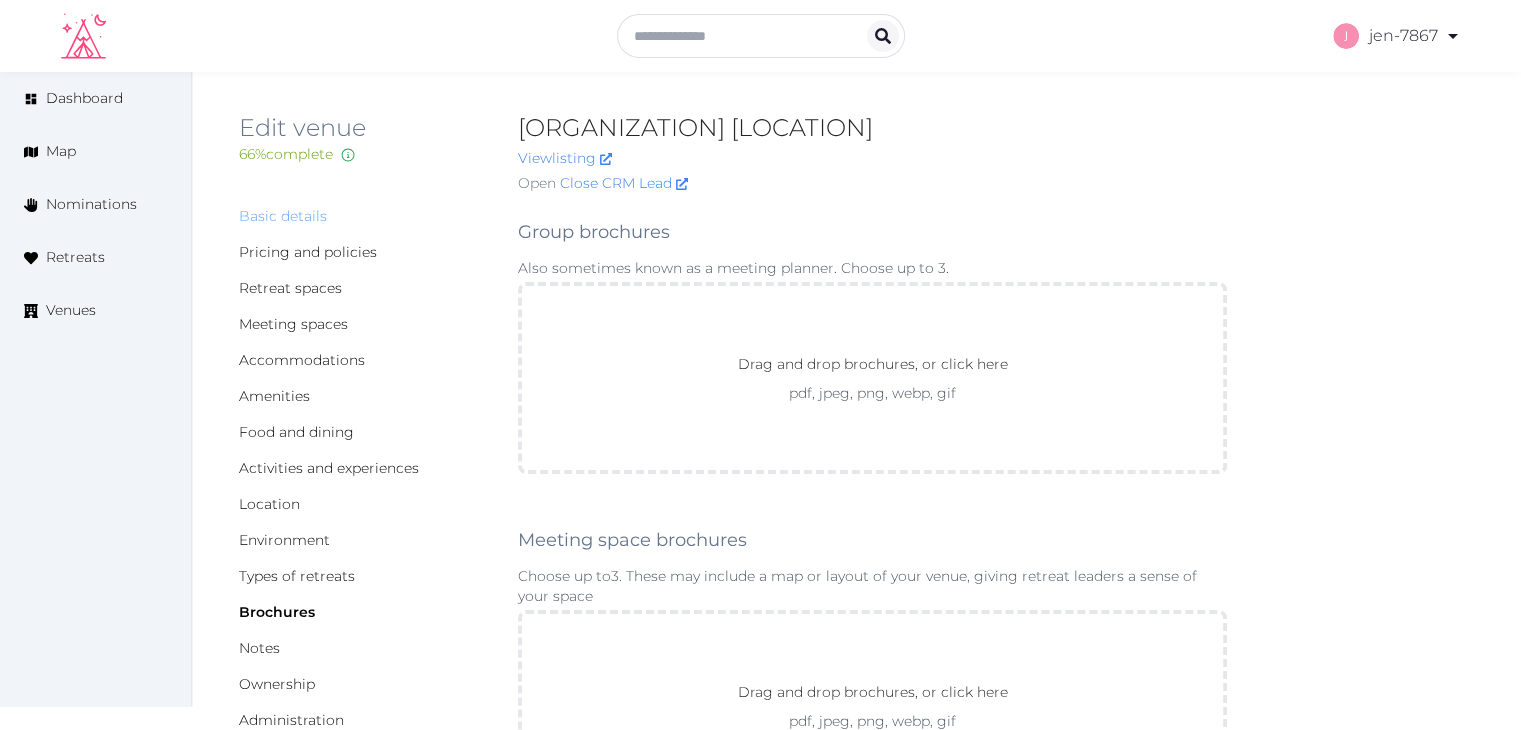 click on "Basic details" at bounding box center [283, 216] 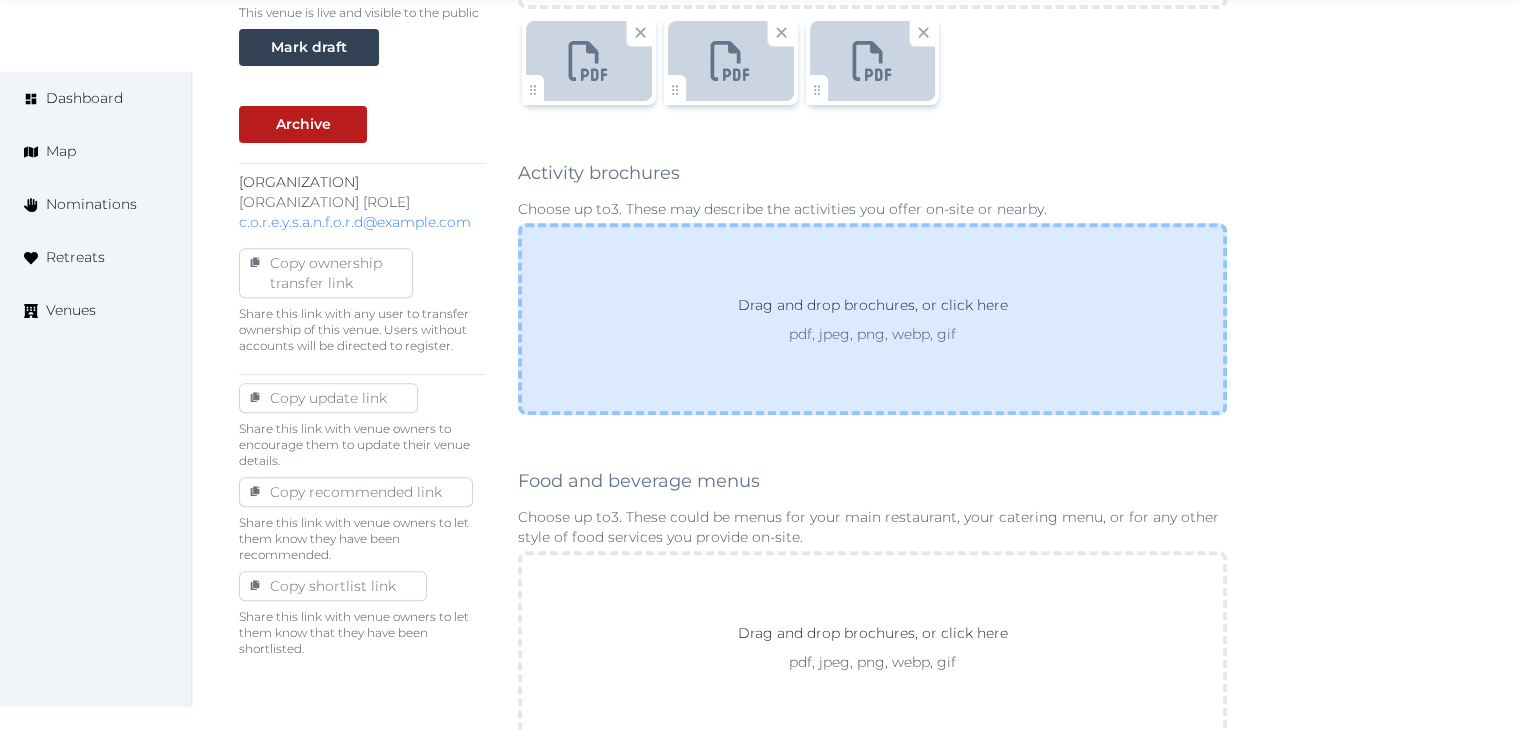scroll, scrollTop: 1000, scrollLeft: 0, axis: vertical 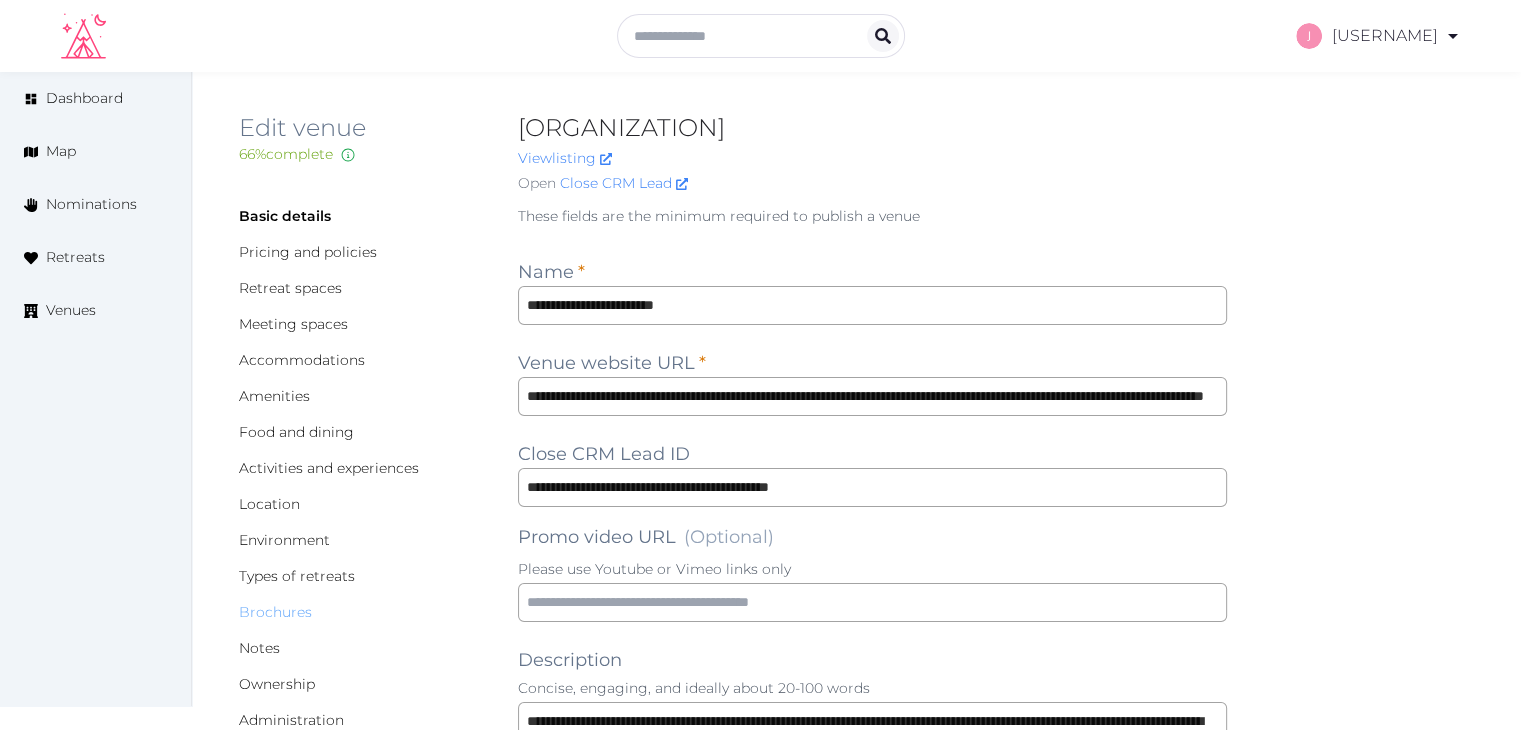 click on "Brochures" at bounding box center (275, 612) 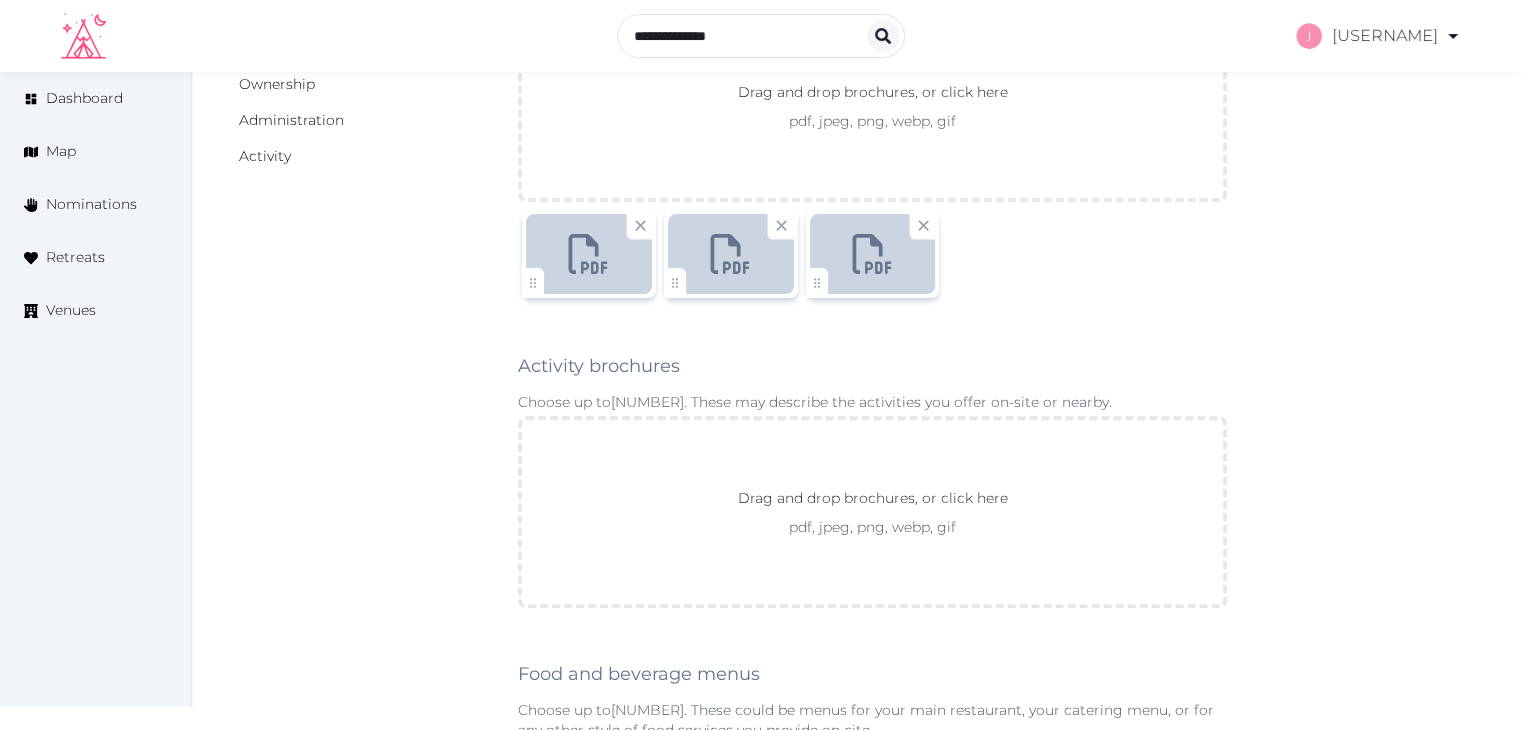 scroll, scrollTop: 1111, scrollLeft: 0, axis: vertical 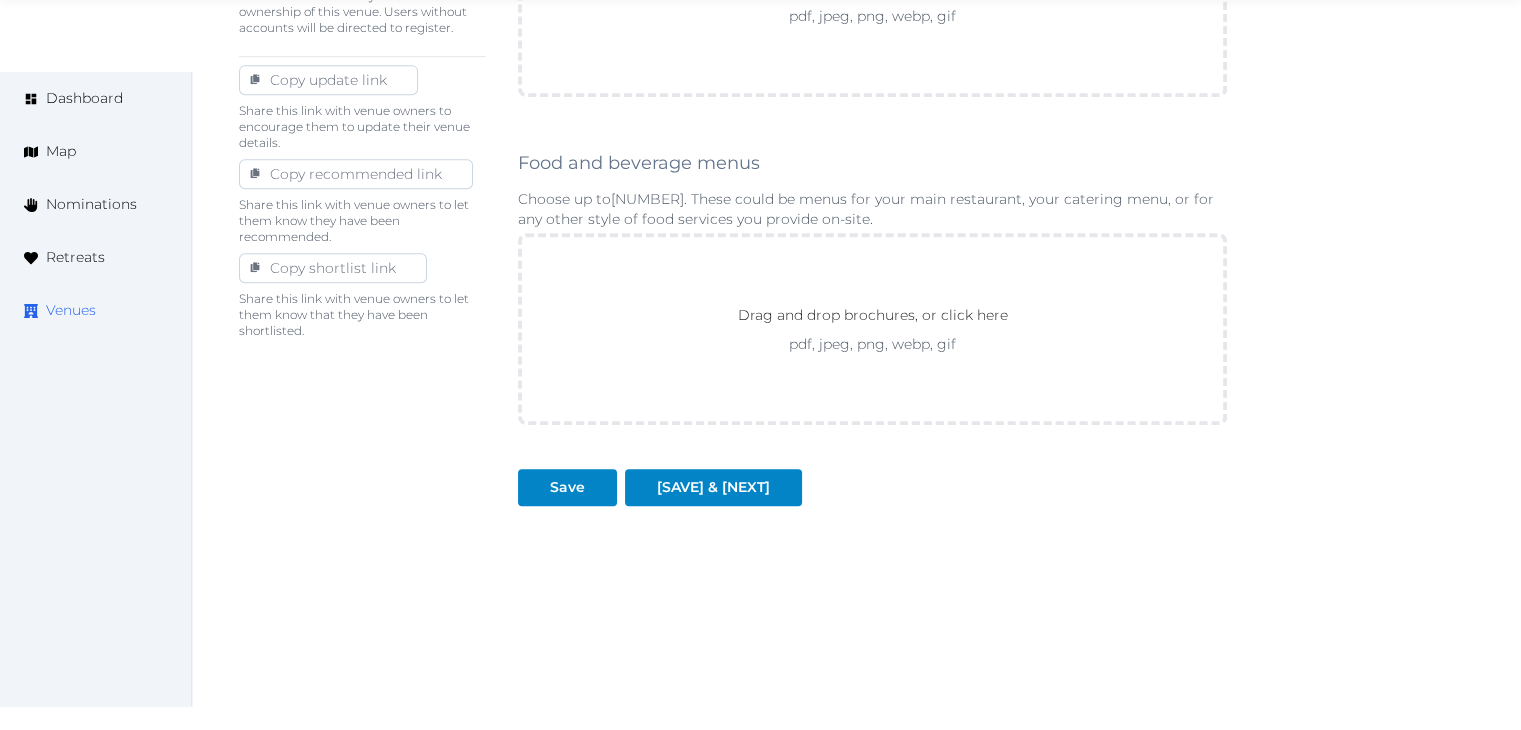 click on "Venues" at bounding box center (71, 310) 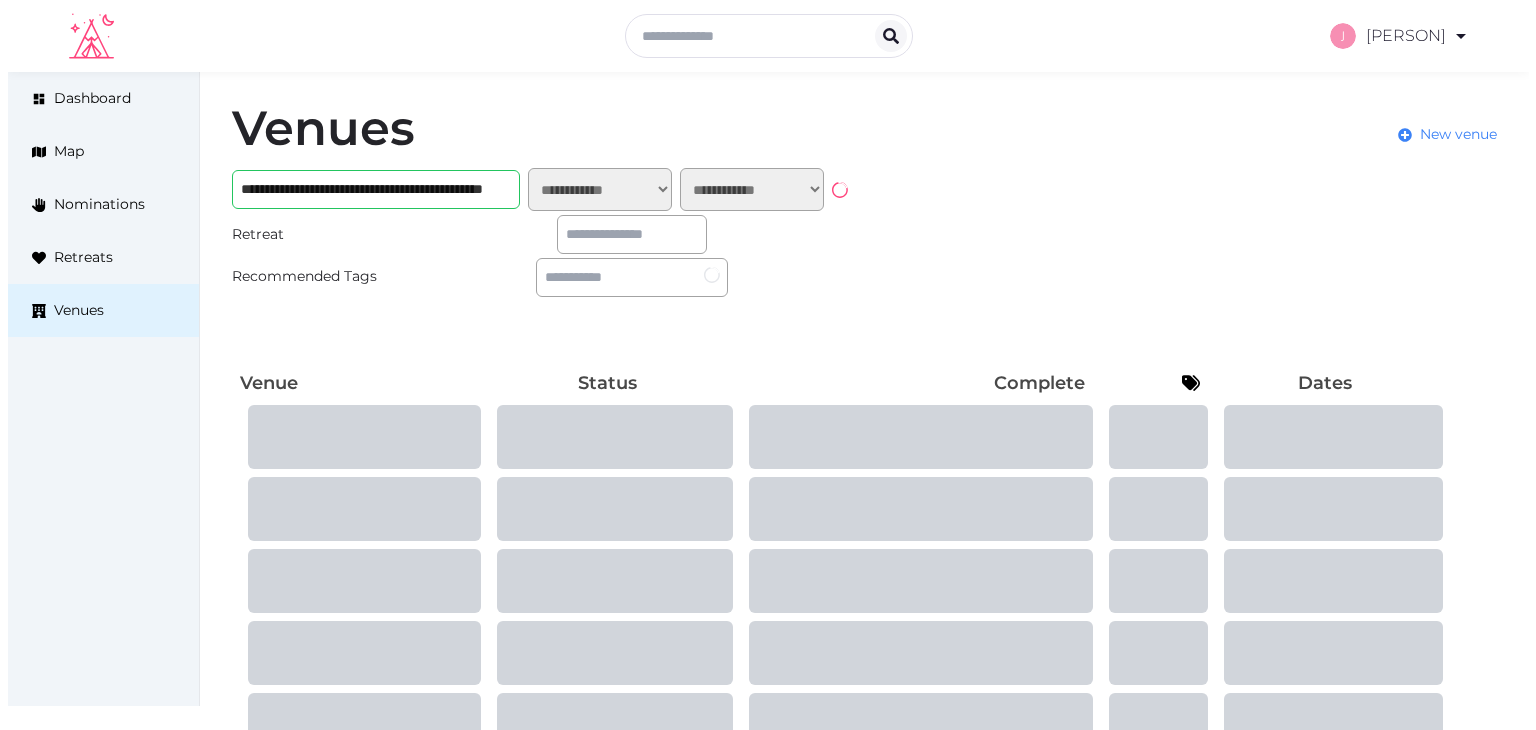 scroll, scrollTop: 0, scrollLeft: 0, axis: both 